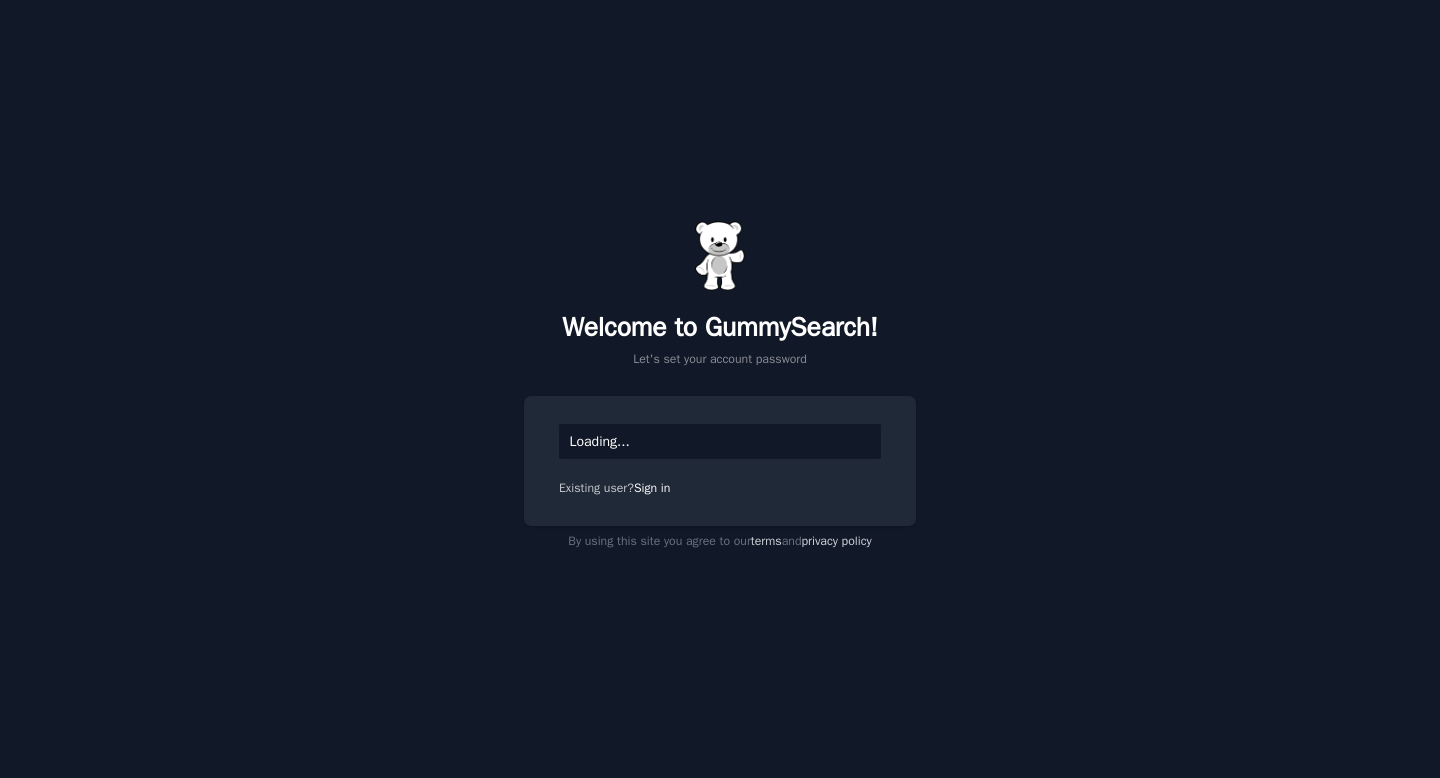 scroll, scrollTop: 0, scrollLeft: 0, axis: both 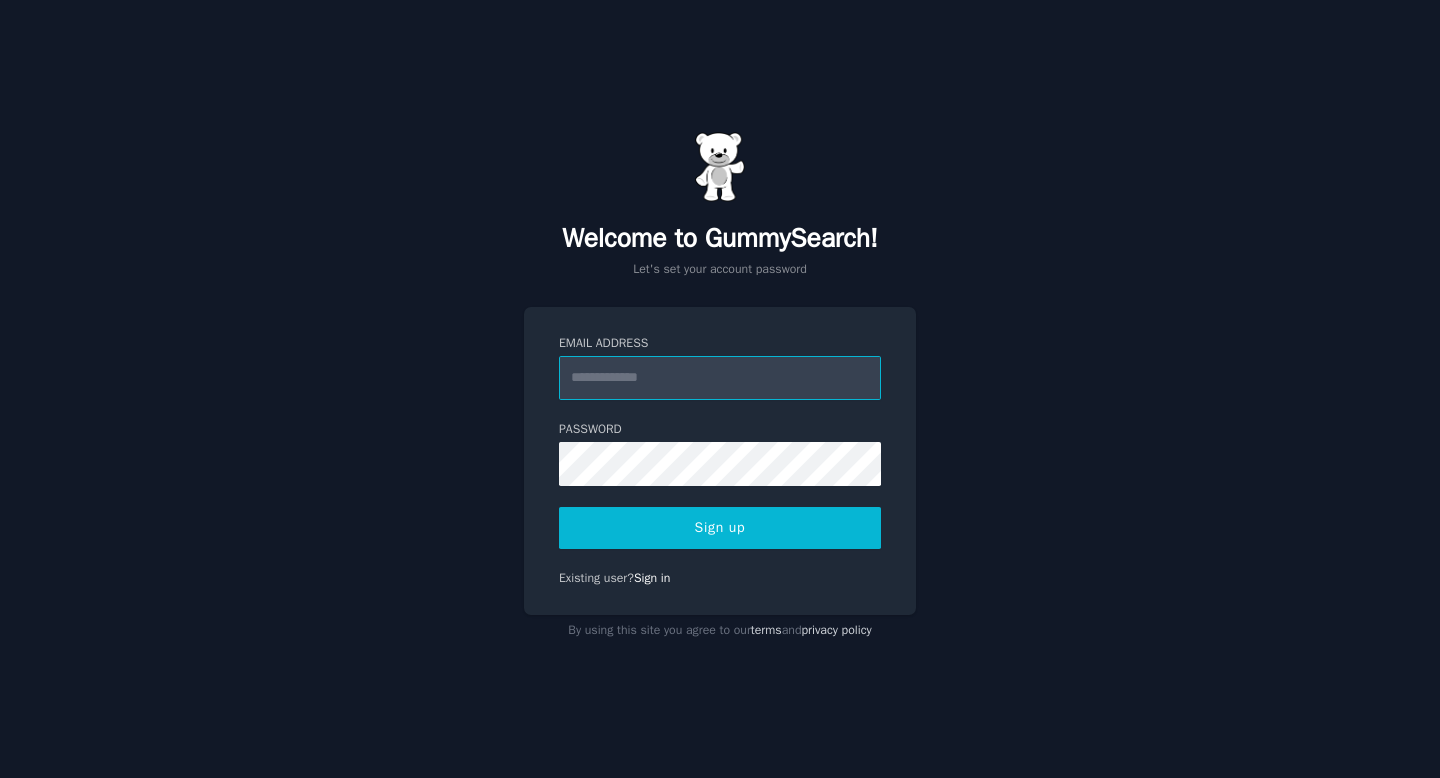 click on "Email Address" at bounding box center (720, 378) 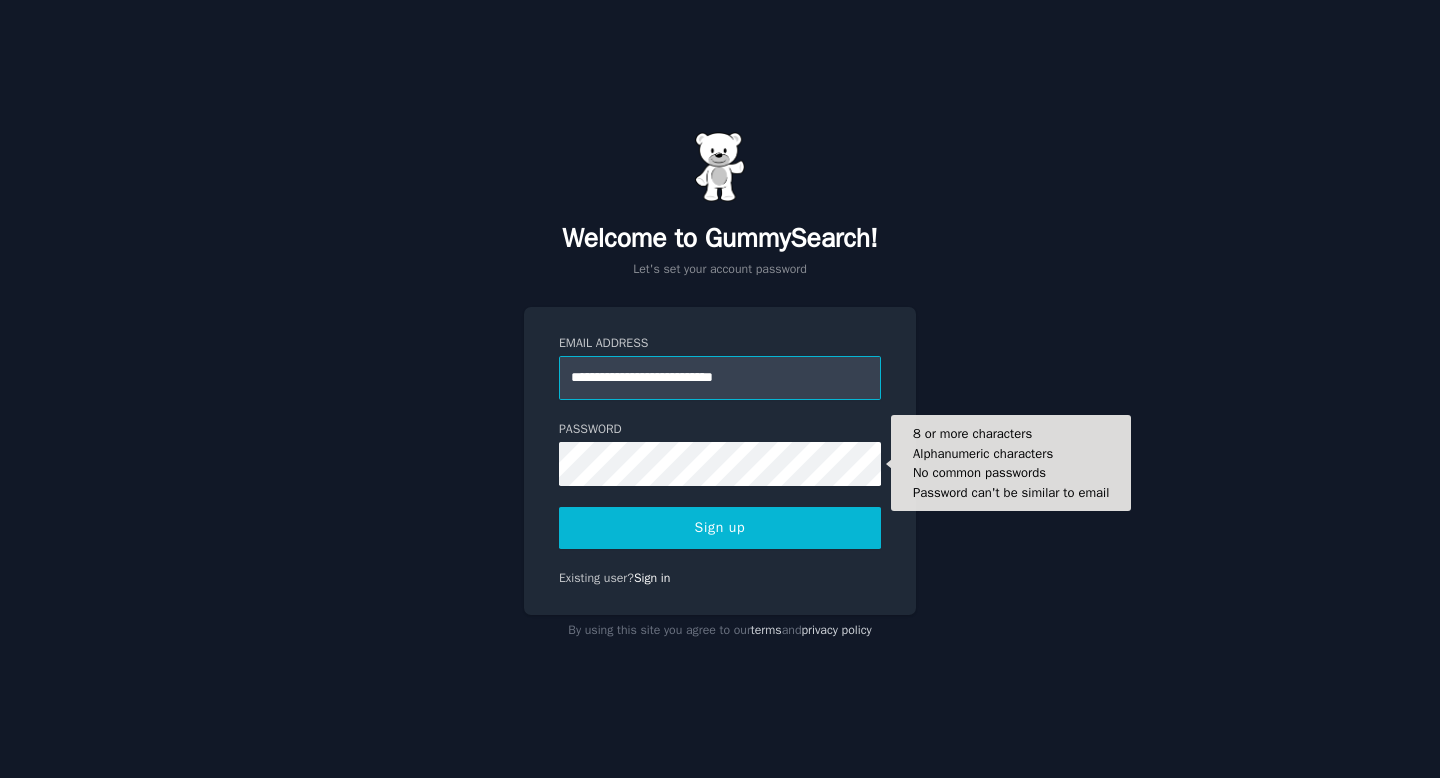 type on "**********" 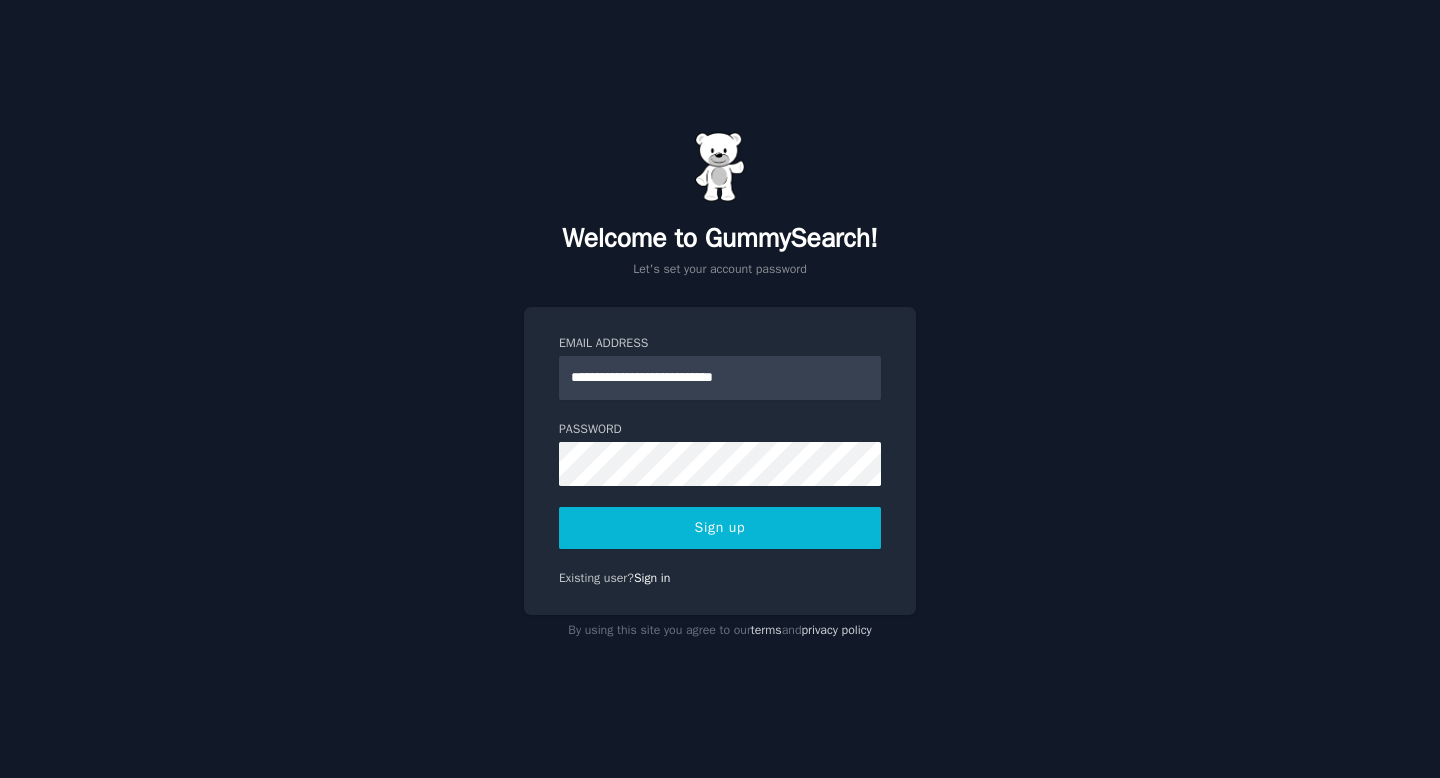 click on "Sign up" at bounding box center [720, 528] 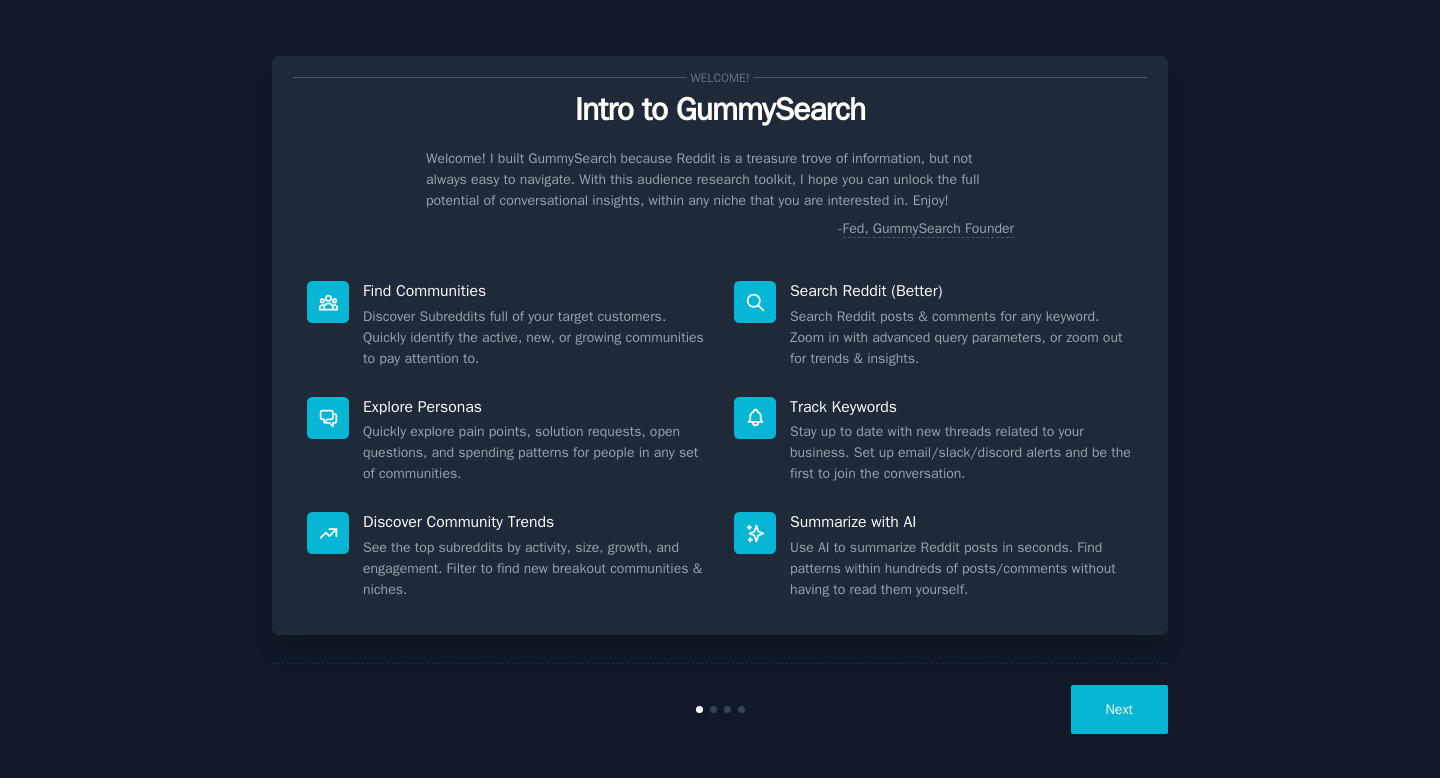 scroll, scrollTop: 0, scrollLeft: 0, axis: both 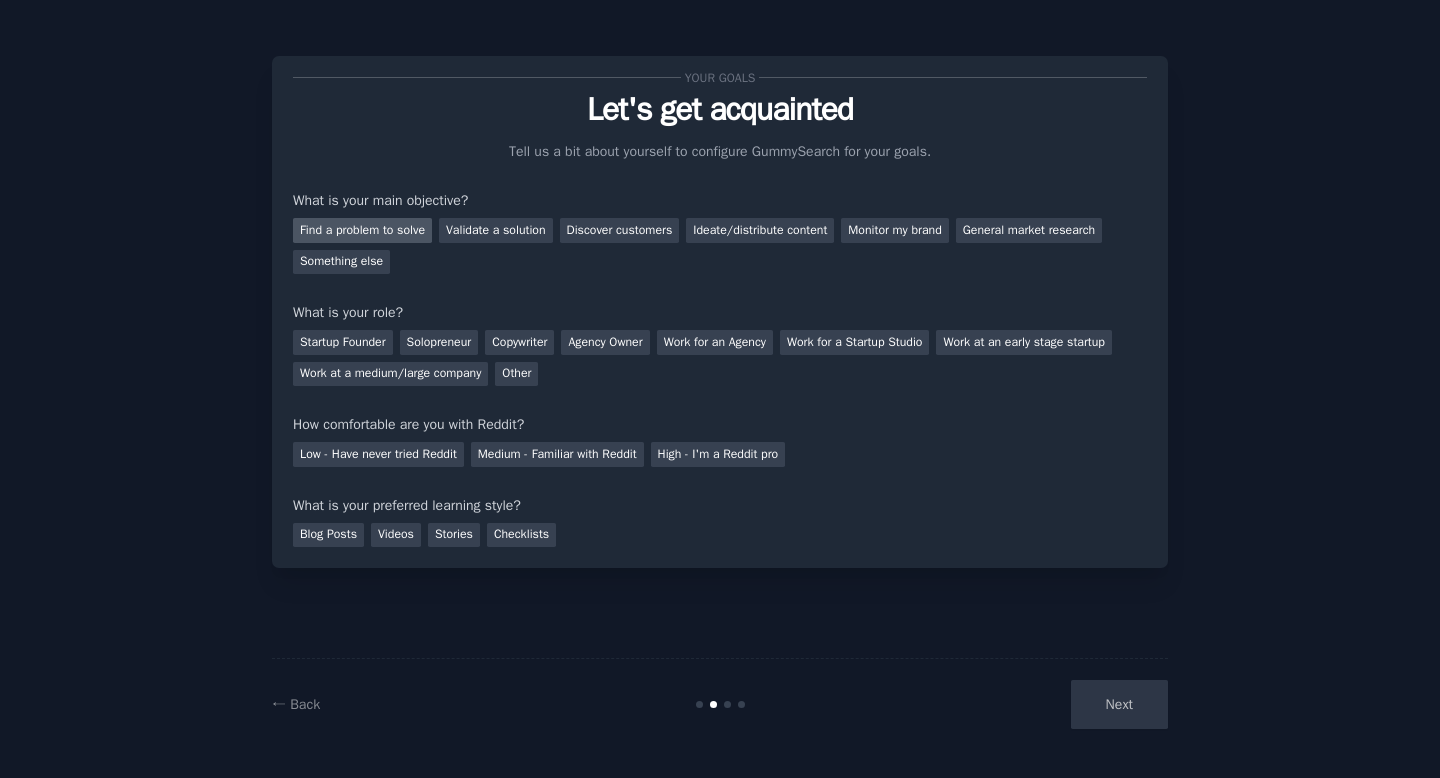 click on "Find a problem to solve" at bounding box center (362, 230) 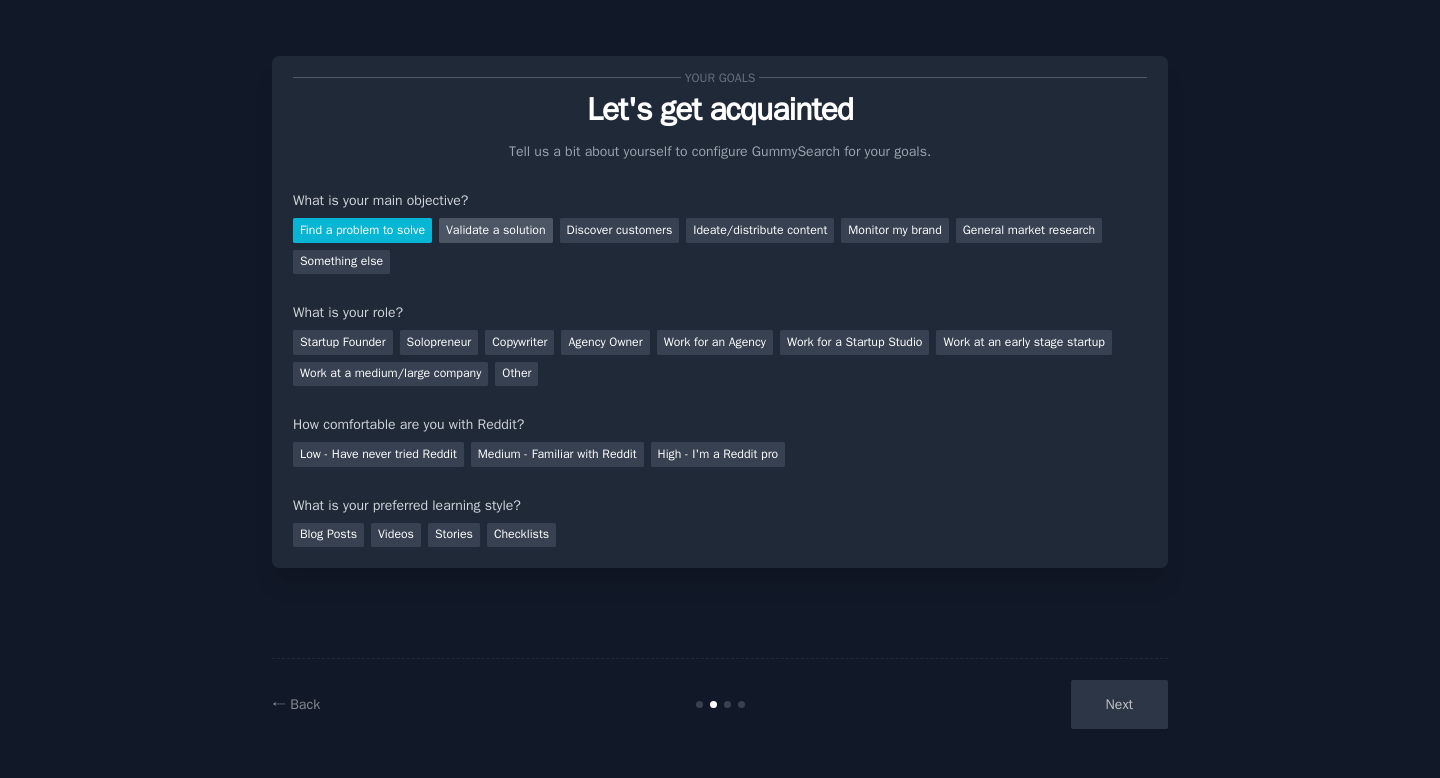 click on "Validate a solution" at bounding box center (496, 230) 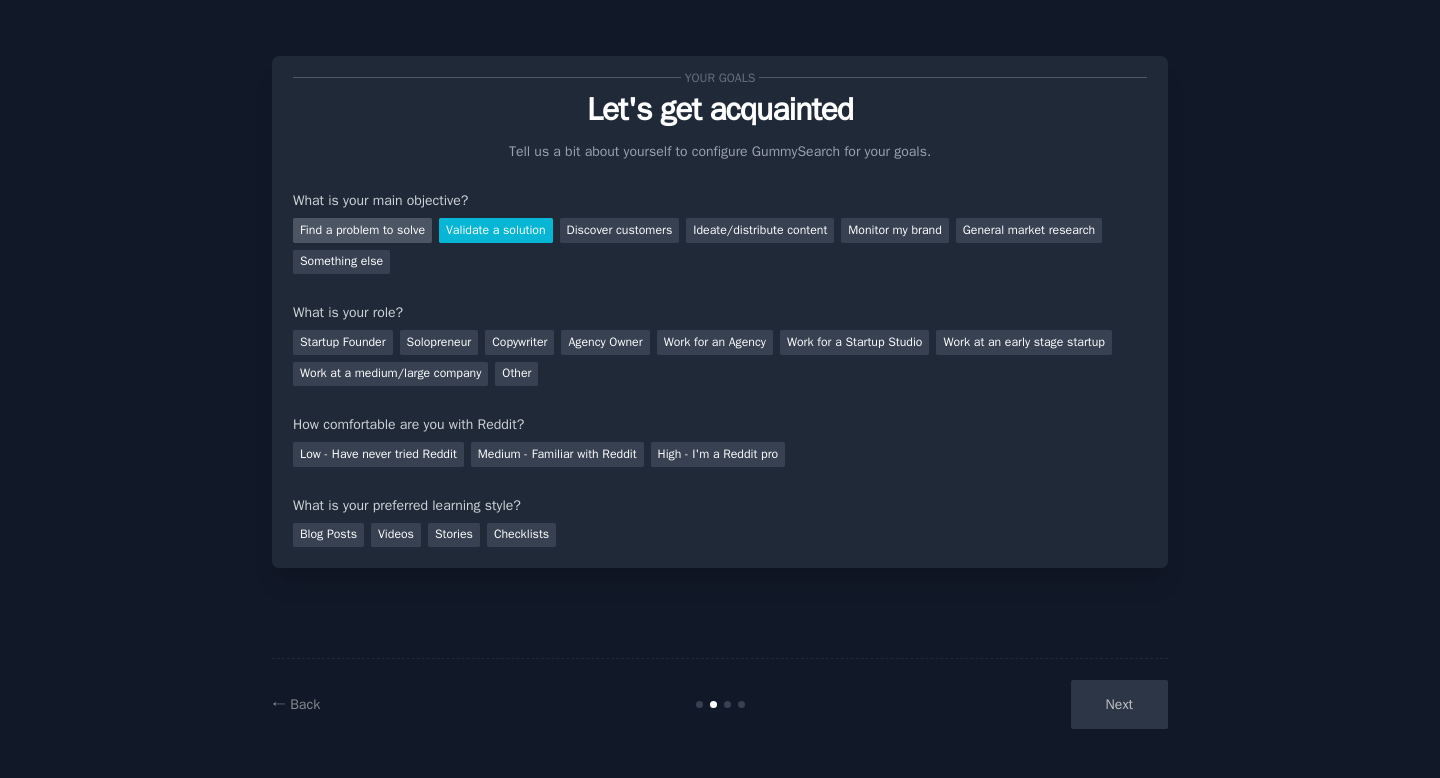 click on "Find a problem to solve" at bounding box center [362, 230] 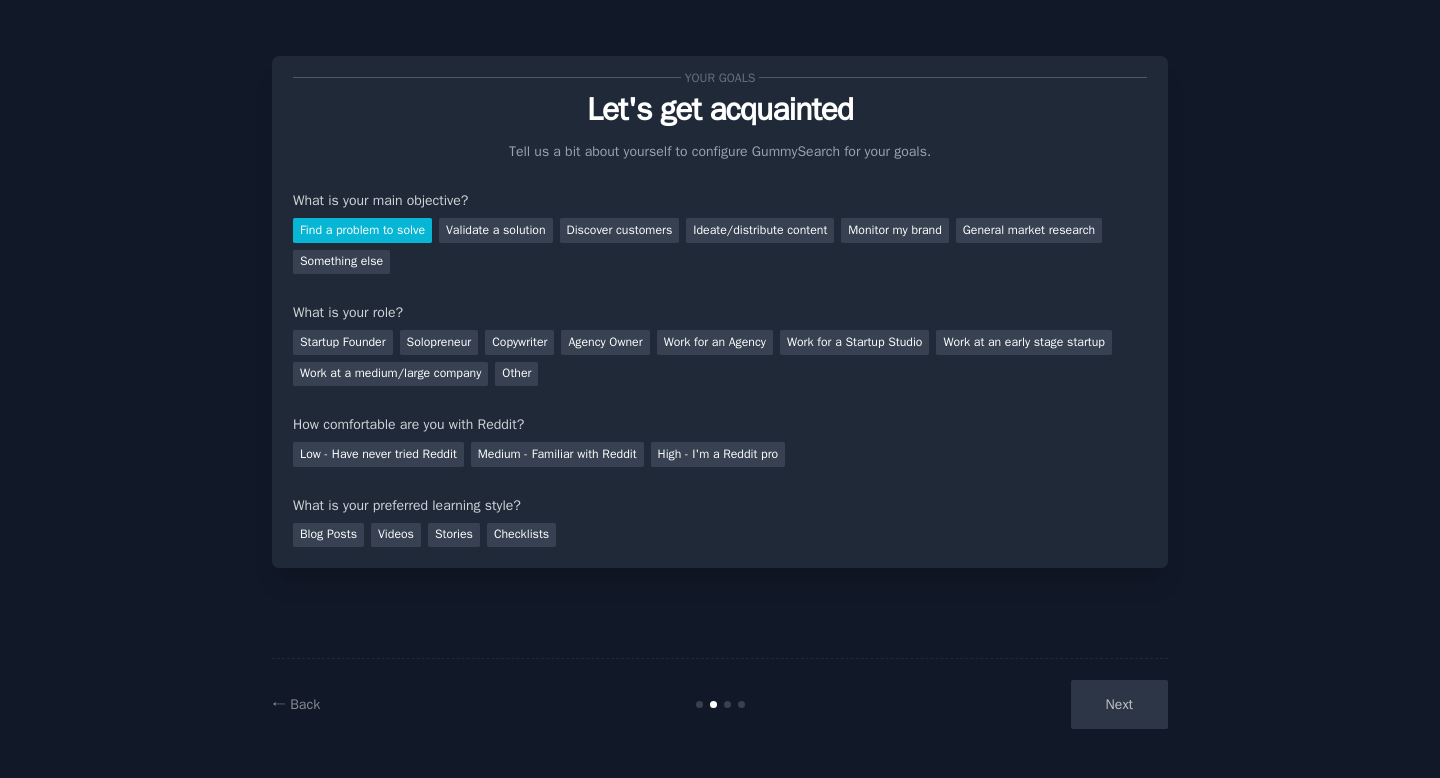 click on "Find a problem to solve" at bounding box center (362, 230) 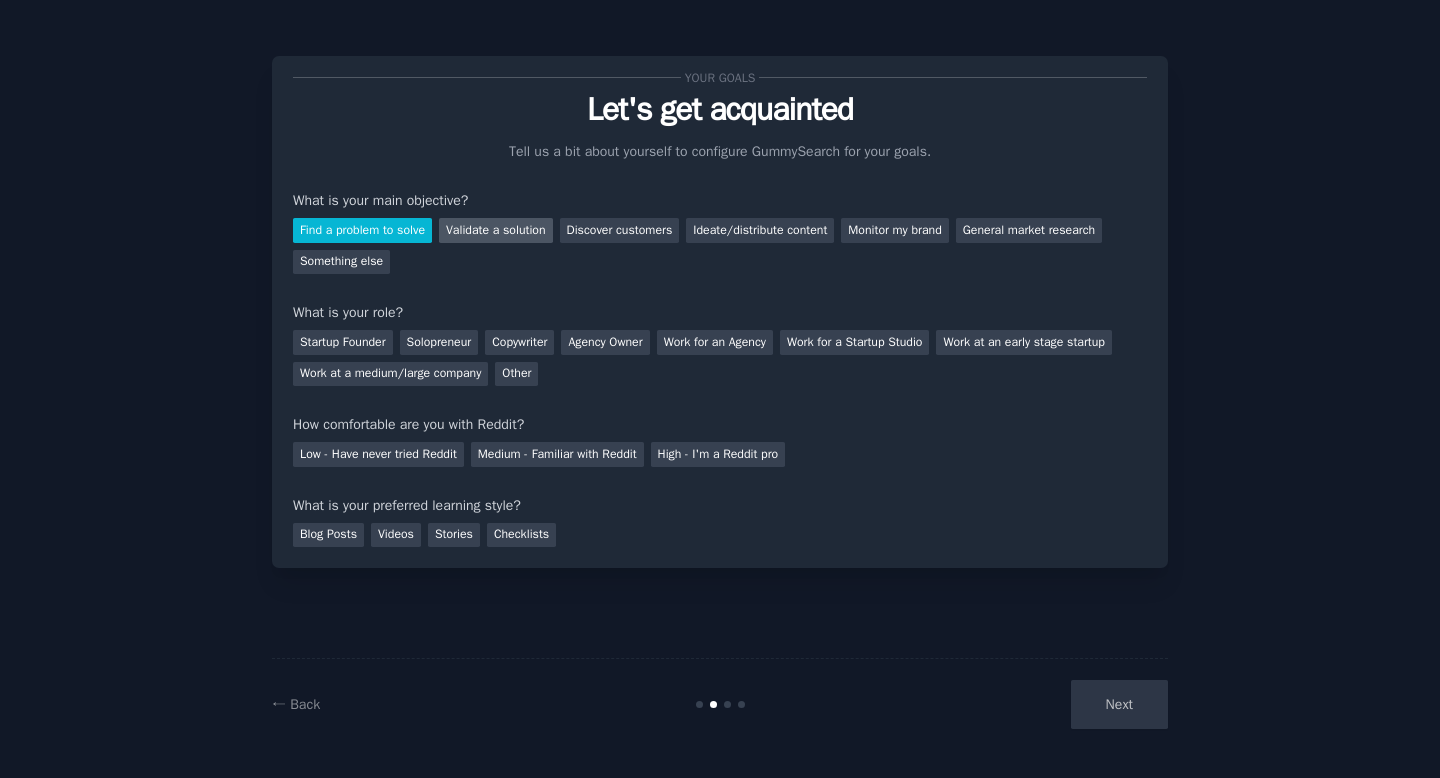 click on "Validate a solution" at bounding box center [496, 230] 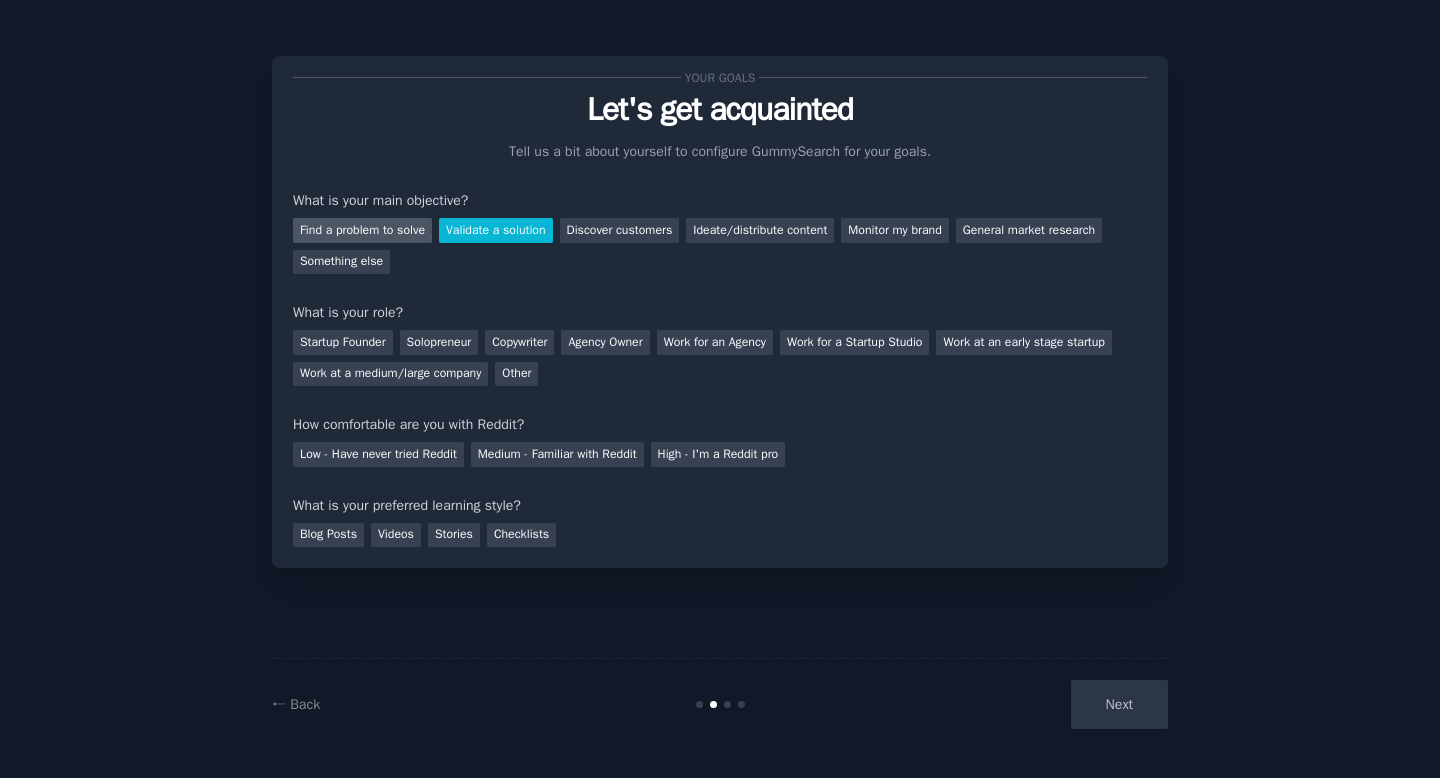 click on "Find a problem to solve" at bounding box center (362, 230) 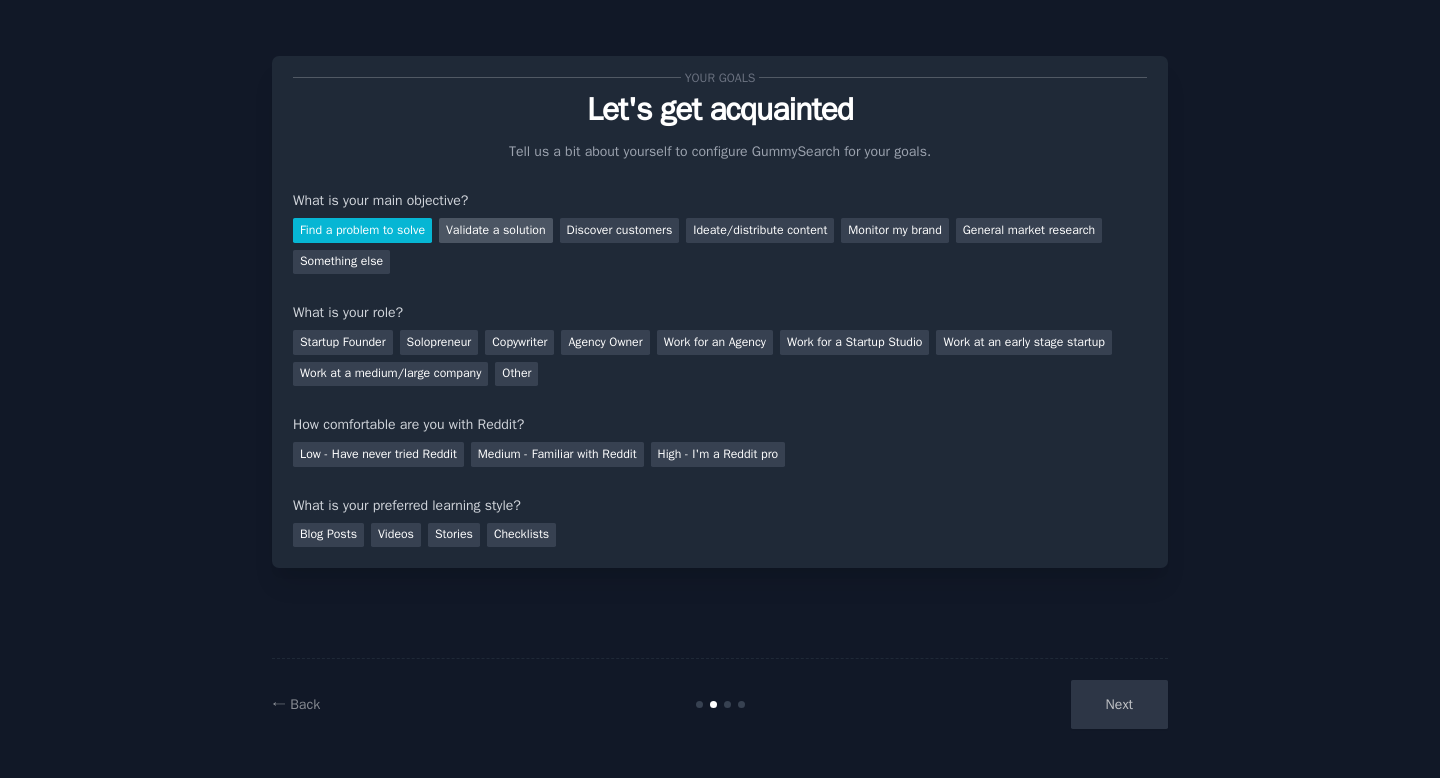 click on "Validate a solution" at bounding box center [496, 230] 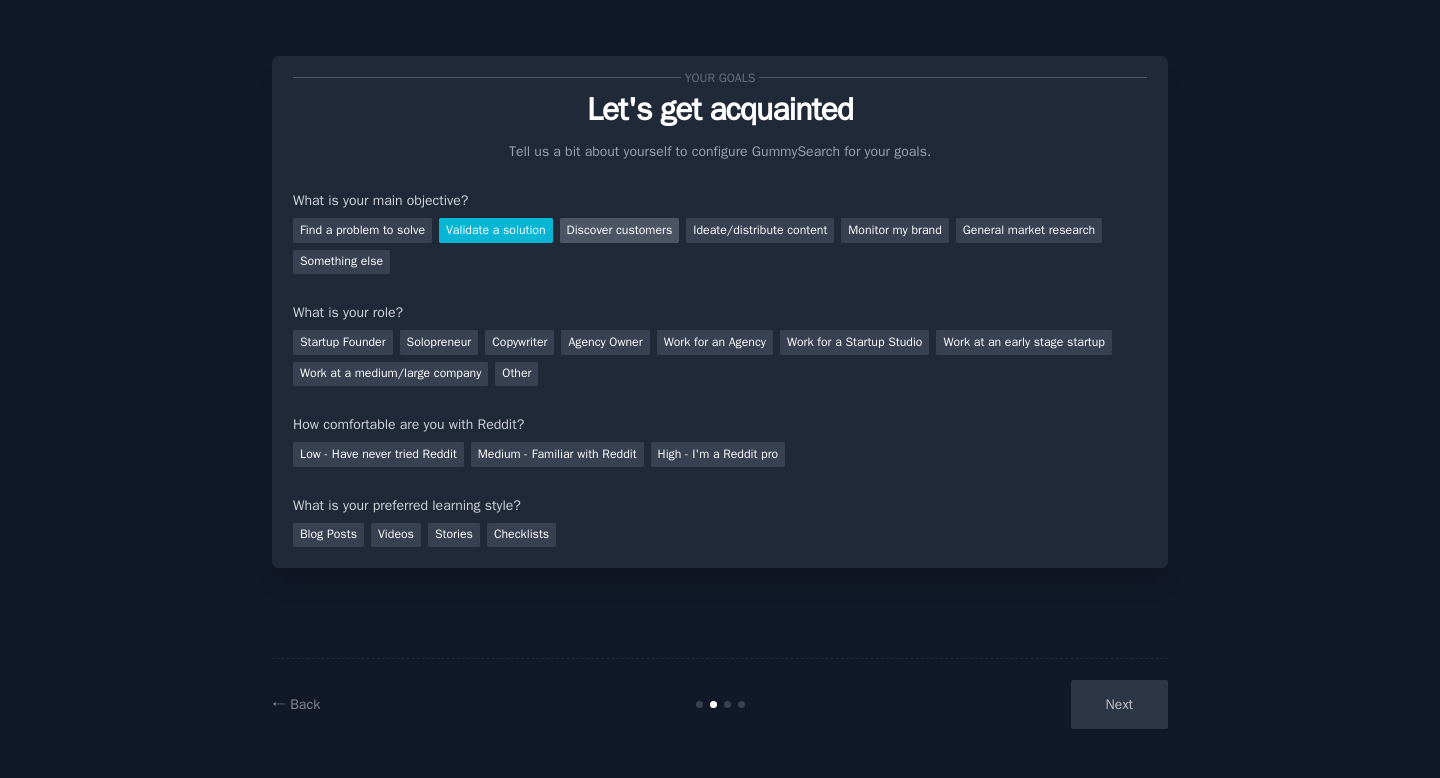 click on "Discover customers" at bounding box center (620, 230) 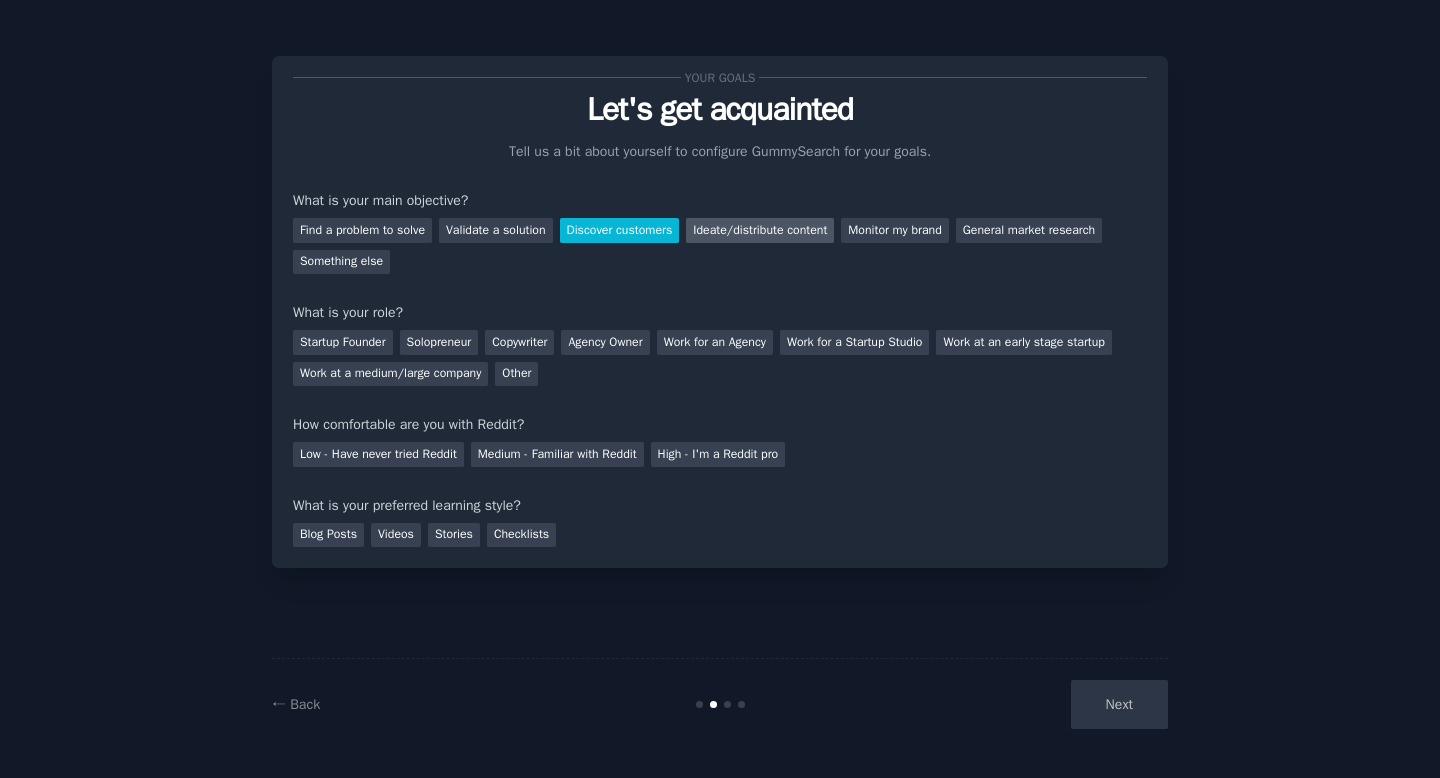 click on "Ideate/distribute content" at bounding box center (760, 230) 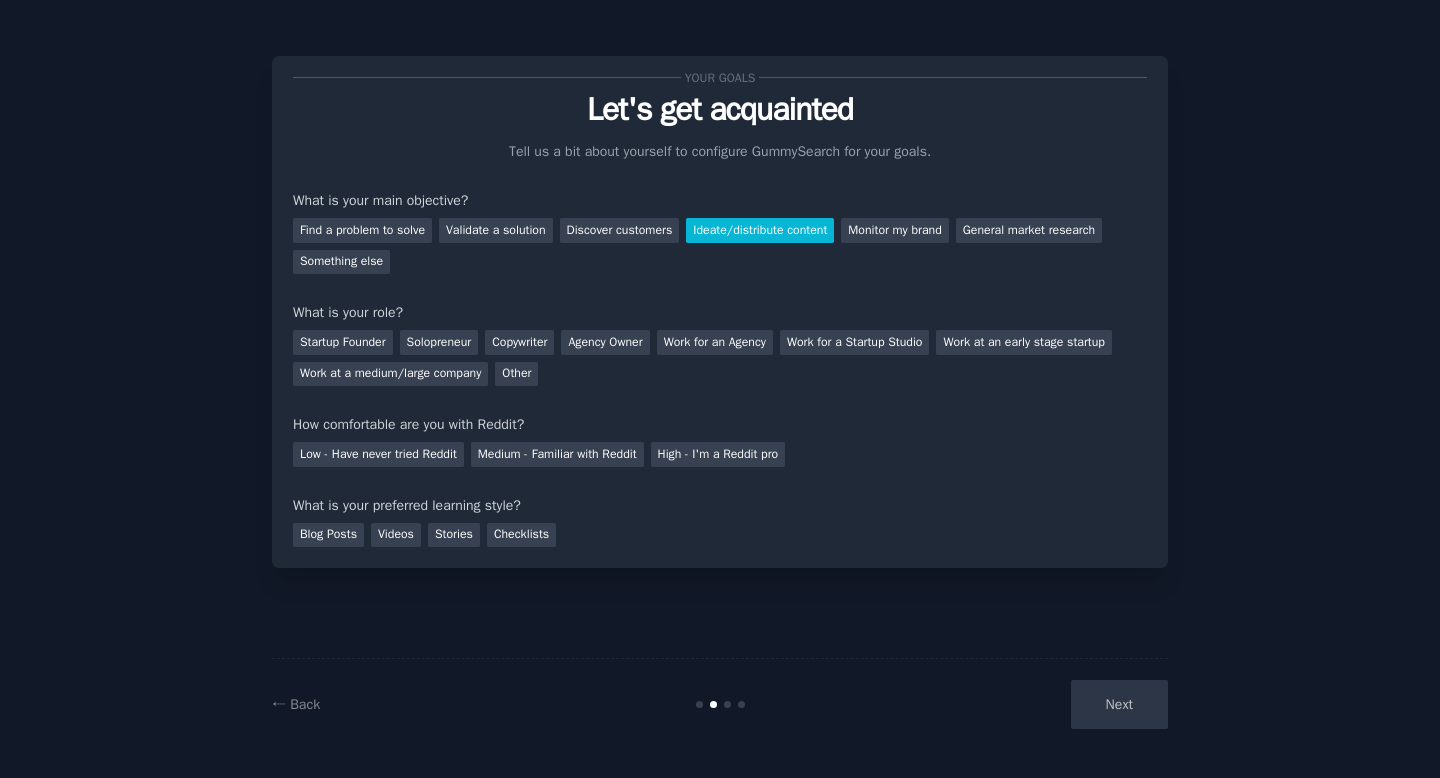 click on "Your goals Let's get acquainted Tell us a bit about yourself to configure GummySearch for your goals. What is your main objective? Find a problem to solve Validate a solution Discover customers Ideate/distribute content Monitor my brand General market research Something else What is your role? Startup Founder Solopreneur Copywriter Agency Owner Work for an Agency Work for a Startup Studio Work at an early stage startup Work at a medium/large company Other How comfortable are you with Reddit? Low - Have never tried Reddit Medium - Familiar with Reddit High - I'm a Reddit pro What is your preferred learning style? Blog Posts Videos Stories Checklists" at bounding box center [720, 312] 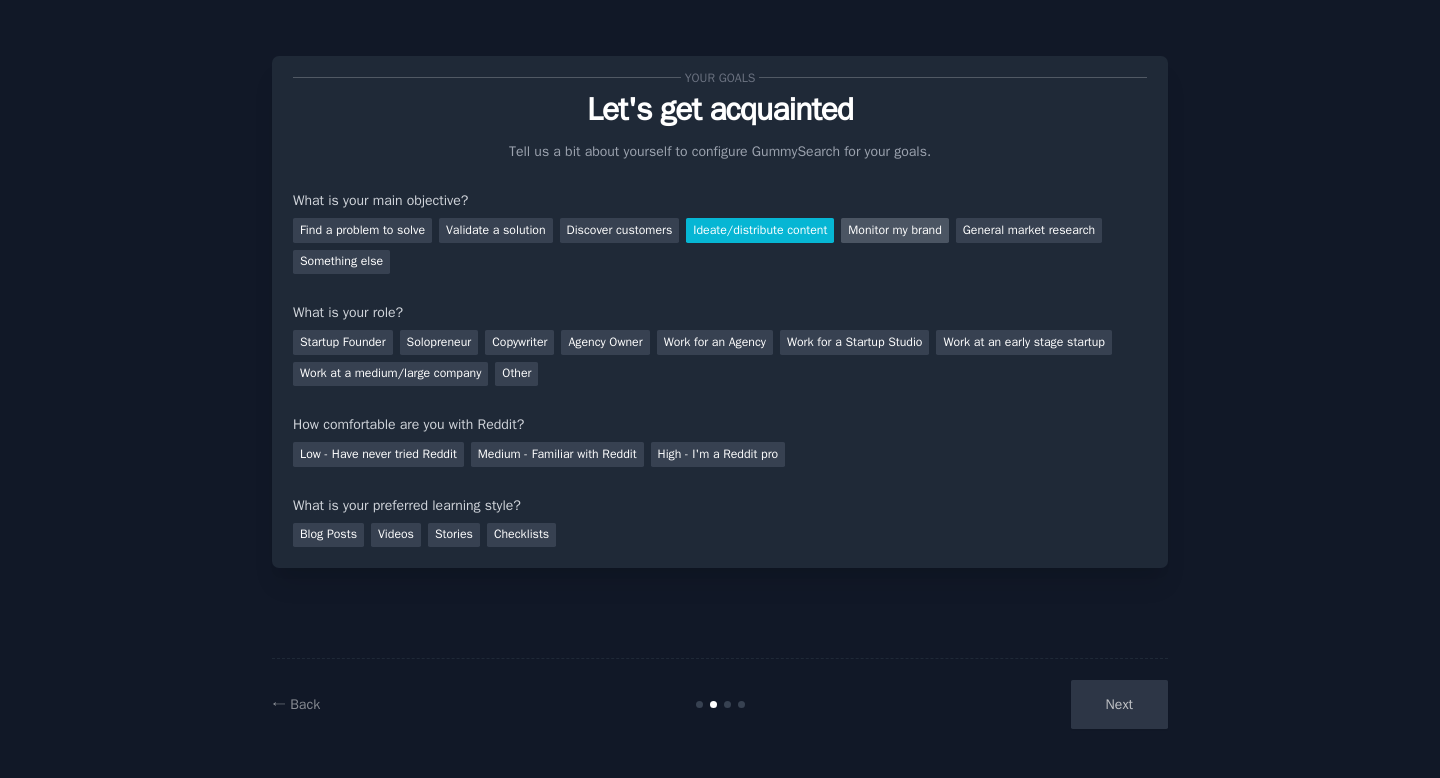 click on "Monitor my brand" at bounding box center [894, 230] 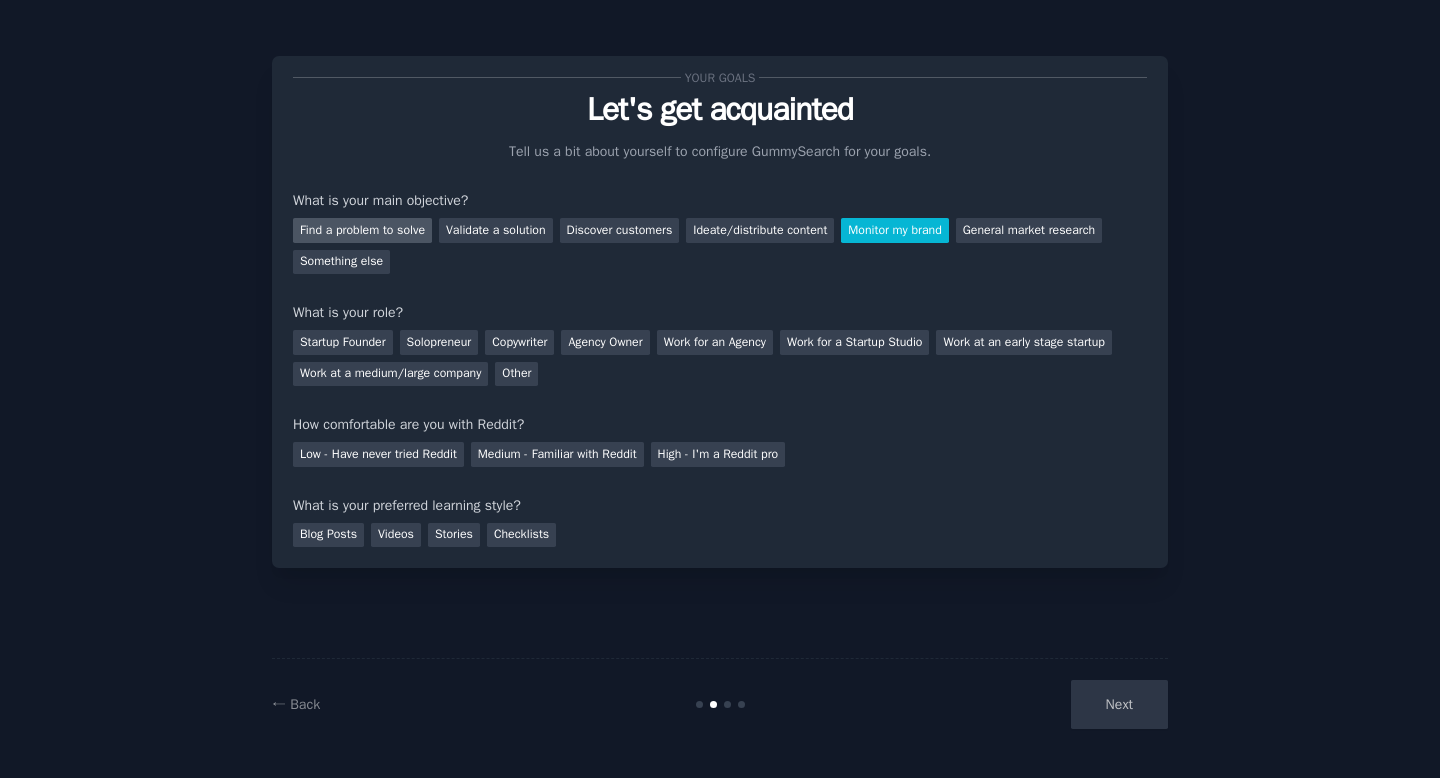 click on "Find a problem to solve" at bounding box center (362, 230) 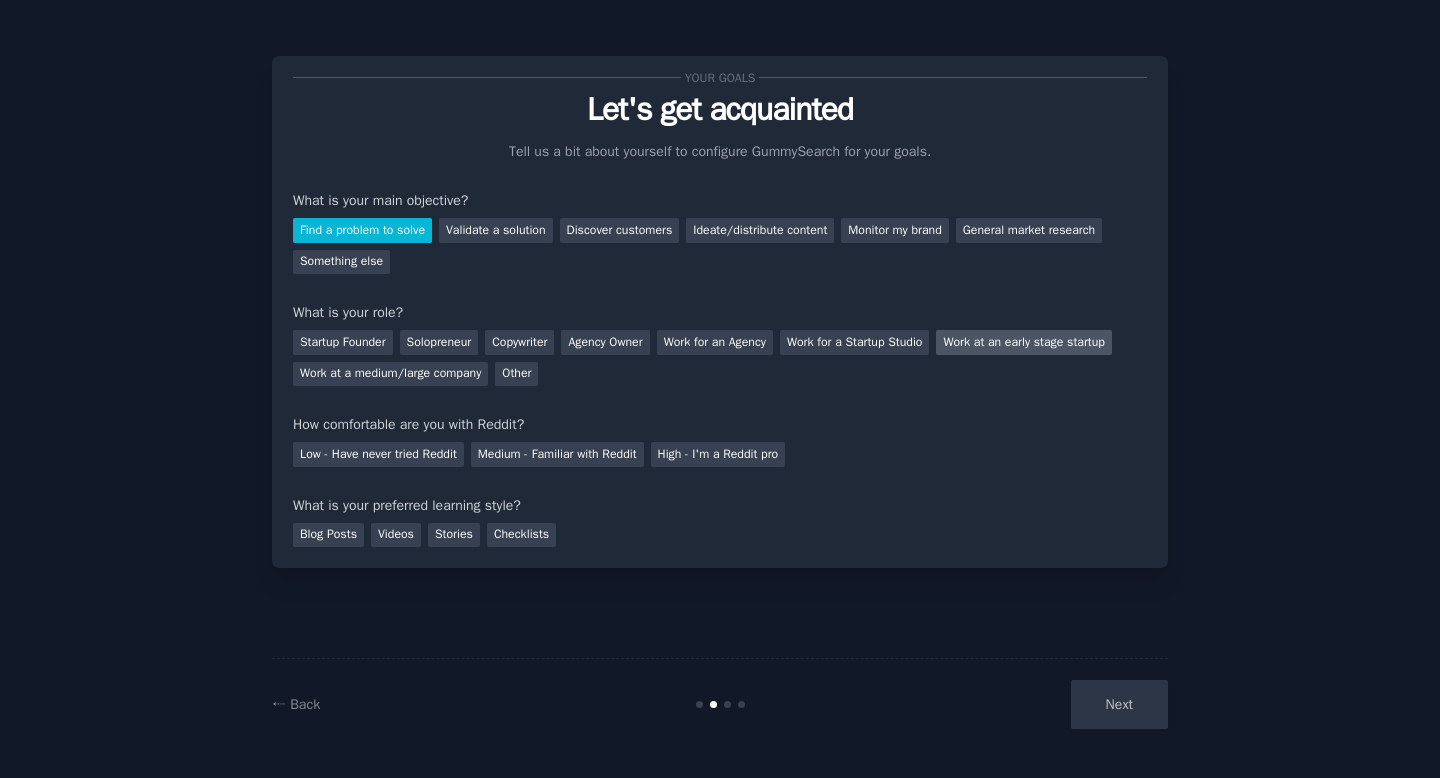 click on "Work at an early stage startup" at bounding box center [1023, 342] 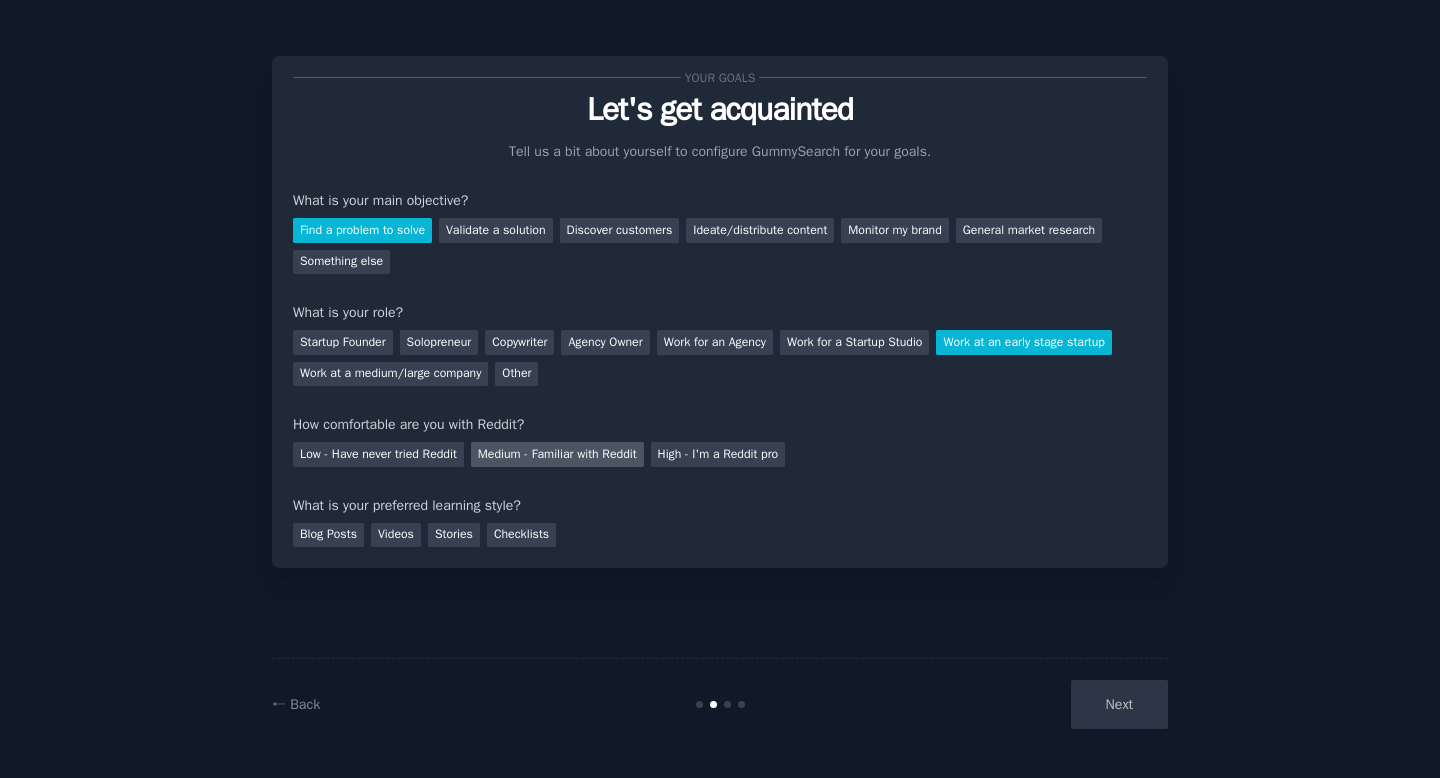 click on "Medium - Familiar with Reddit" at bounding box center [557, 454] 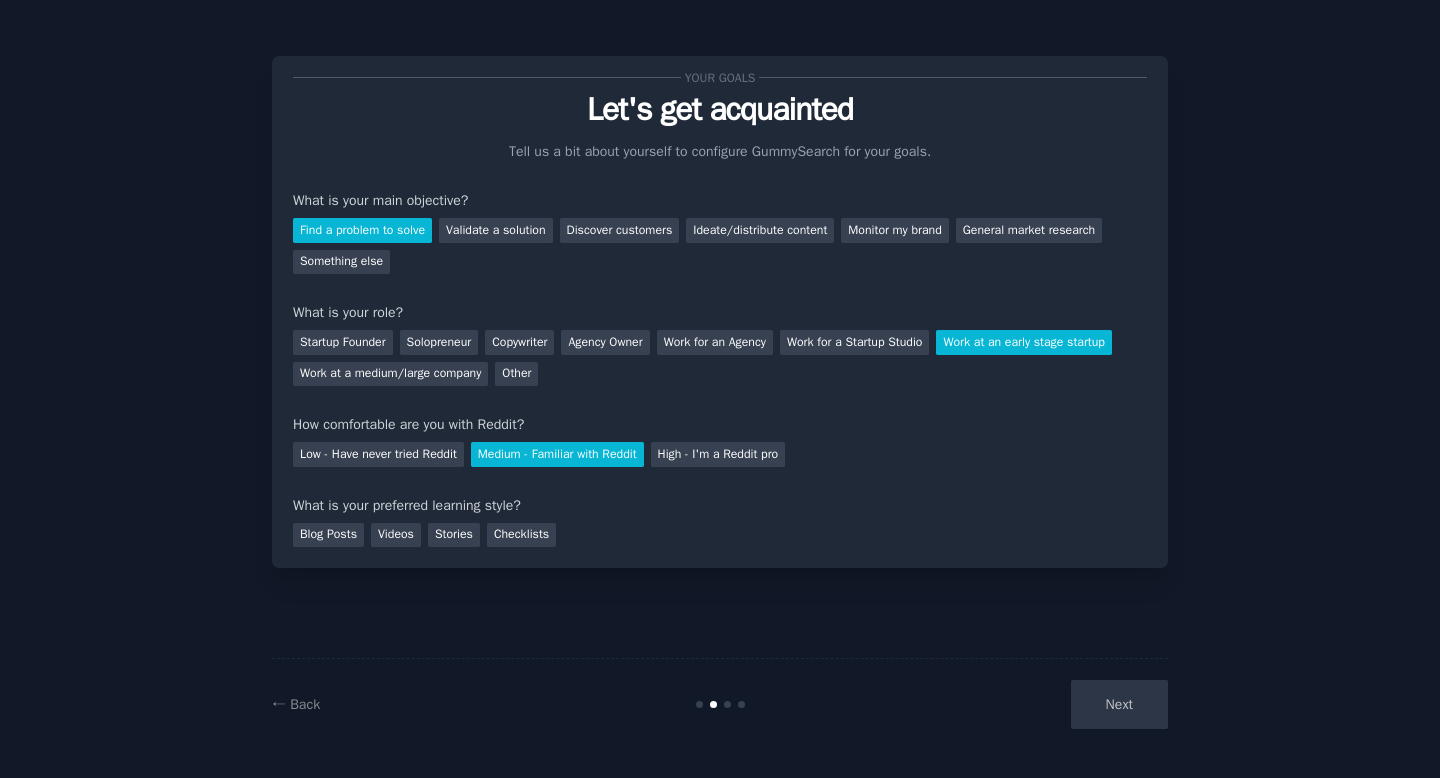 click on "What is your preferred learning style?" at bounding box center (720, 505) 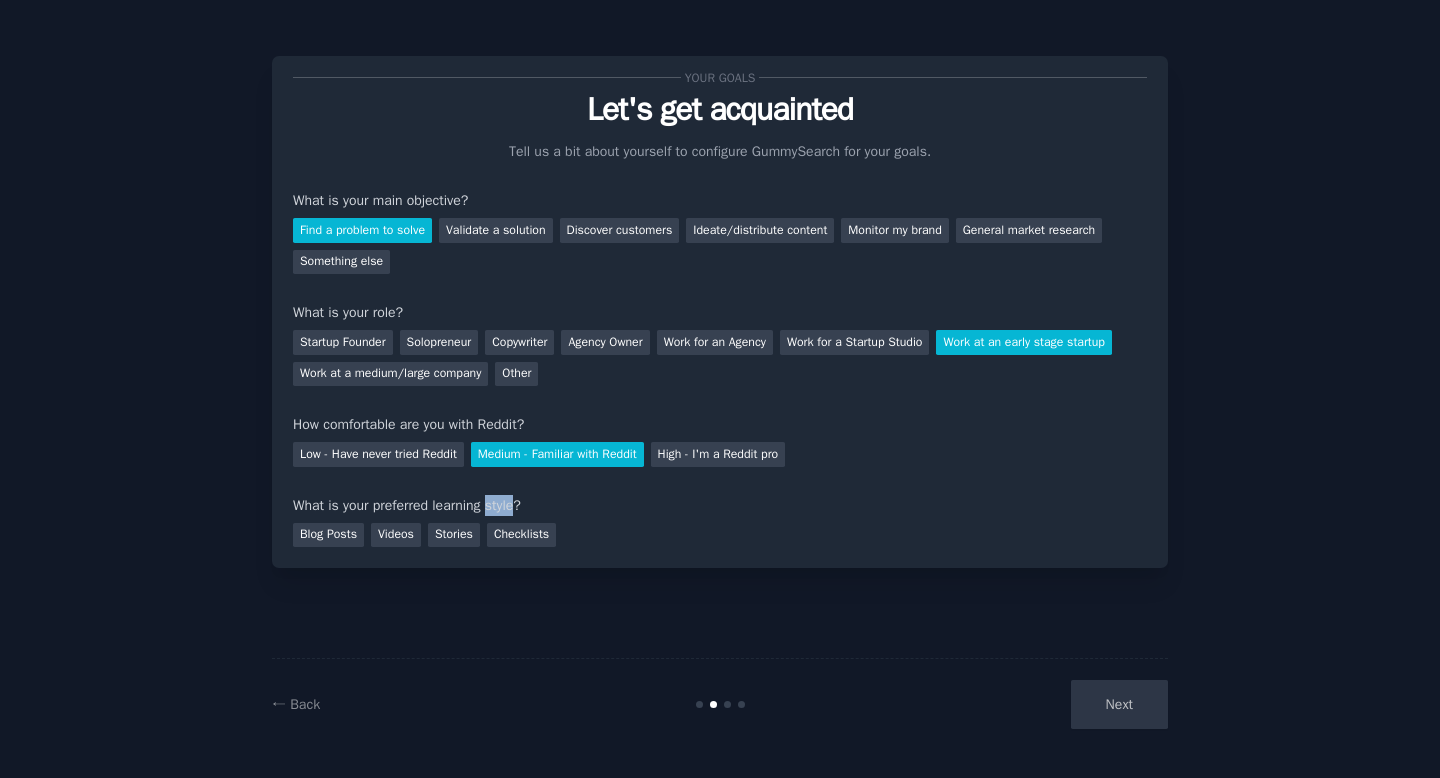click on "What is your preferred learning style?" at bounding box center (720, 505) 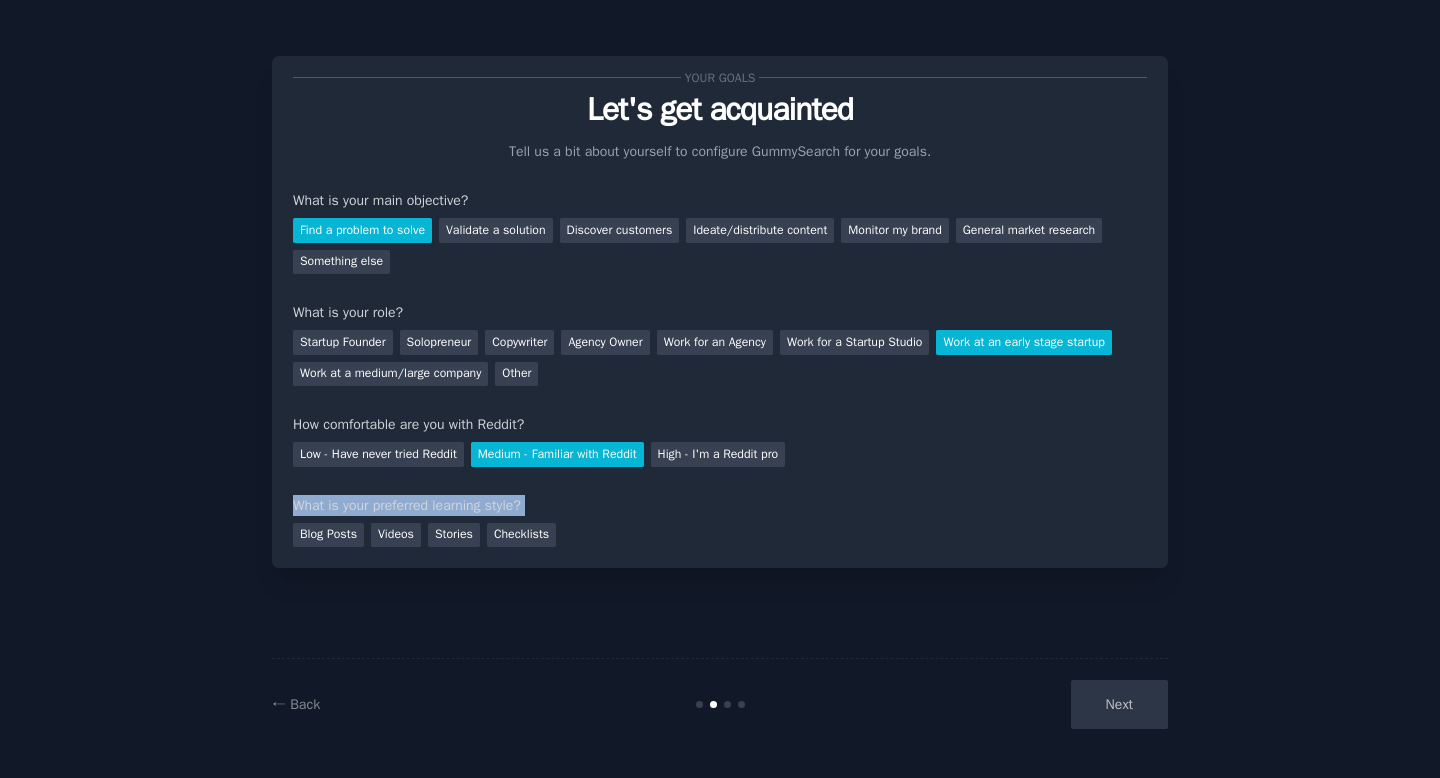 click on "What is your preferred learning style?" at bounding box center (720, 505) 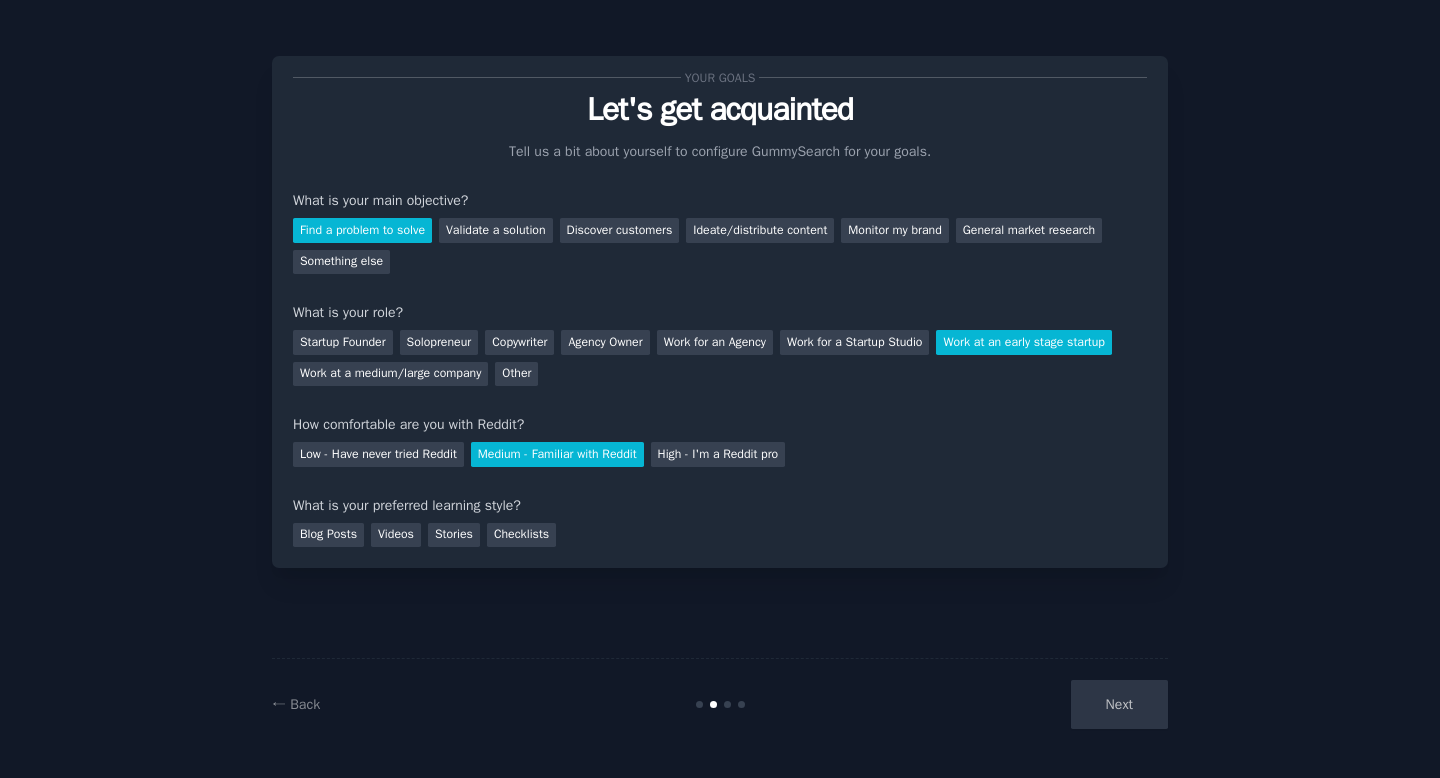 click on "What is your preferred learning style?" at bounding box center [720, 505] 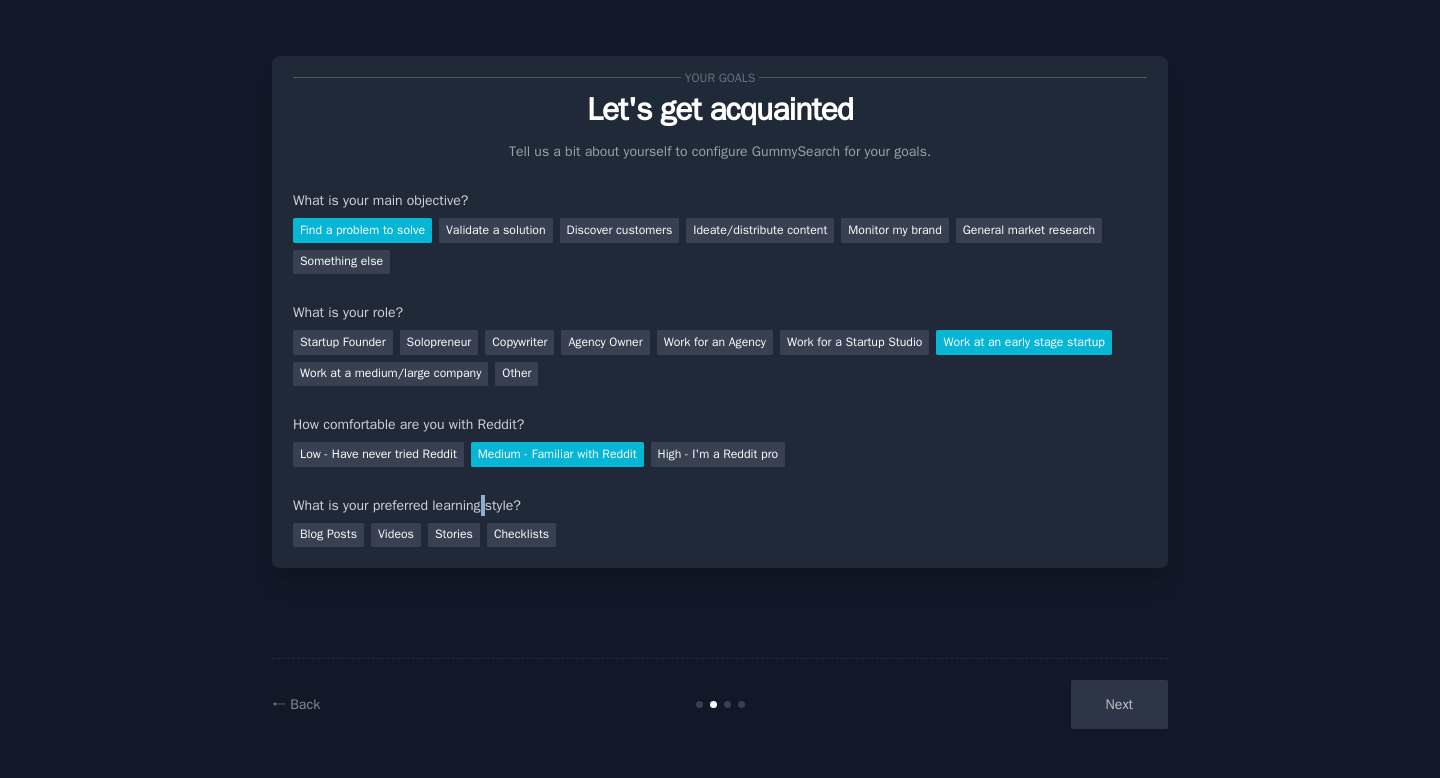 click on "What is your preferred learning style?" at bounding box center (720, 505) 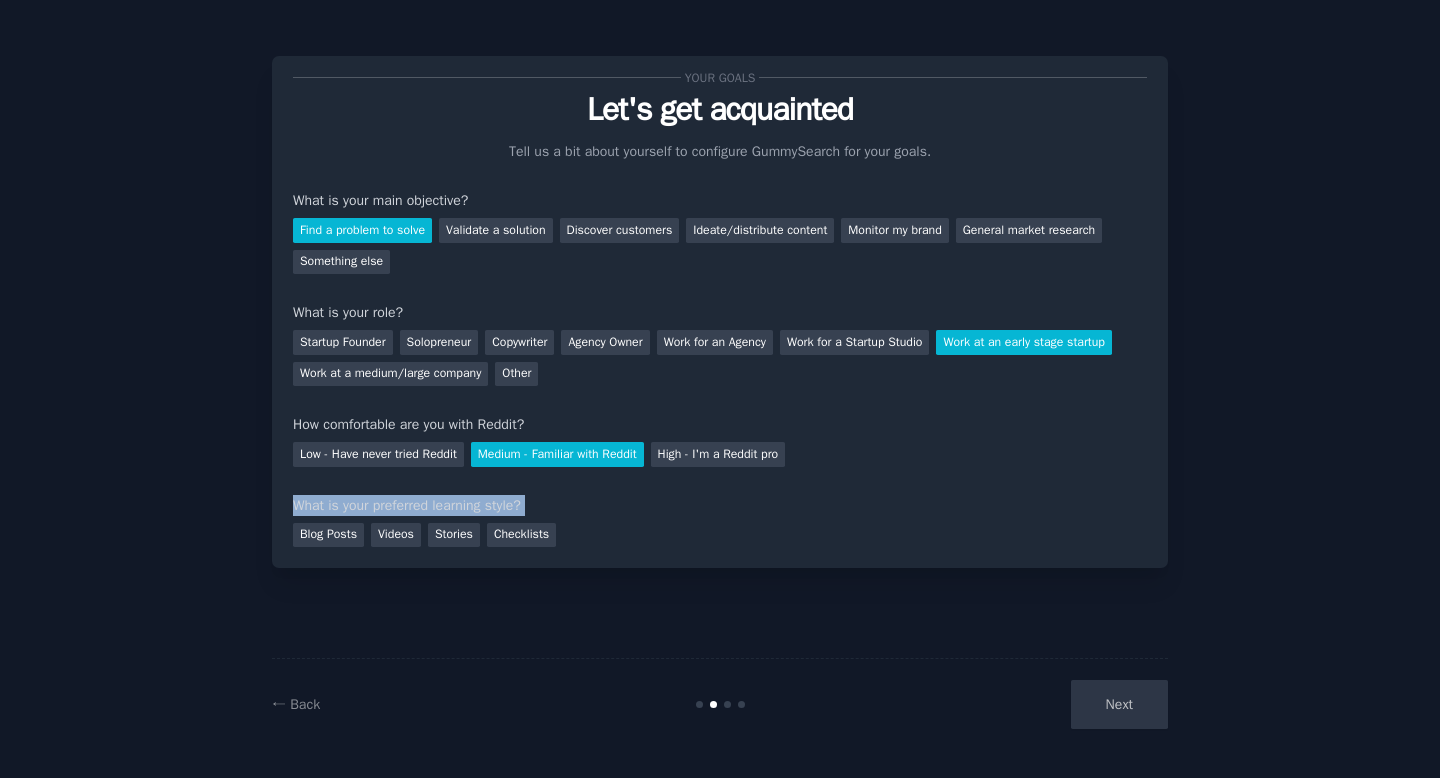 click on "What is your preferred learning style?" at bounding box center [720, 505] 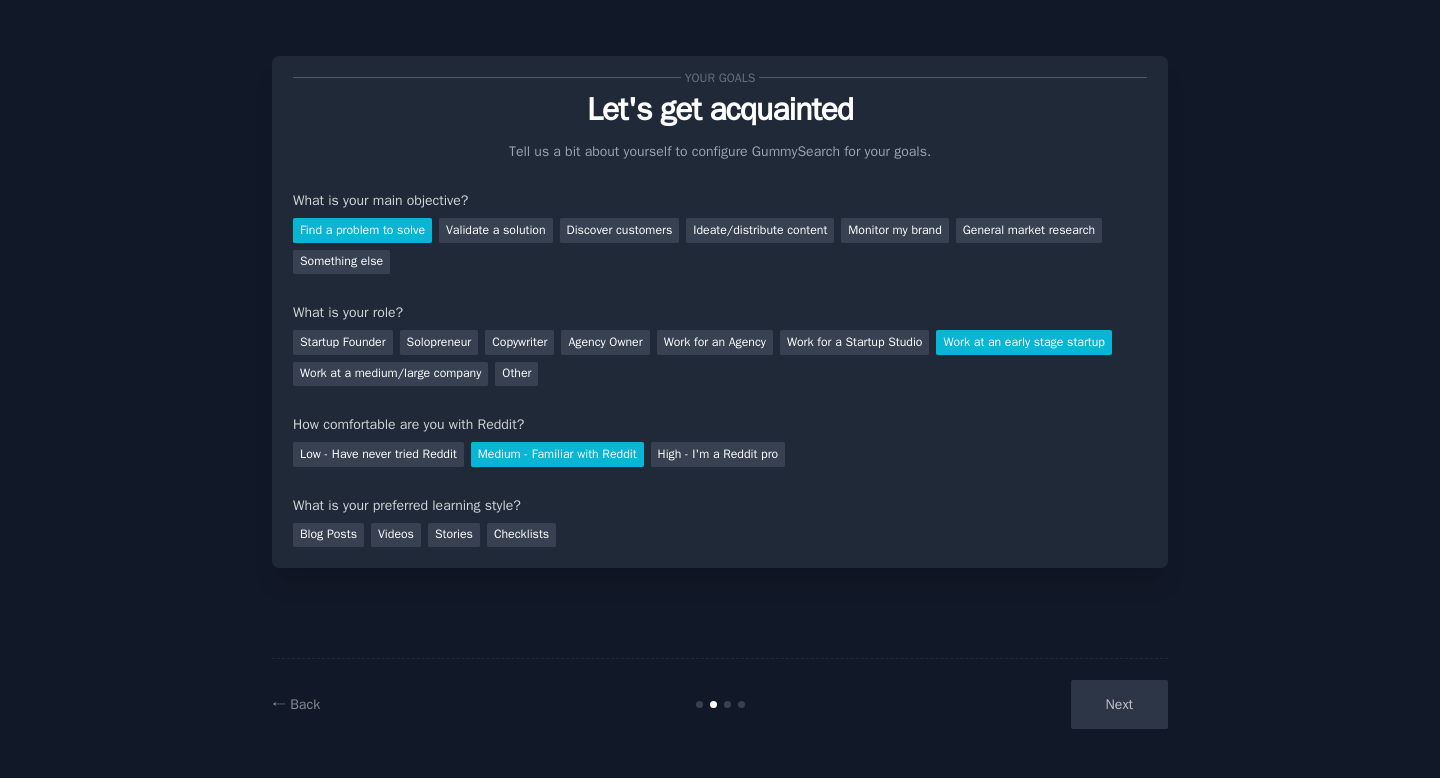 click on "What is your preferred learning style?" at bounding box center [720, 505] 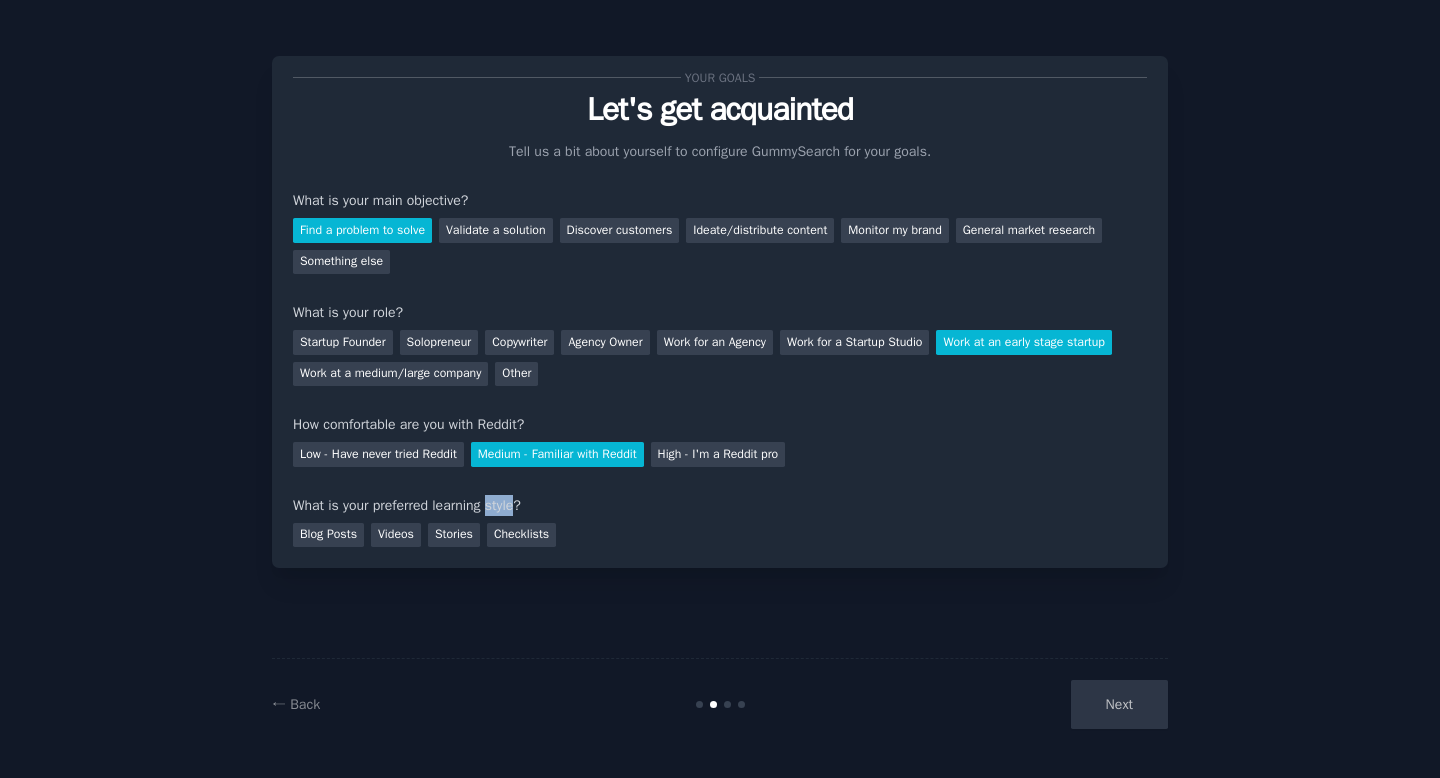 click on "What is your preferred learning style?" at bounding box center (720, 505) 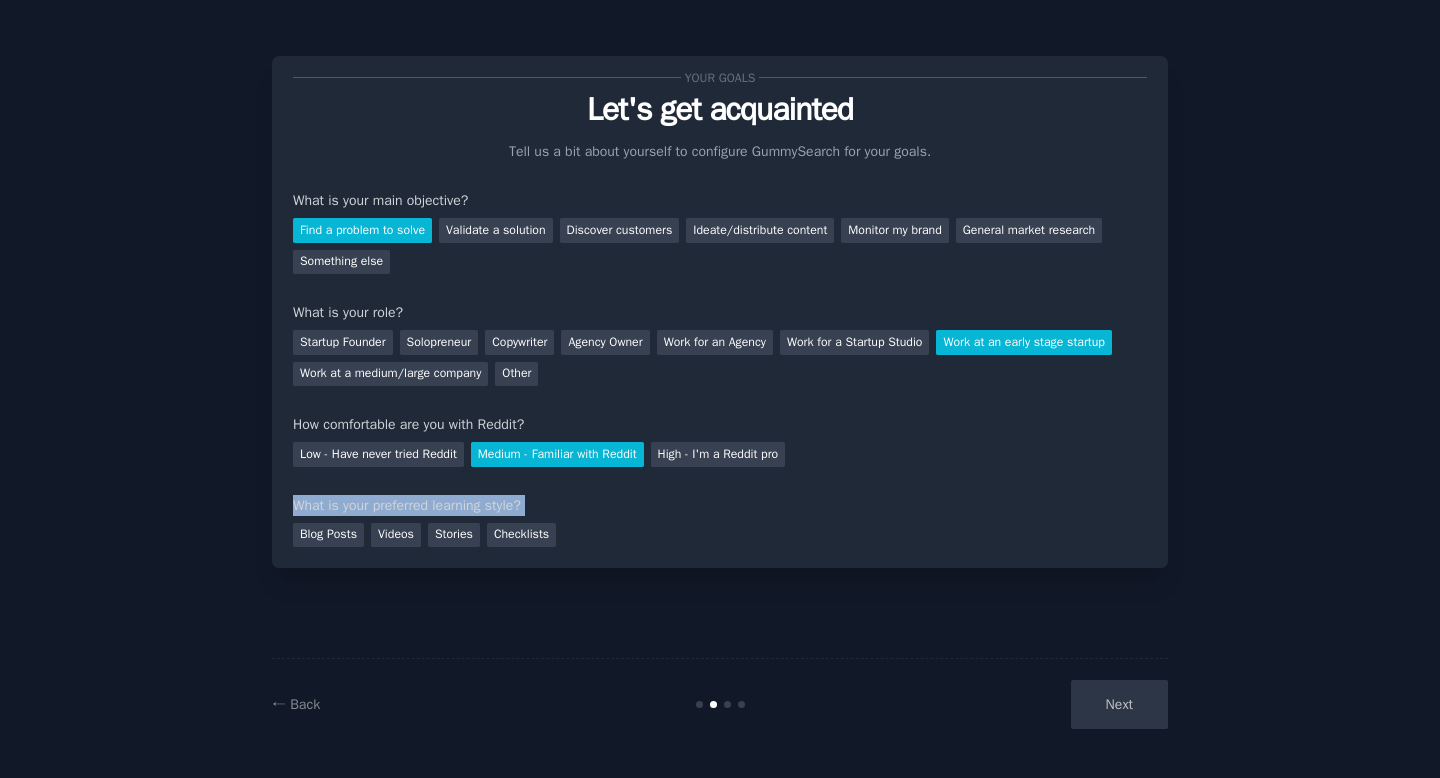 click on "What is your preferred learning style?" at bounding box center (720, 505) 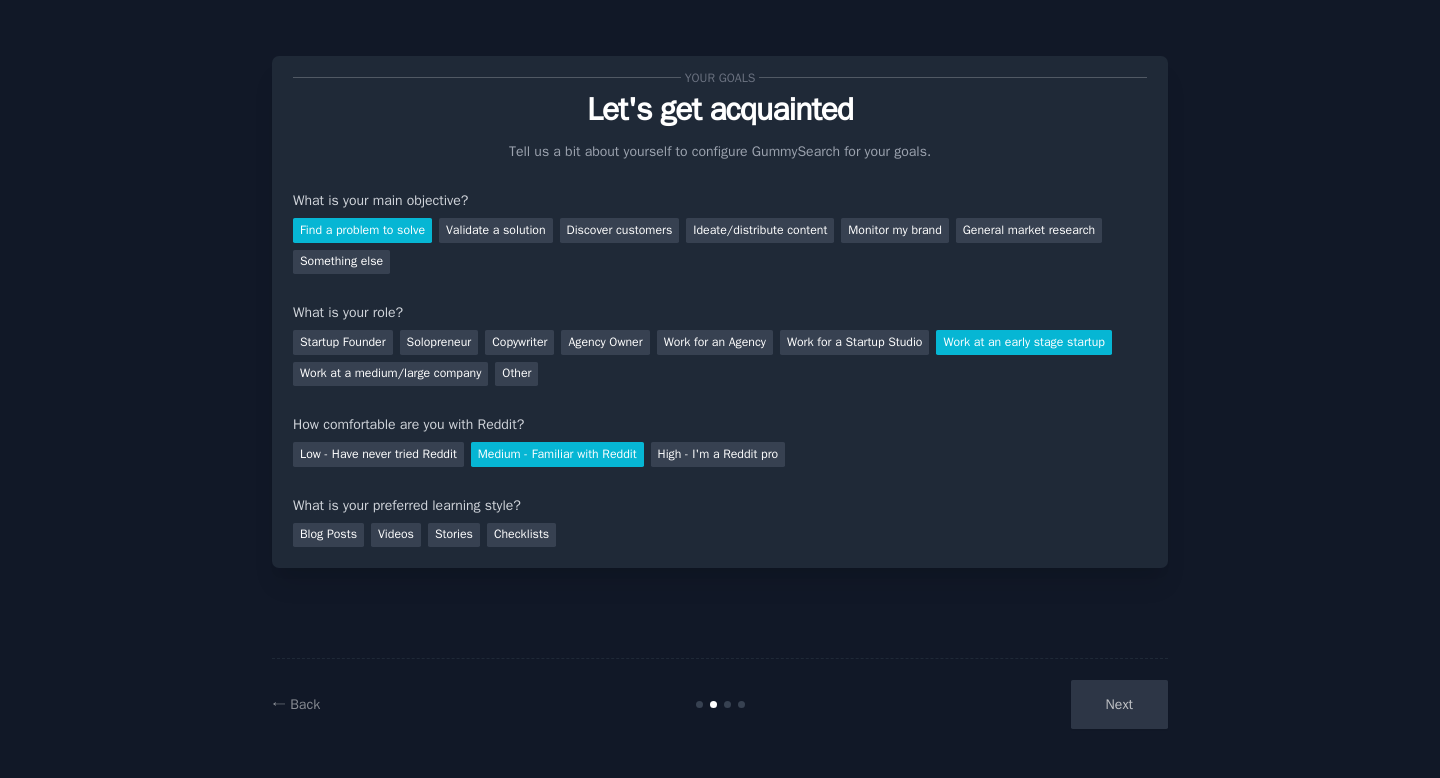 click on "What is your preferred learning style?" at bounding box center [720, 505] 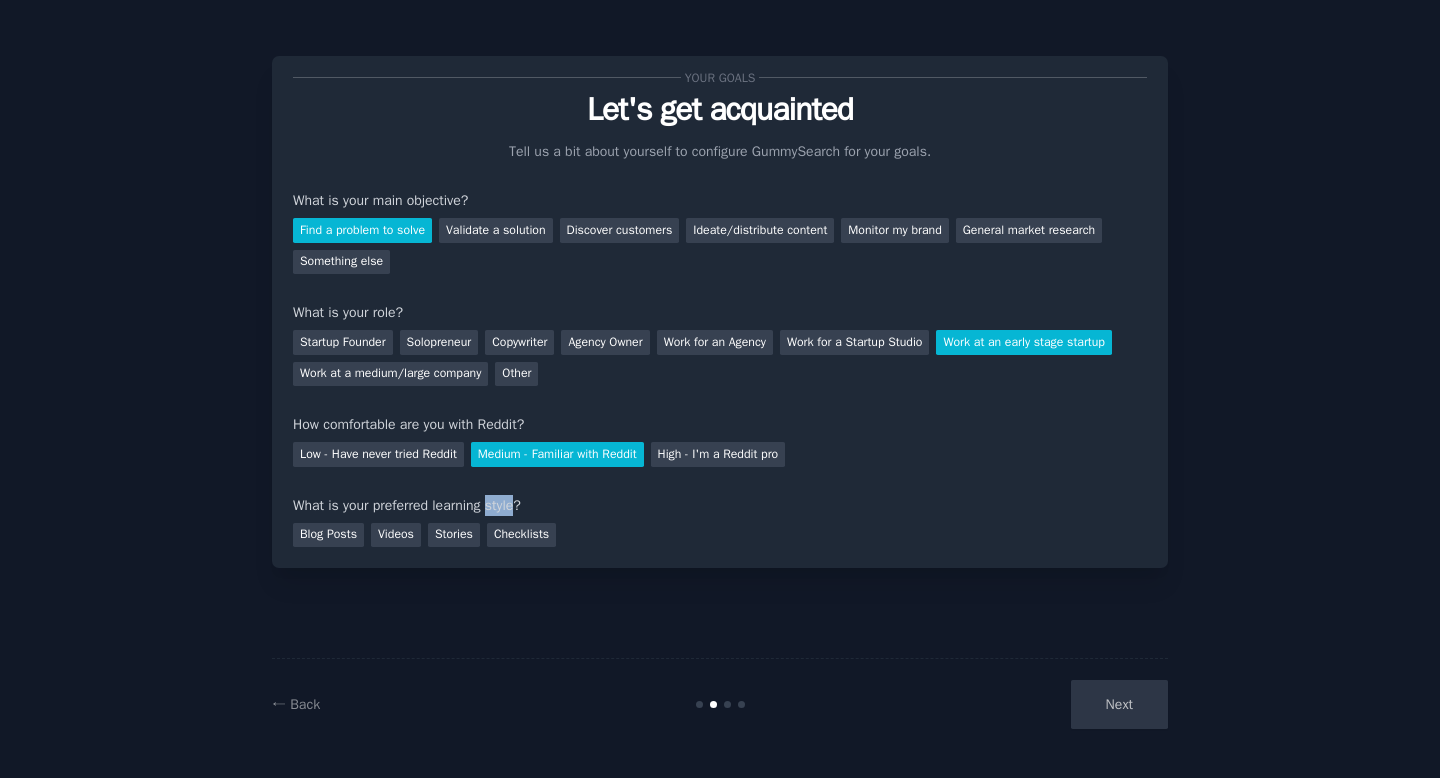 click on "What is your preferred learning style?" at bounding box center (720, 505) 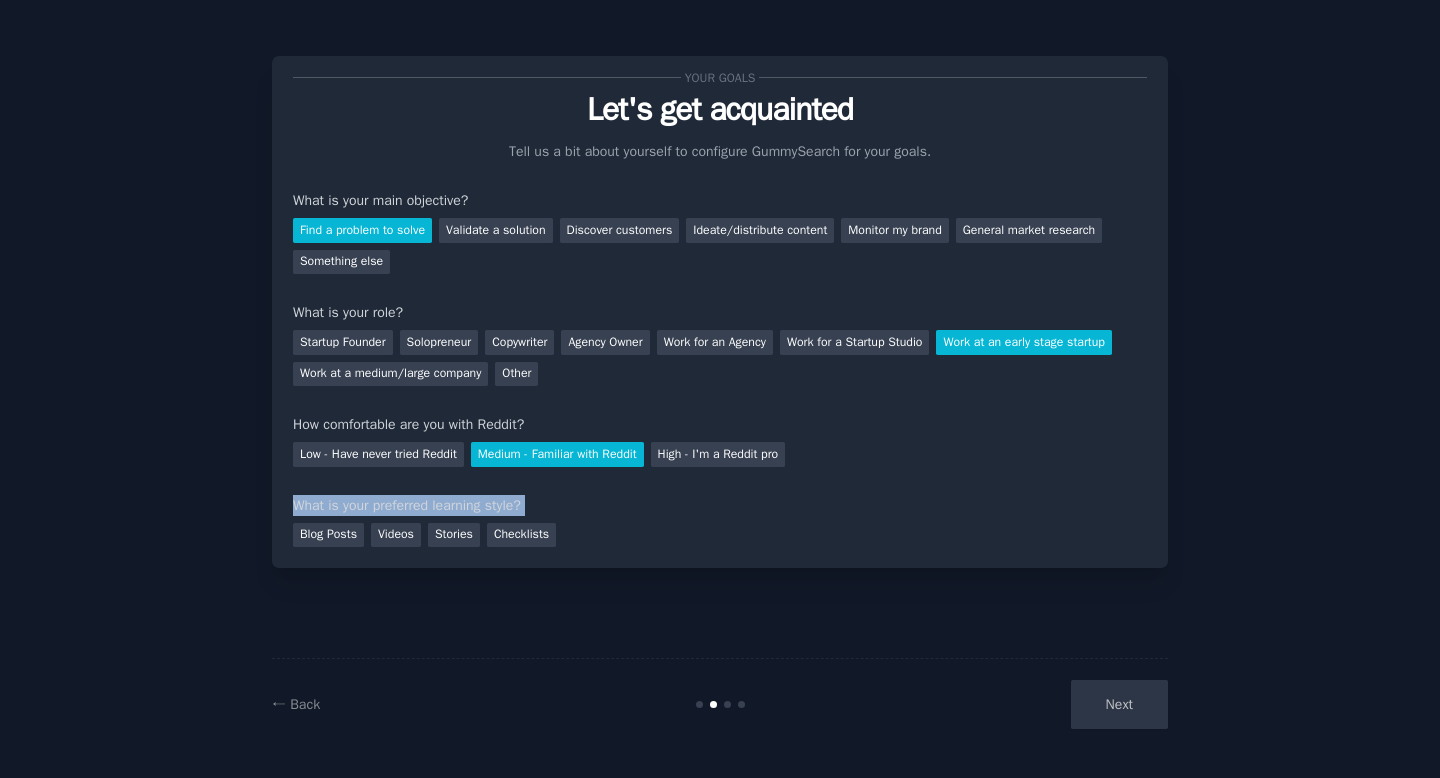 click on "What is your preferred learning style?" at bounding box center (720, 505) 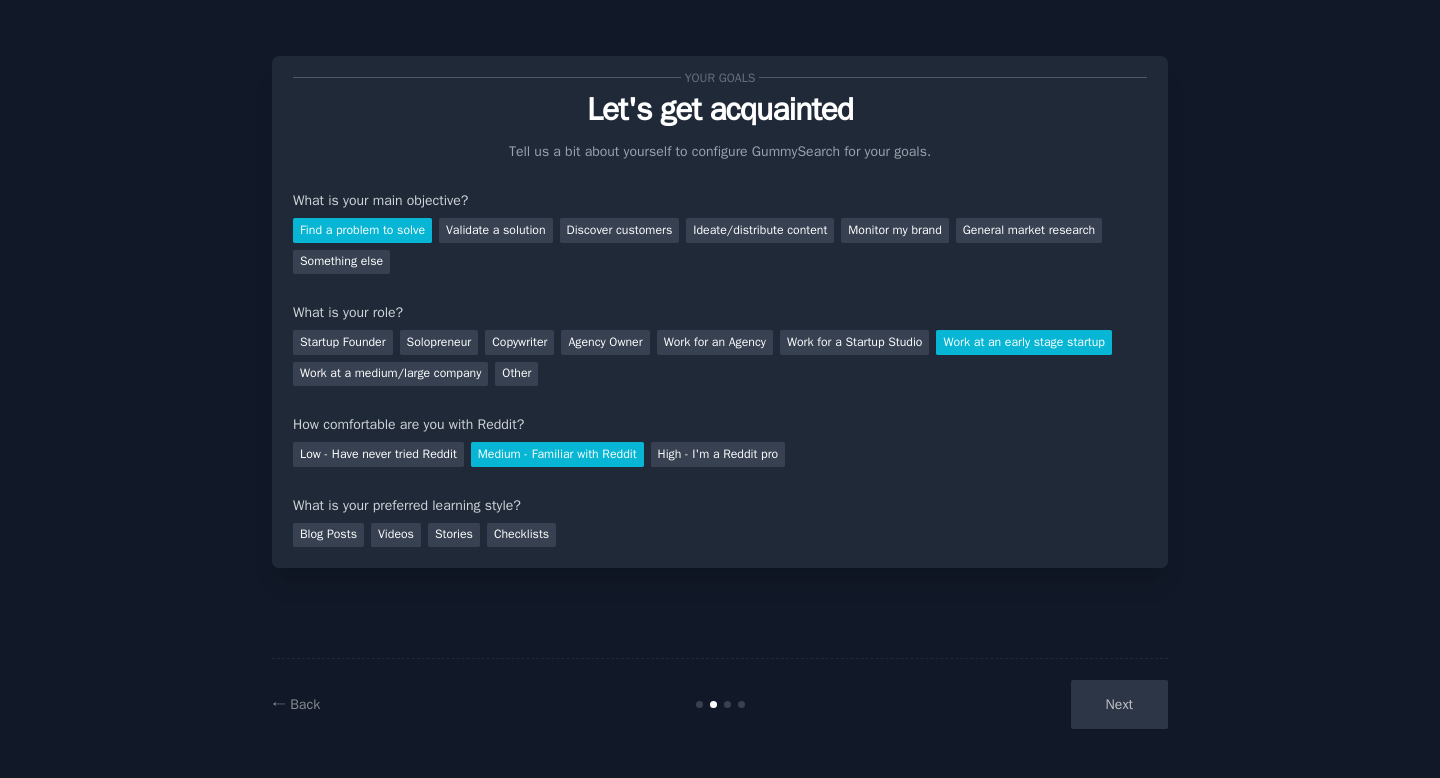 click on "How comfortable are you with Reddit?" at bounding box center (720, 424) 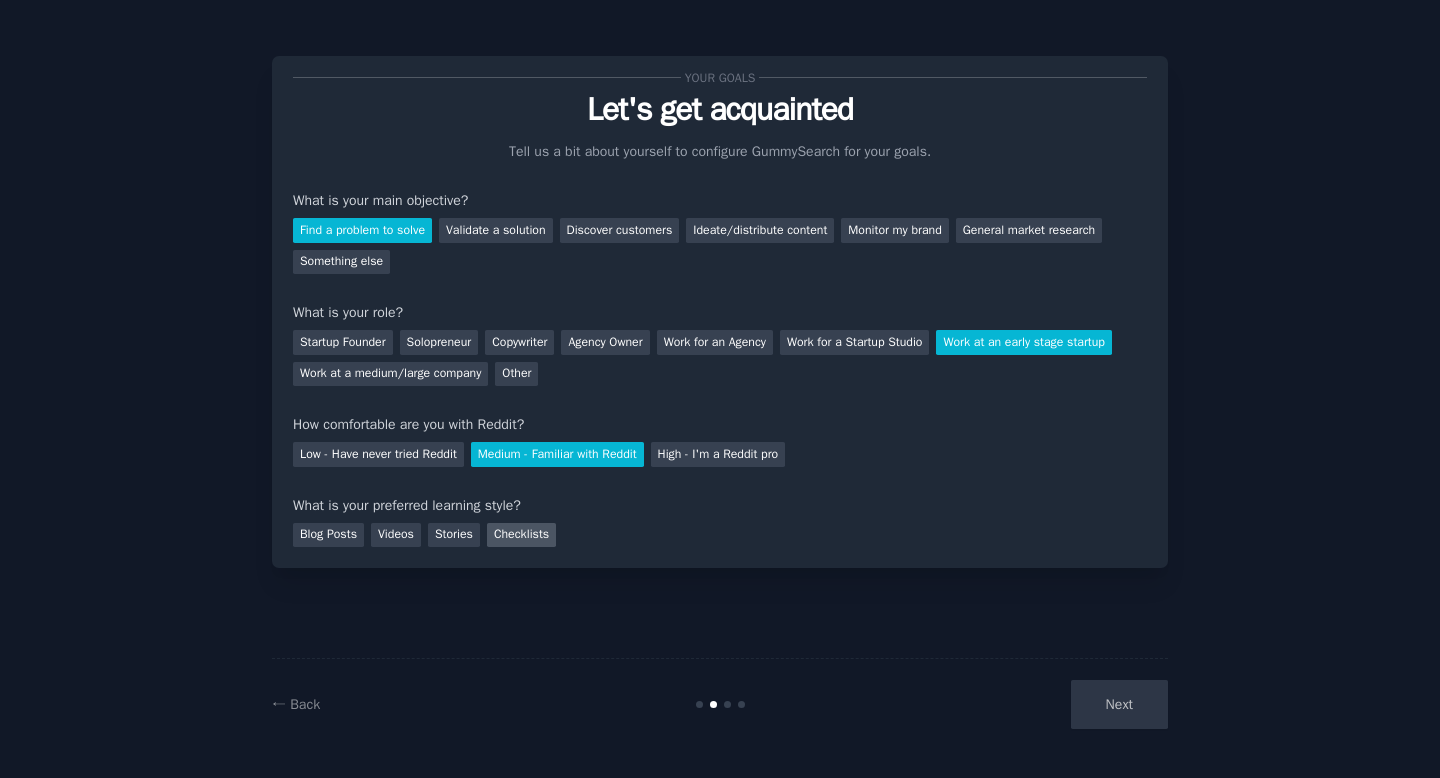 click on "Checklists" at bounding box center (521, 535) 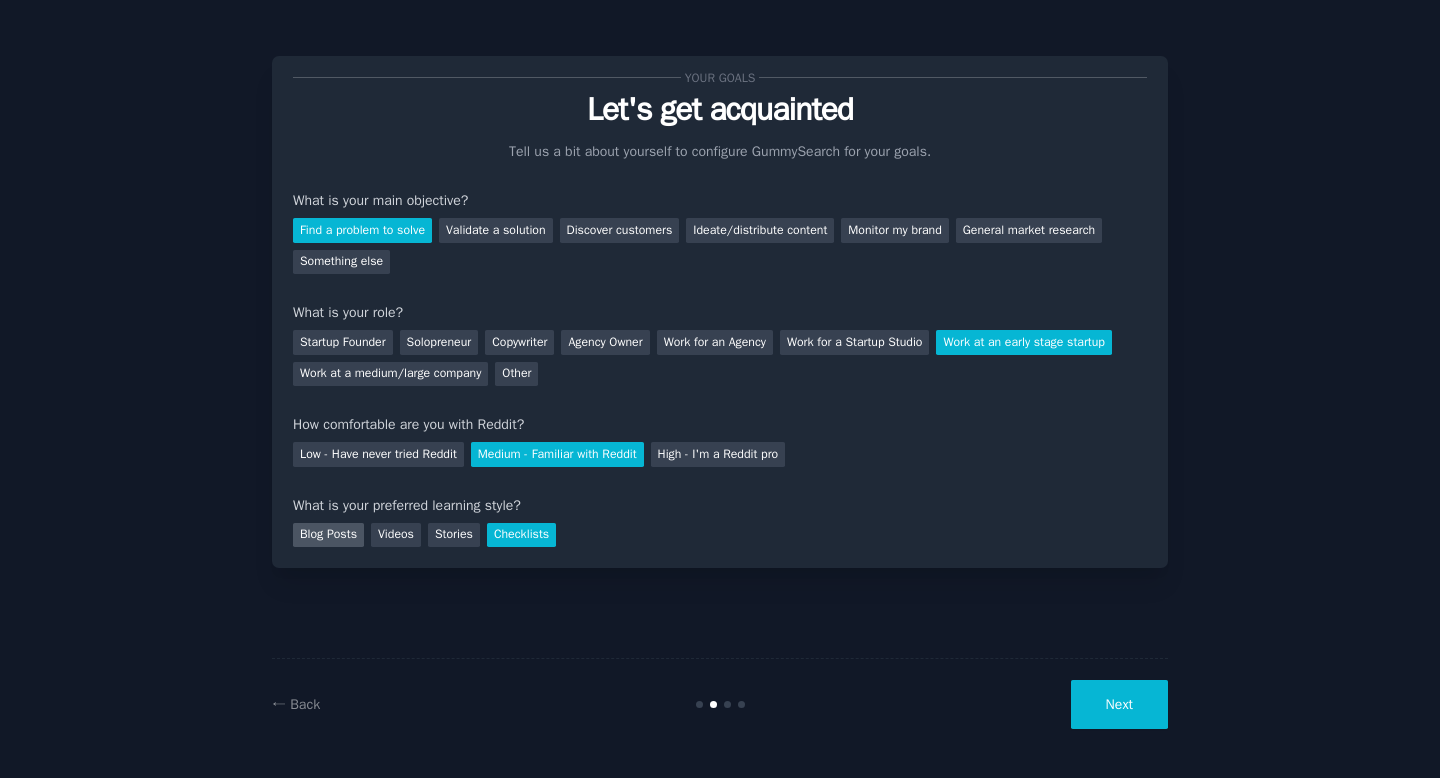 click on "Blog Posts" at bounding box center [328, 535] 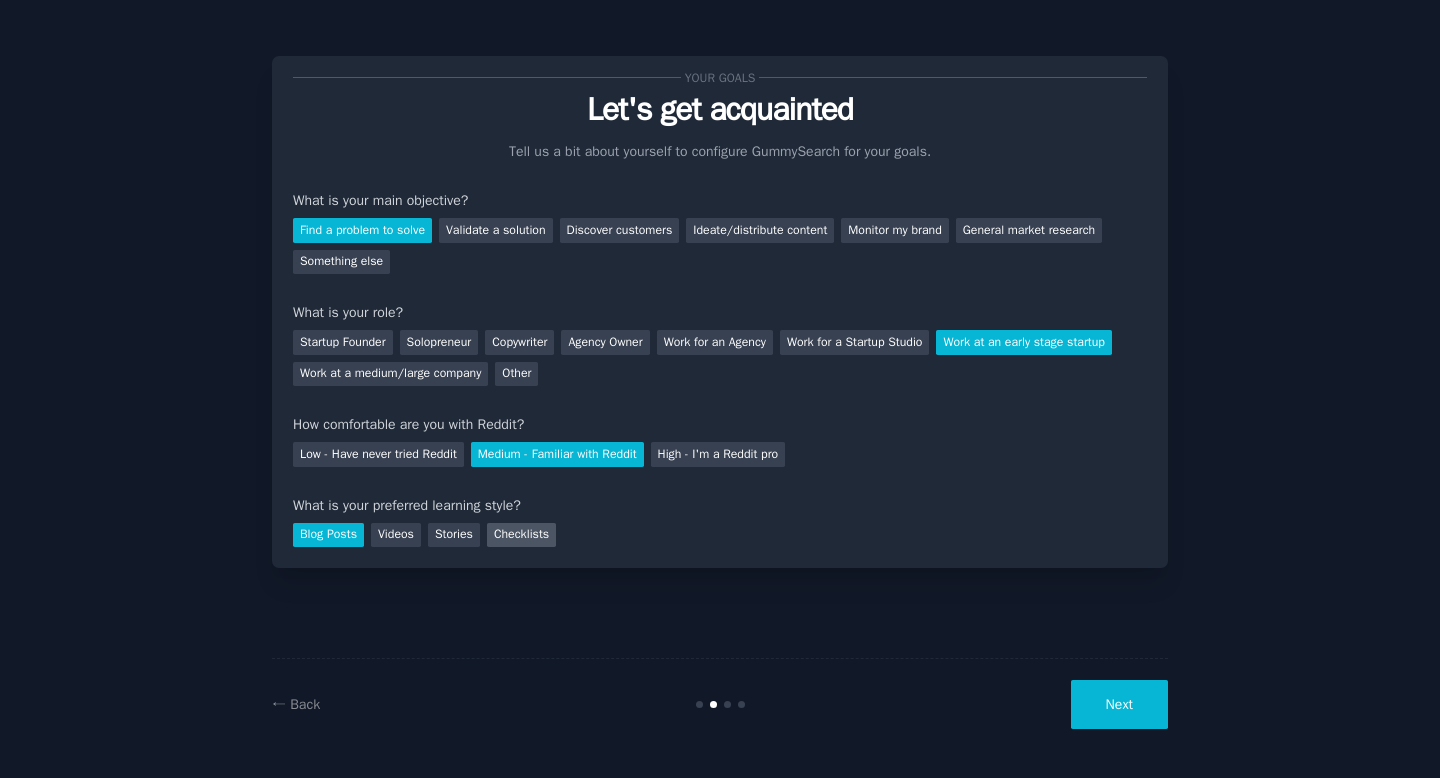 click on "Checklists" at bounding box center [521, 535] 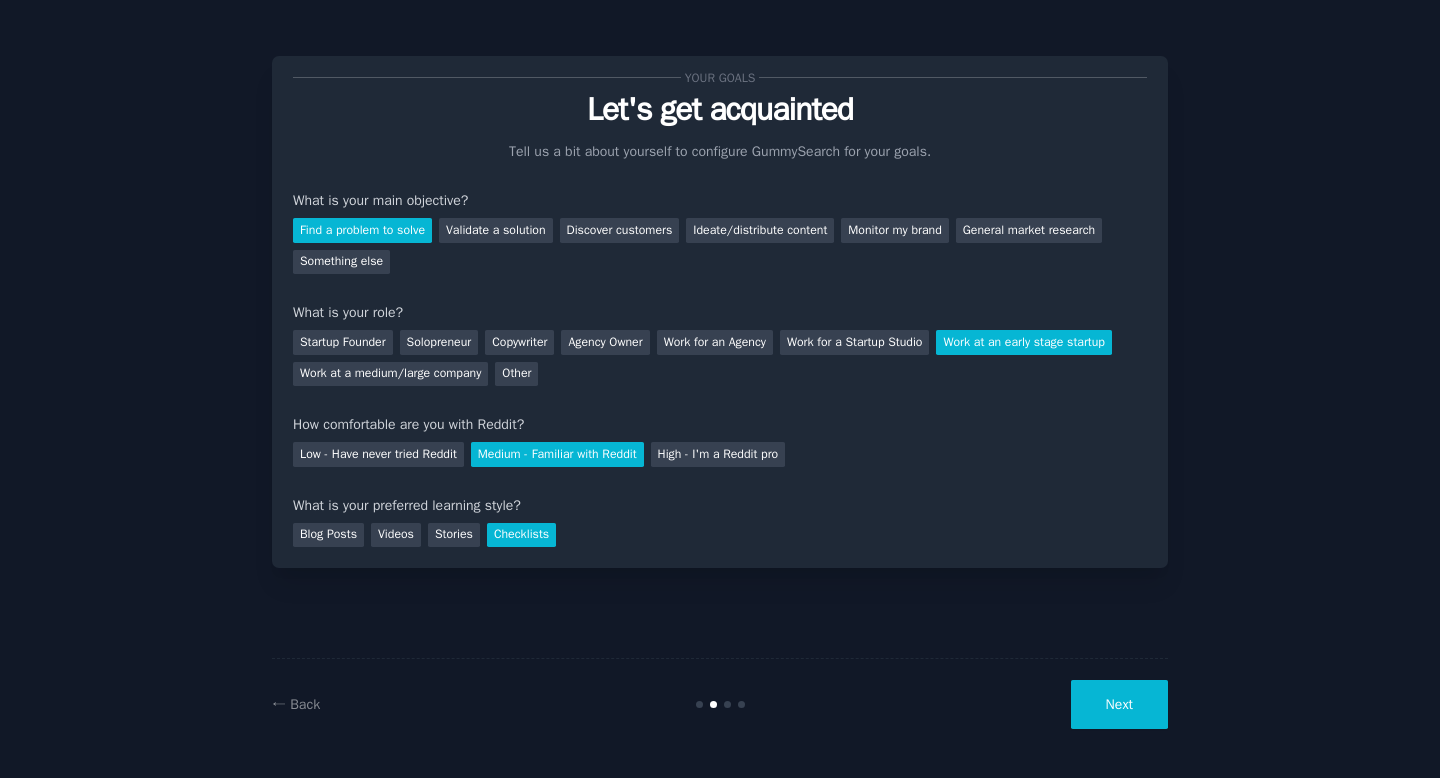 click on "Next" at bounding box center (1119, 704) 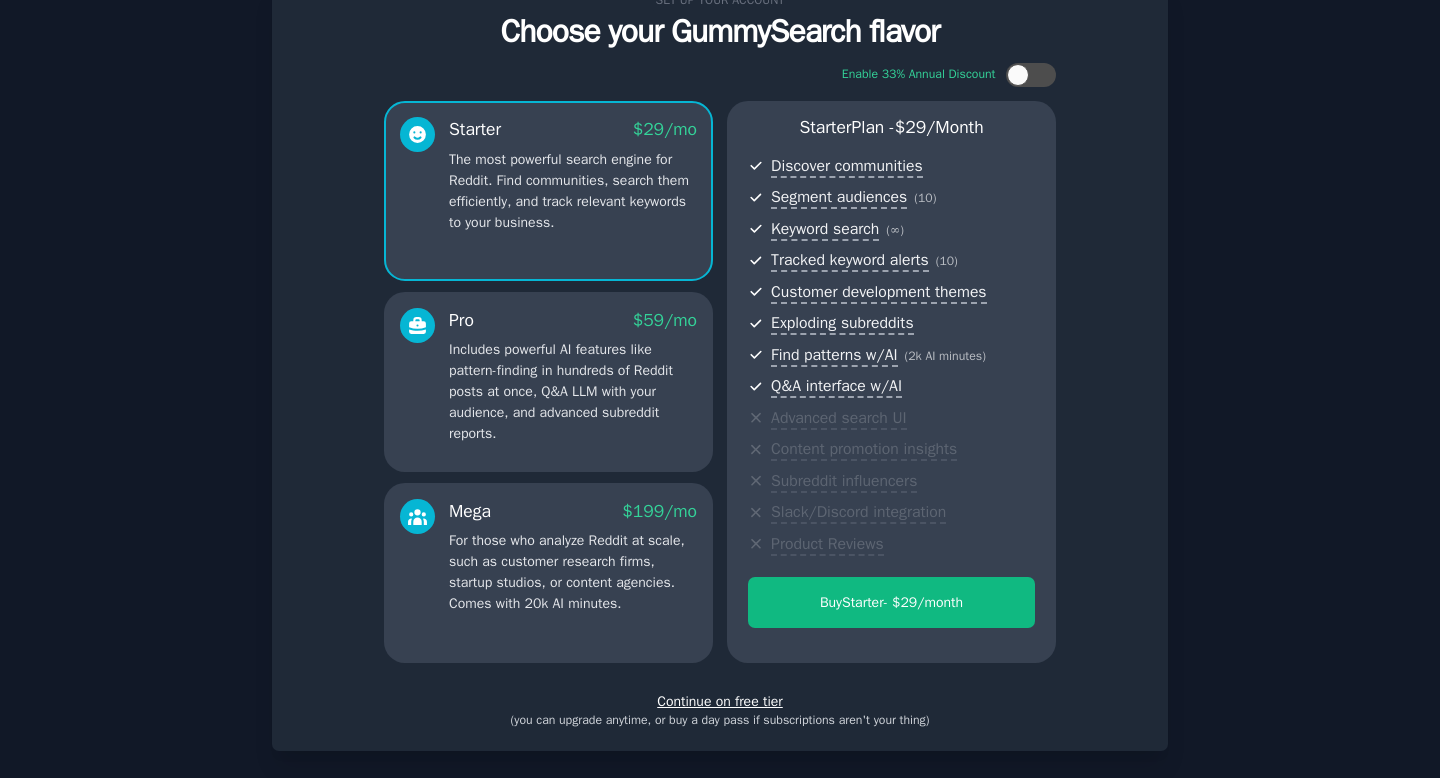 scroll, scrollTop: 24, scrollLeft: 0, axis: vertical 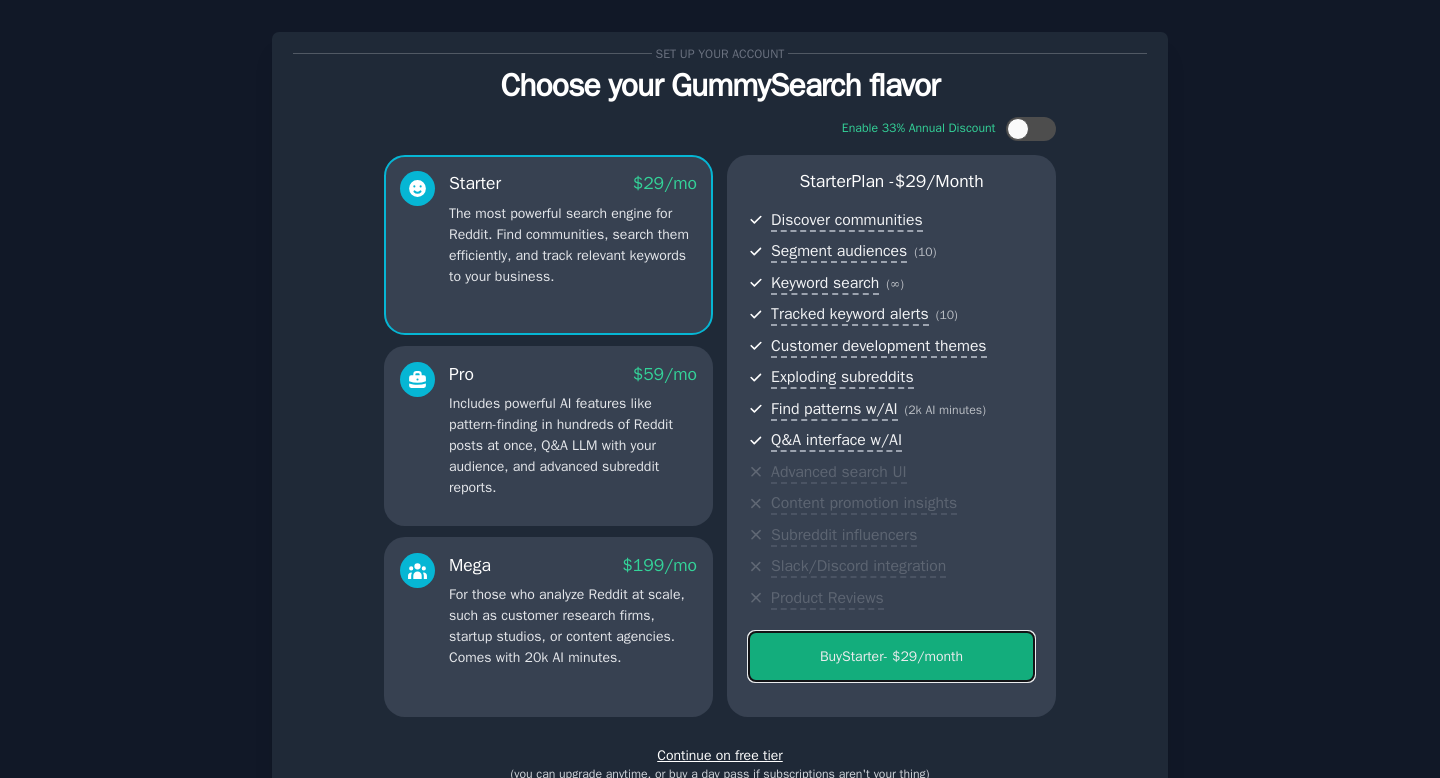 click on "Buy  Starter  - $ 29 /month" at bounding box center (891, 656) 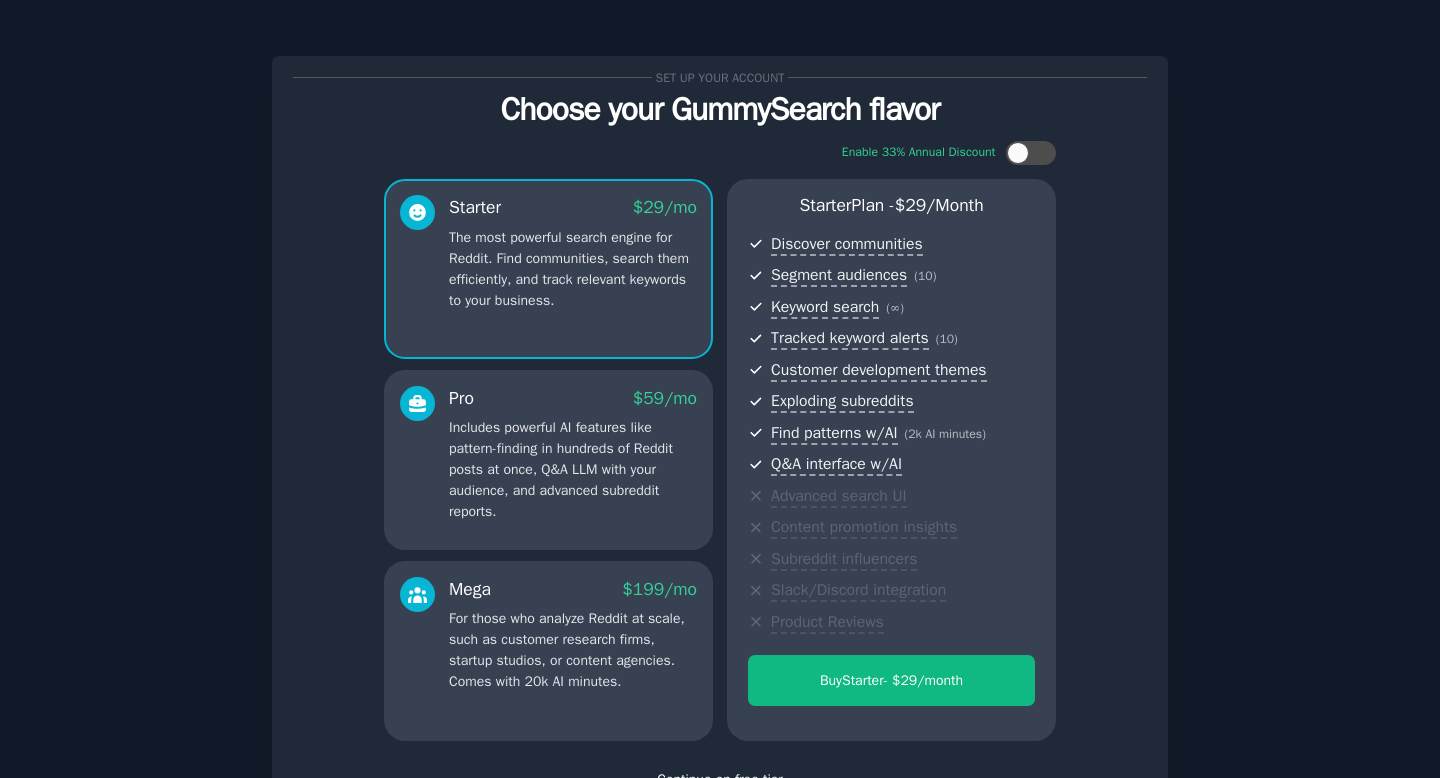 scroll, scrollTop: 0, scrollLeft: 0, axis: both 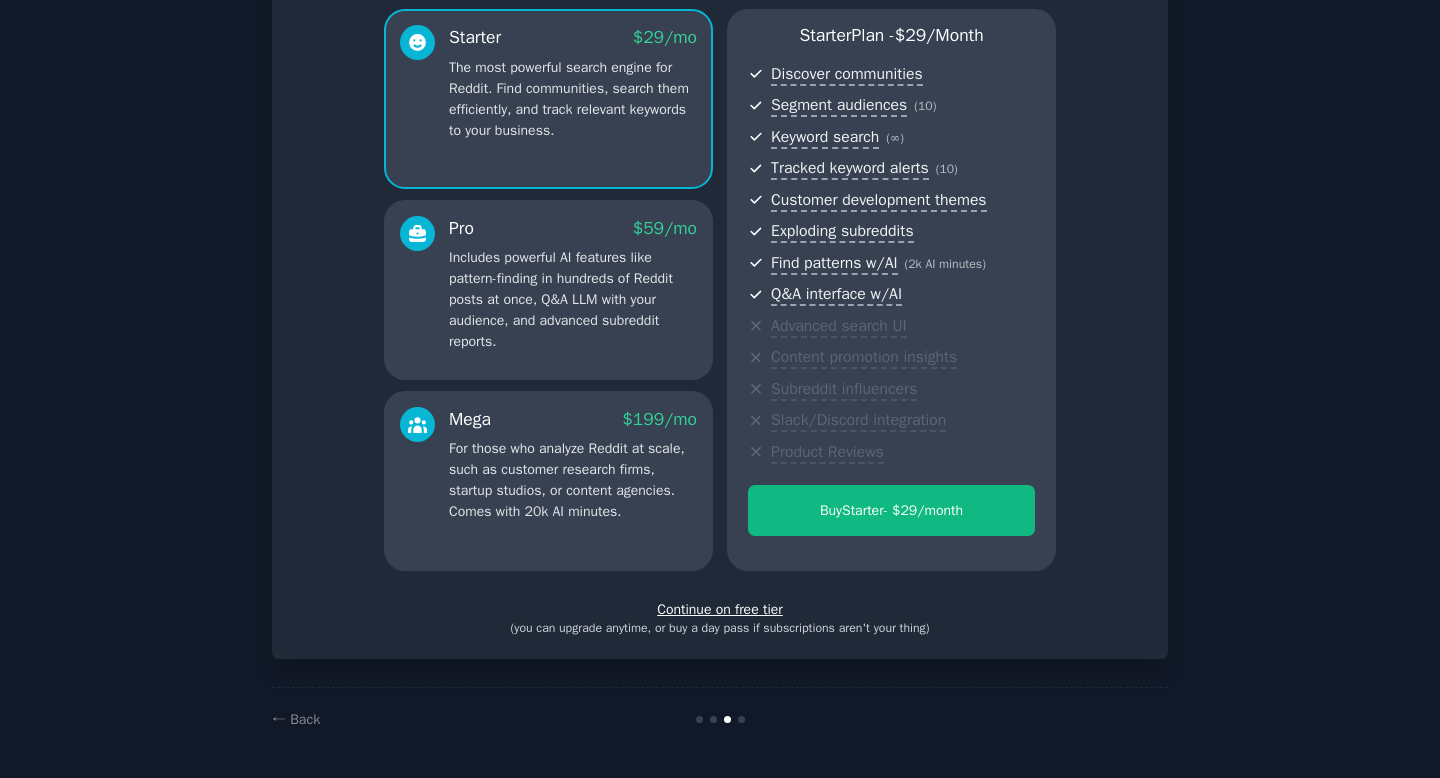 click on "Continue on free tier" at bounding box center [720, 609] 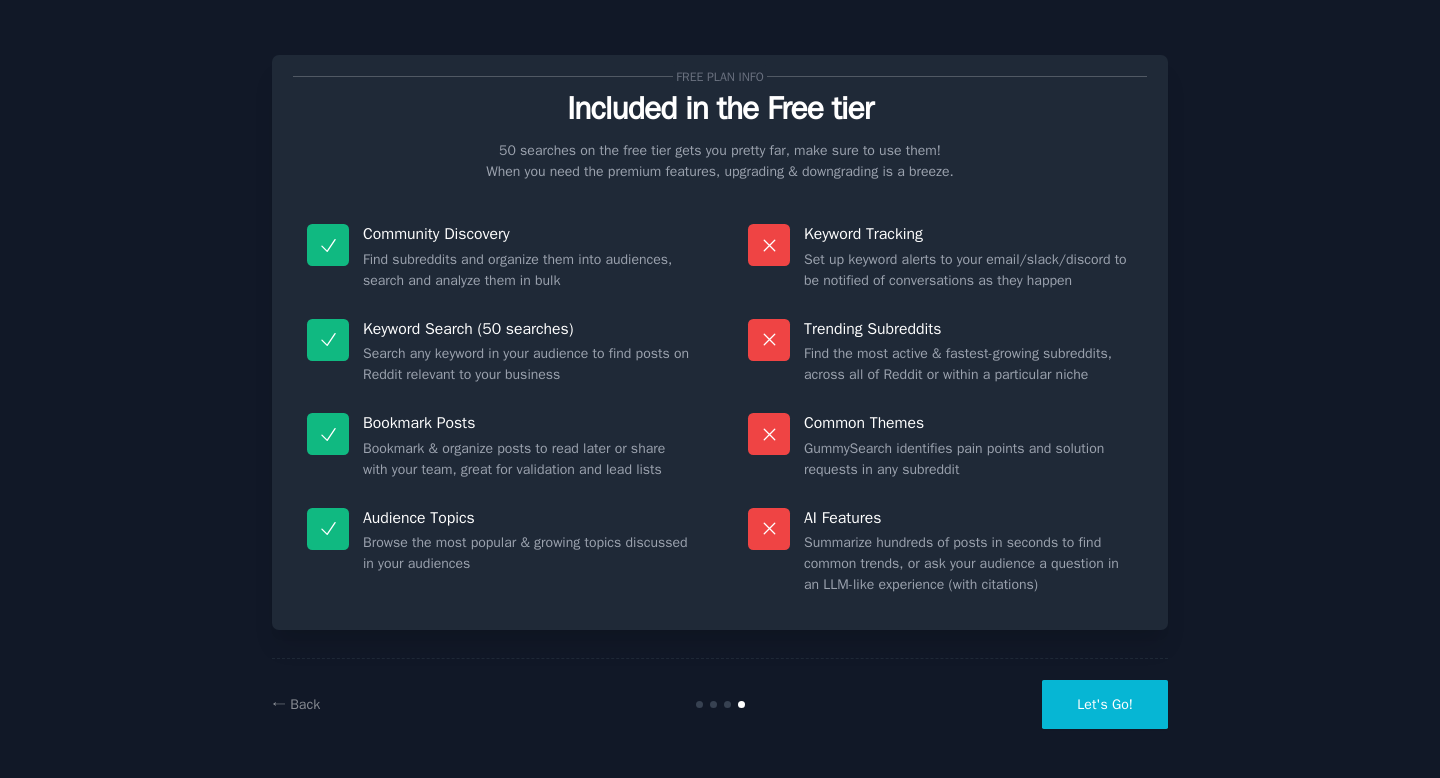 scroll, scrollTop: 0, scrollLeft: 0, axis: both 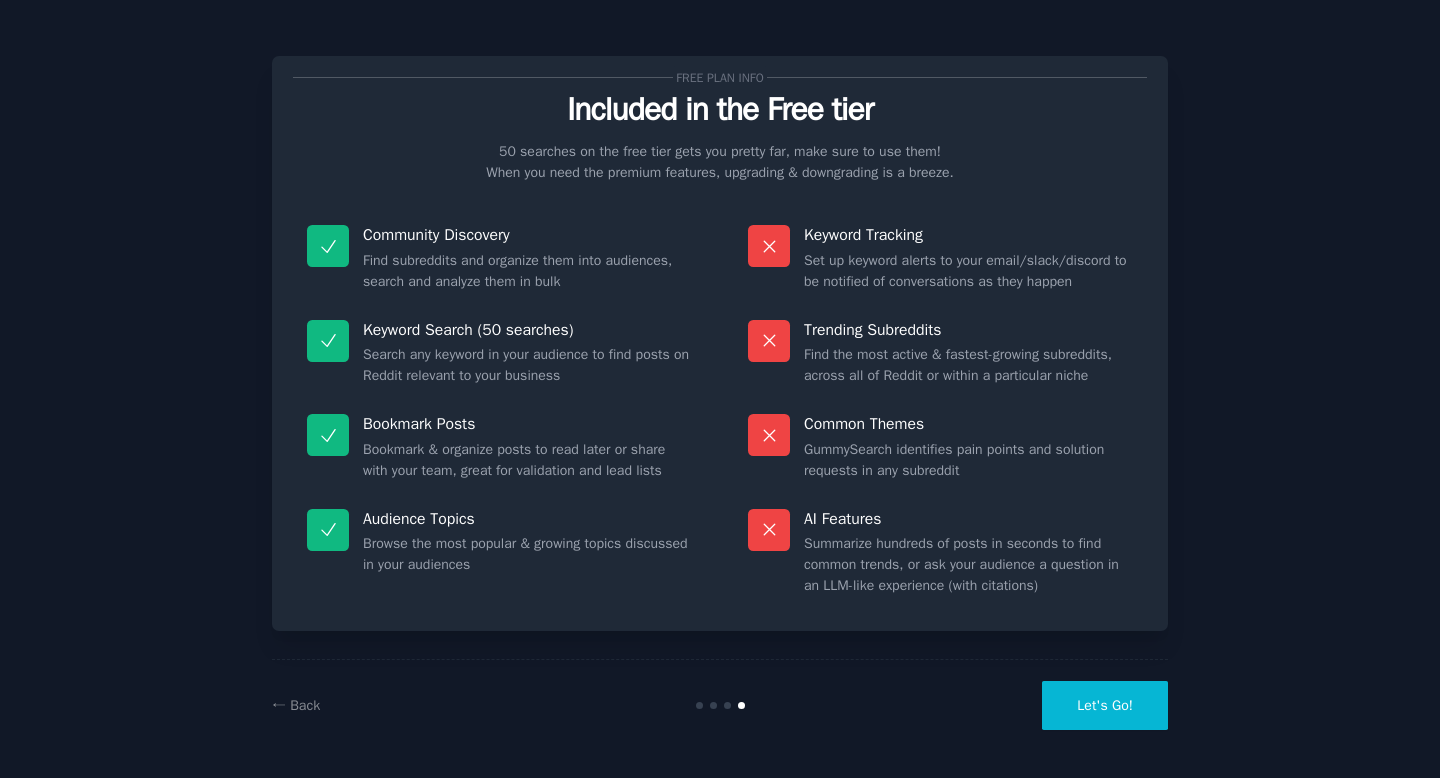 click on "Let's Go!" at bounding box center (1105, 705) 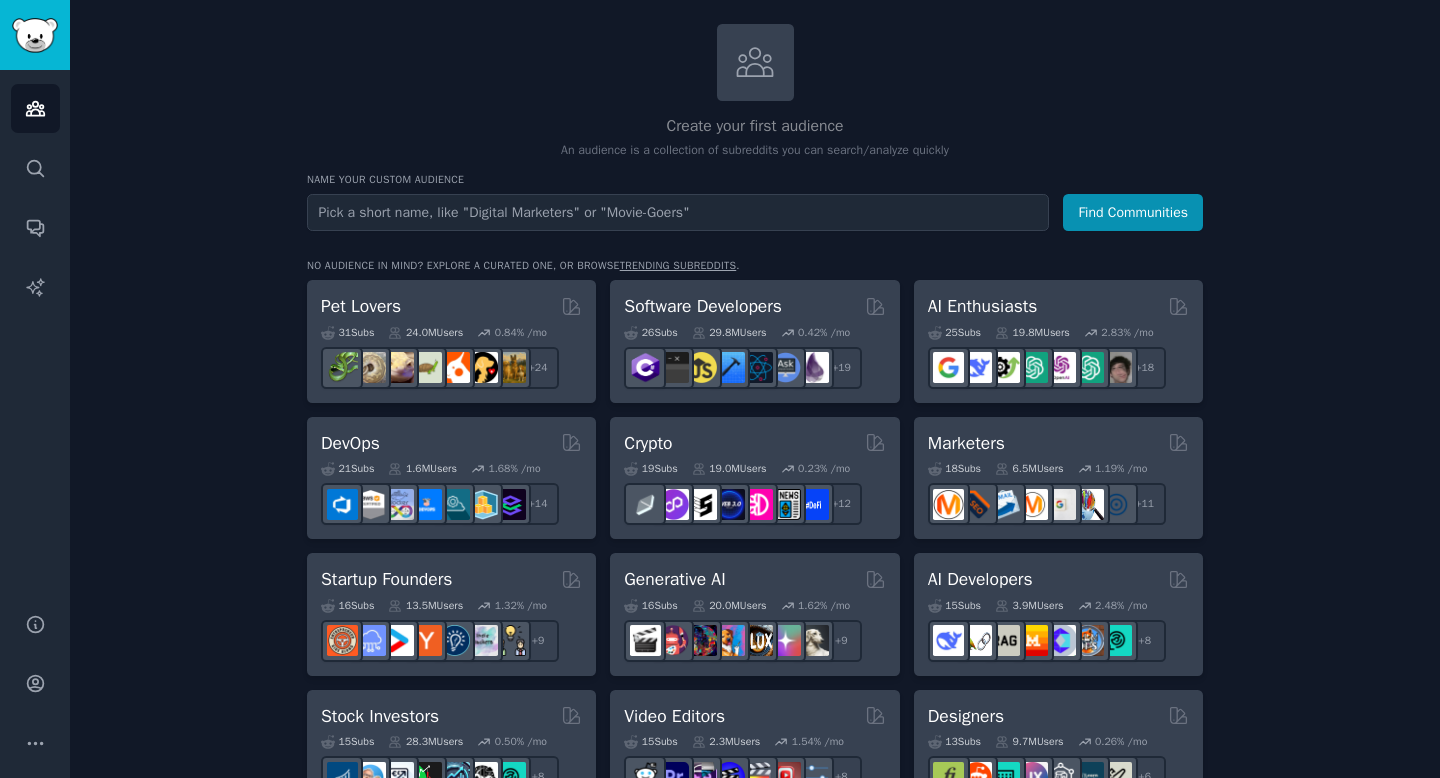 scroll, scrollTop: 0, scrollLeft: 0, axis: both 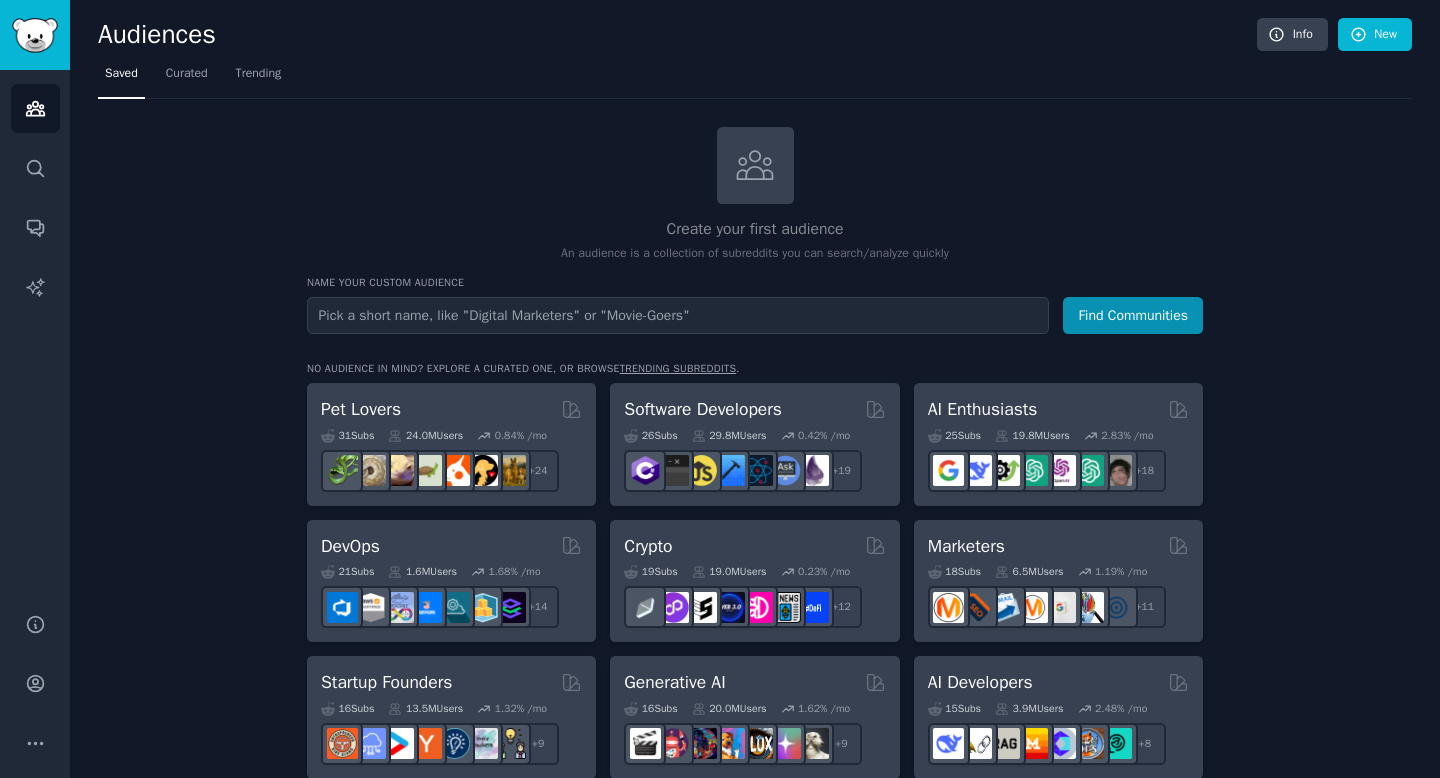 click on "No audience in mind? Explore a curated one, or browse  trending subreddits ." at bounding box center [523, 369] 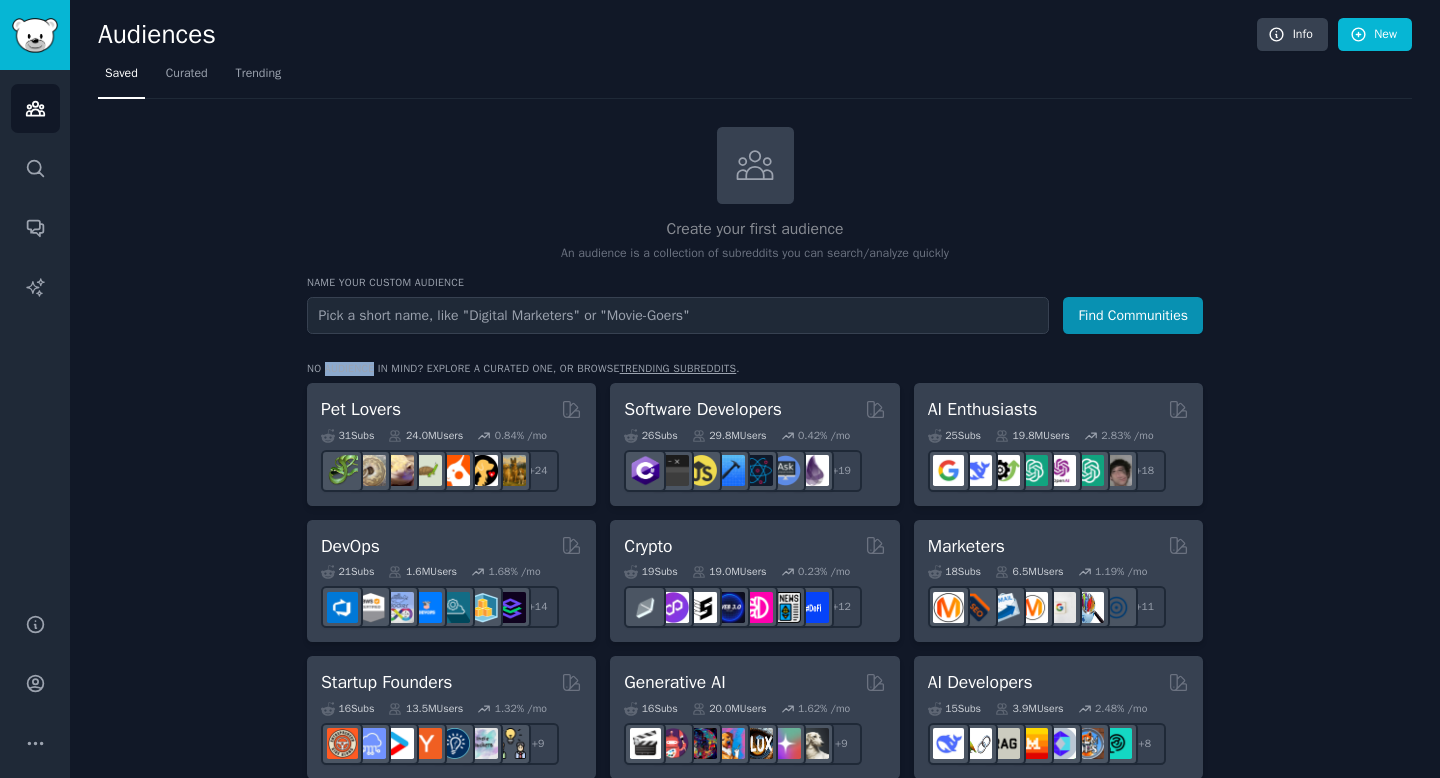 click on "No audience in mind? Explore a curated one, or browse  trending subreddits ." at bounding box center [523, 369] 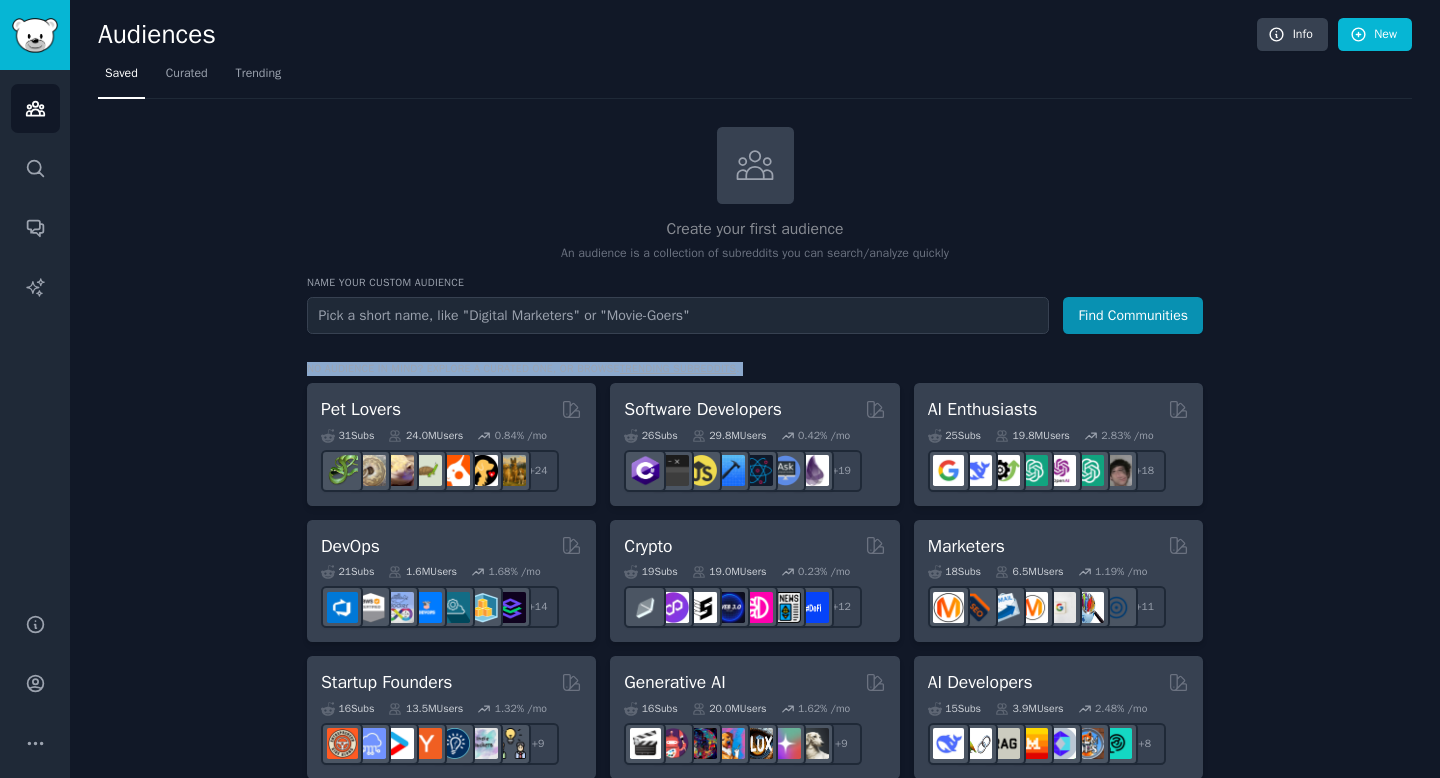 click on "Create your first audience An audience is a collection of subreddits you can search/analyze quickly Name your custom audience Audience Name Find Communities No audience in mind? Explore a curated one, or browse  trending subreddits . Pet Lovers 31  Sub s 24.0M  Users 0.84 % /mo + 24 Software Developers 26  Sub s 29.8M  Users 0.42 % /mo + 19 AI Enthusiasts 25  Sub s 19.8M  Users 2.83 % /mo + 18 DevOps 21  Sub s 1.6M  Users 1.68 % /mo + 14 Crypto 19  Sub s 19.0M  Users 0.23 % /mo + 12 Marketers 18  Sub s 6.5M  Users 1.19 % /mo + 11 Startup Founders 16  Sub s 13.5M  Users 1.32 % /mo + 9 Generative AI 16  Sub s 20.0M  Users 1.62 % /mo + 9 AI Developers 15  Sub s 3.9M  Users 2.48 % /mo + 8 Stock Investors 15  Sub s 28.3M  Users 0.50 % /mo r/swingtrading + 8 Video Editors 15  Sub s 2.3M  Users 1.54 % /mo + 8 Designers 13  Sub s 9.7M  Users 0.26 % /mo + 6 Data Scientists 13  Sub s 7.6M  Users 0.58 % /mo + 6 Fitness Enthusiasts 12  Sub s 31.1M  Users 0.24 % /mo + 5 Gardeners 11  Sub s 13.5M  Users 1.84 % /mo + 4 11 s" at bounding box center (755, 1204) 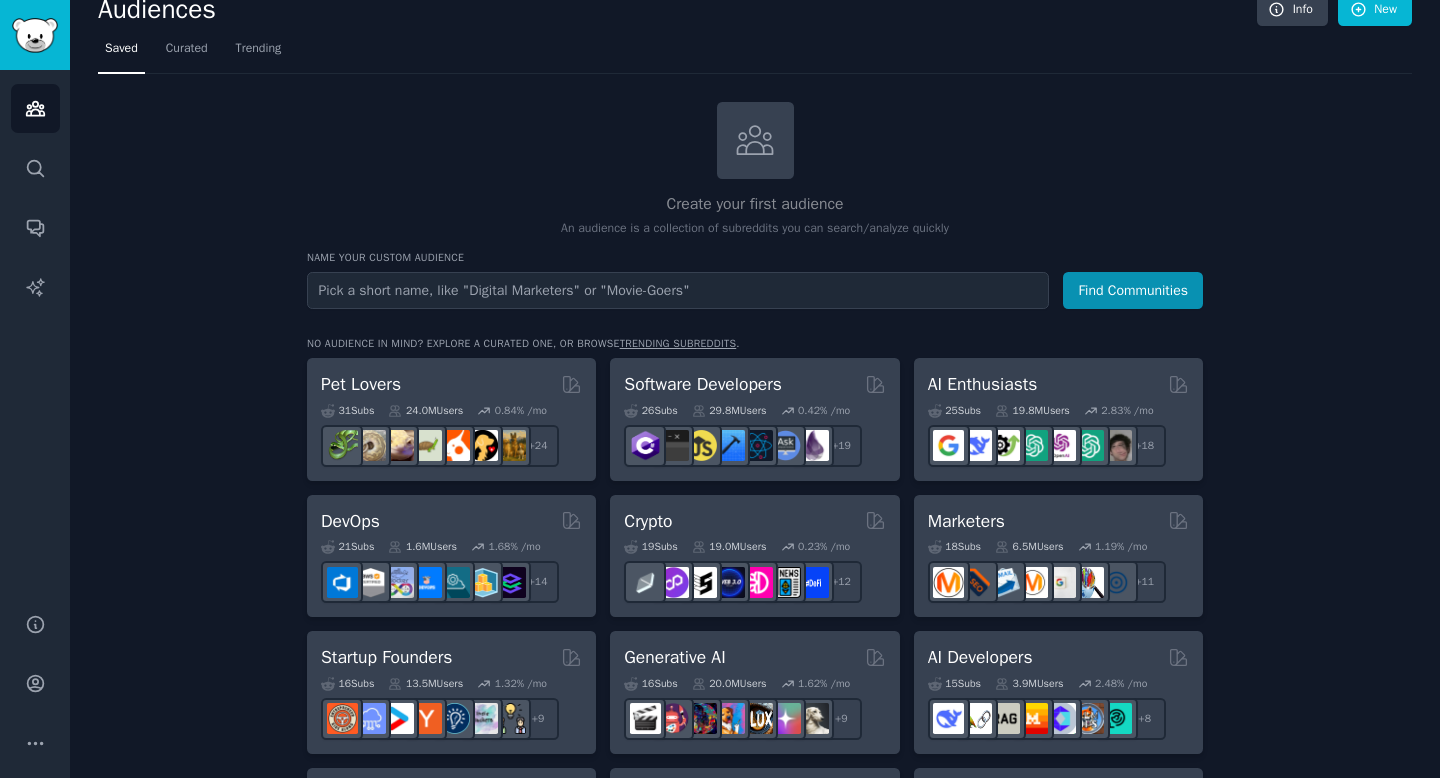 scroll, scrollTop: 0, scrollLeft: 0, axis: both 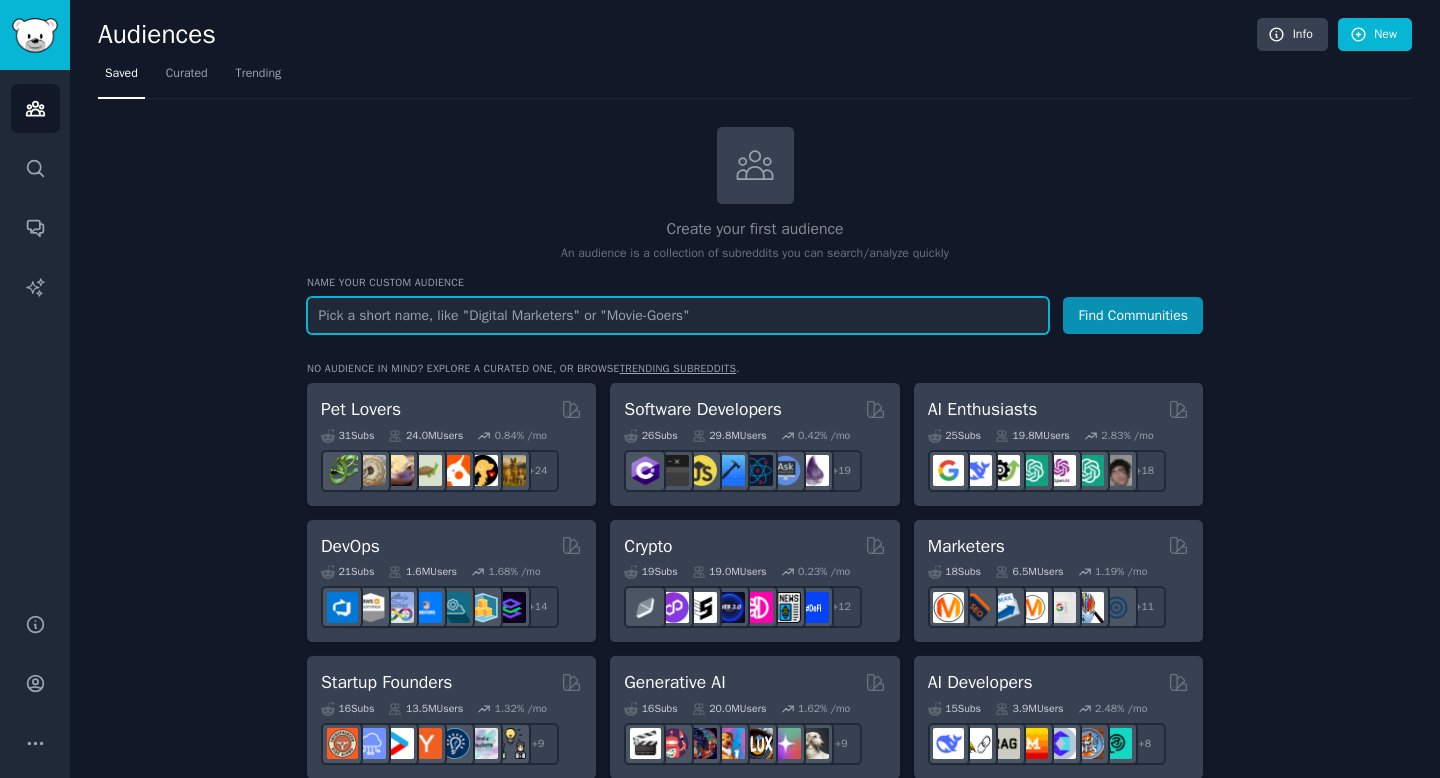 click at bounding box center (678, 315) 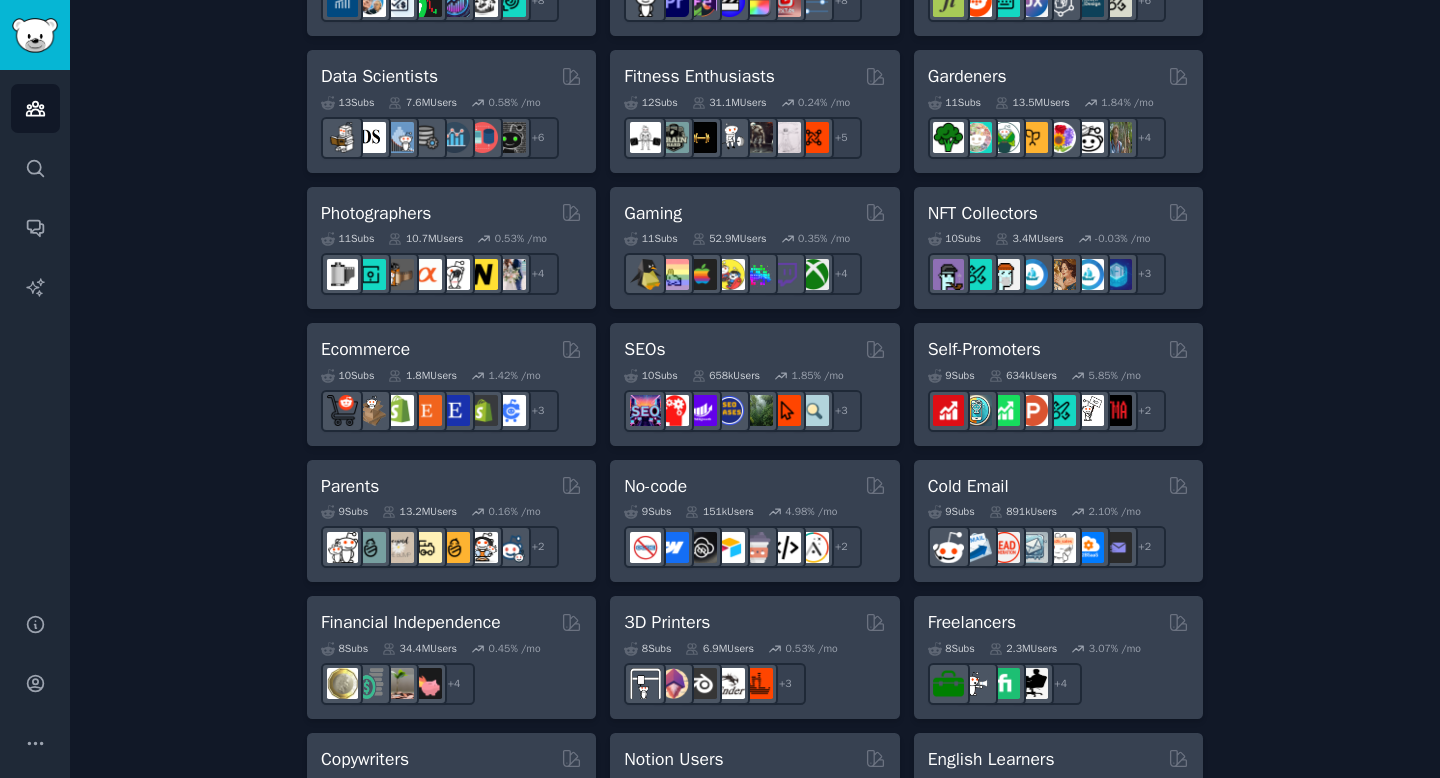 scroll, scrollTop: 0, scrollLeft: 0, axis: both 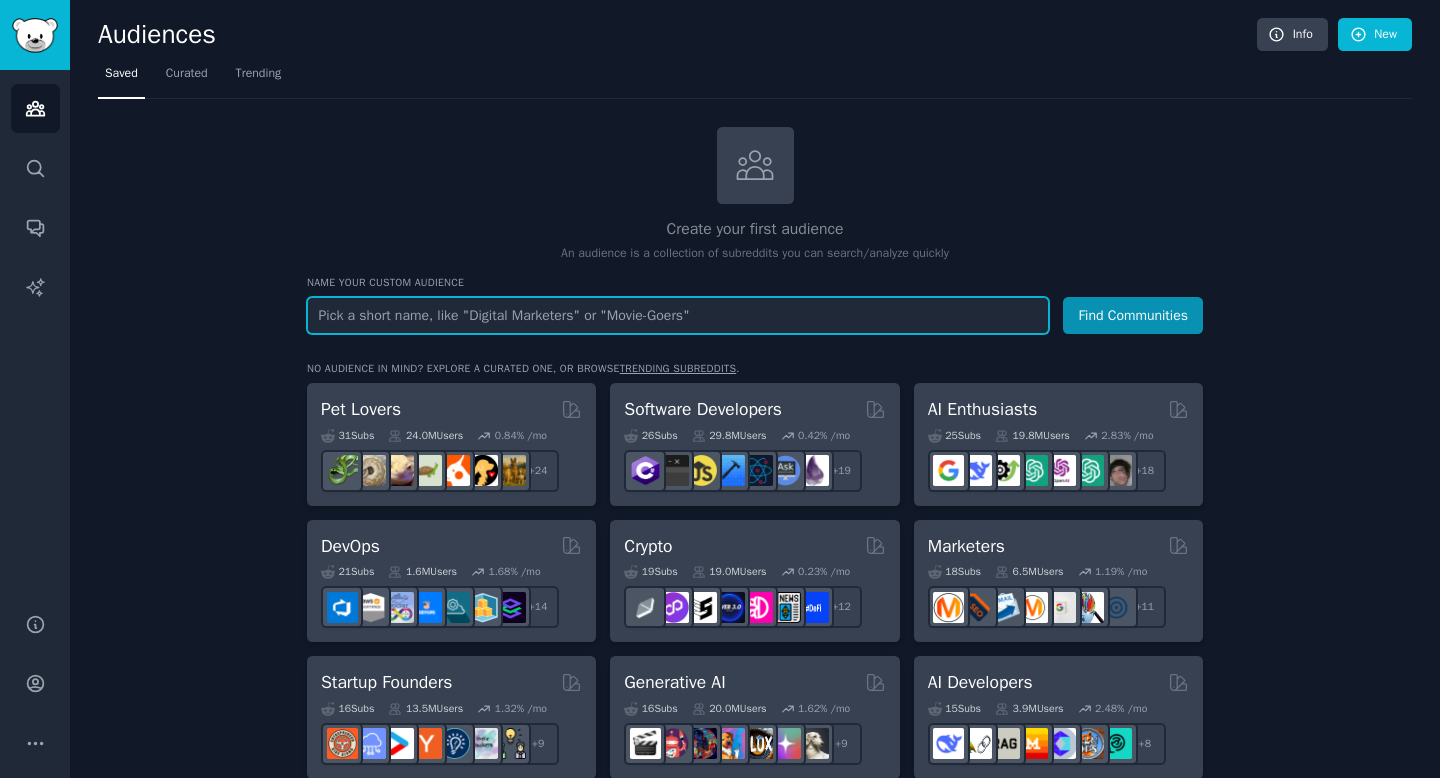 click at bounding box center (678, 315) 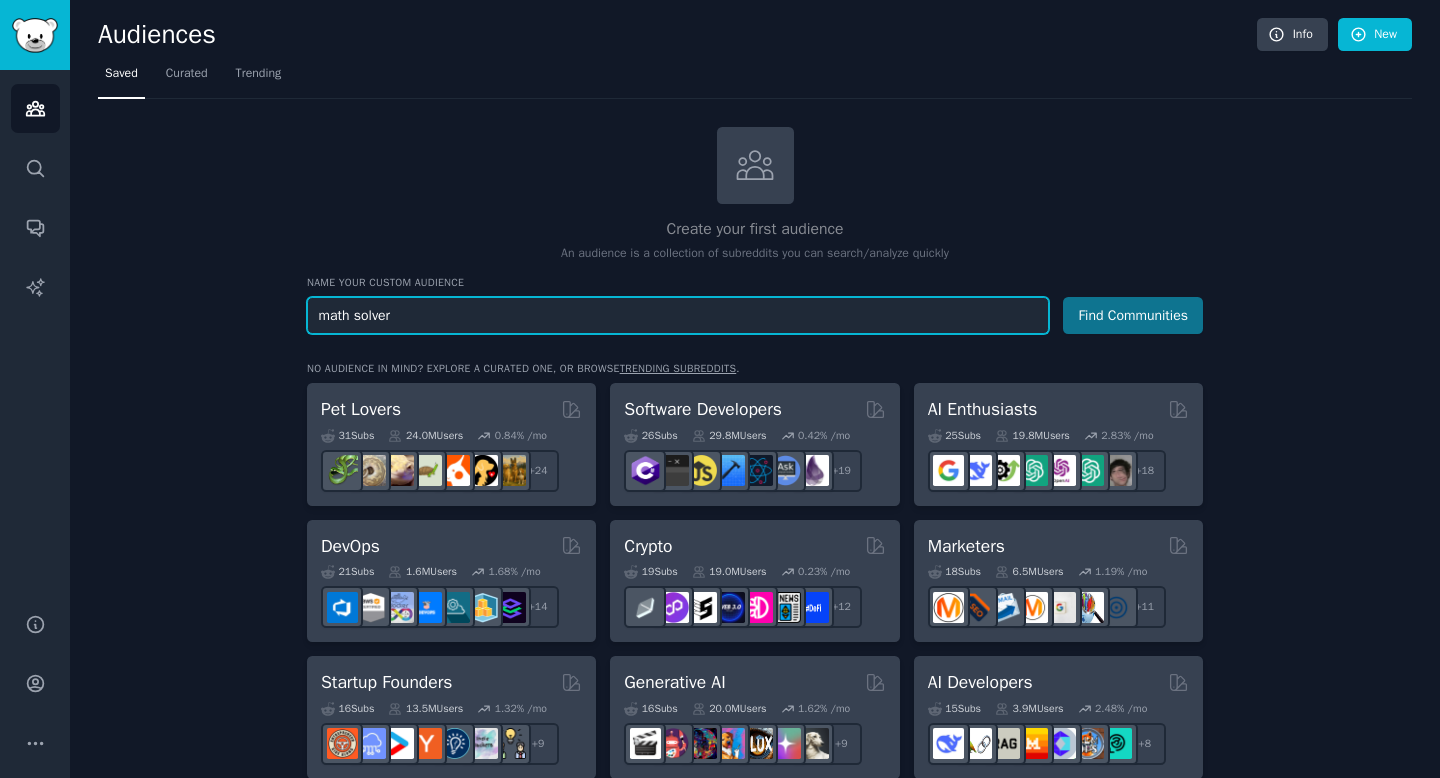 type on "math solver" 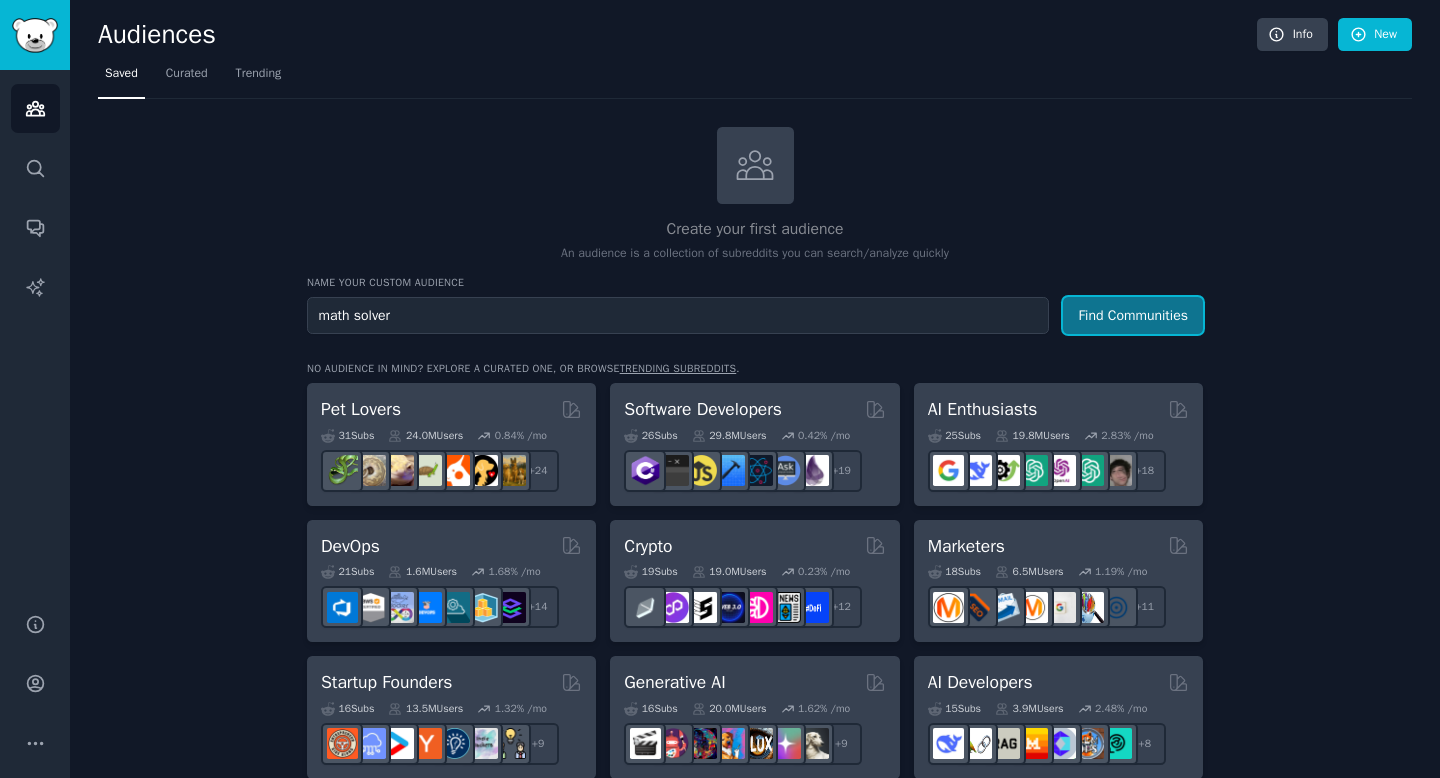 click on "Find Communities" at bounding box center [1133, 315] 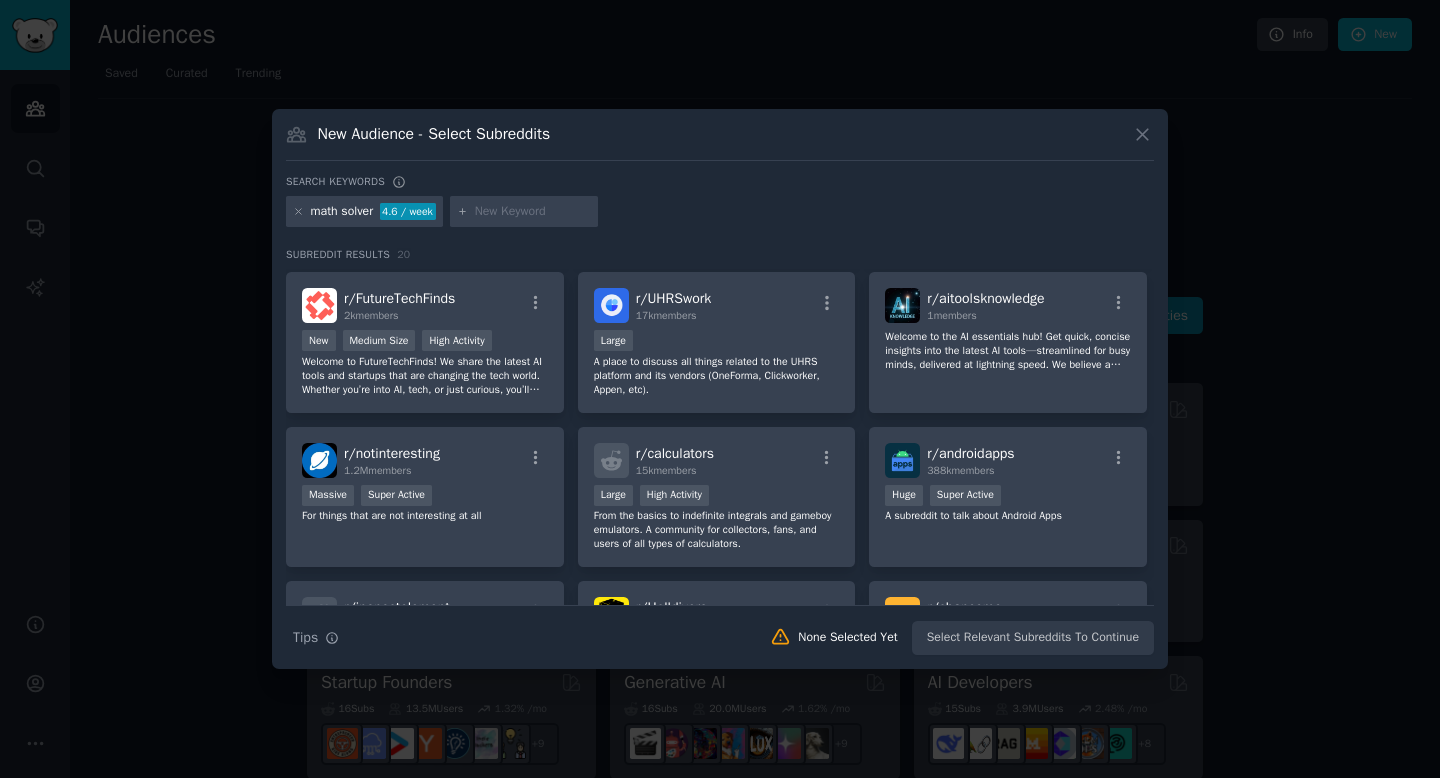 scroll, scrollTop: 0, scrollLeft: 0, axis: both 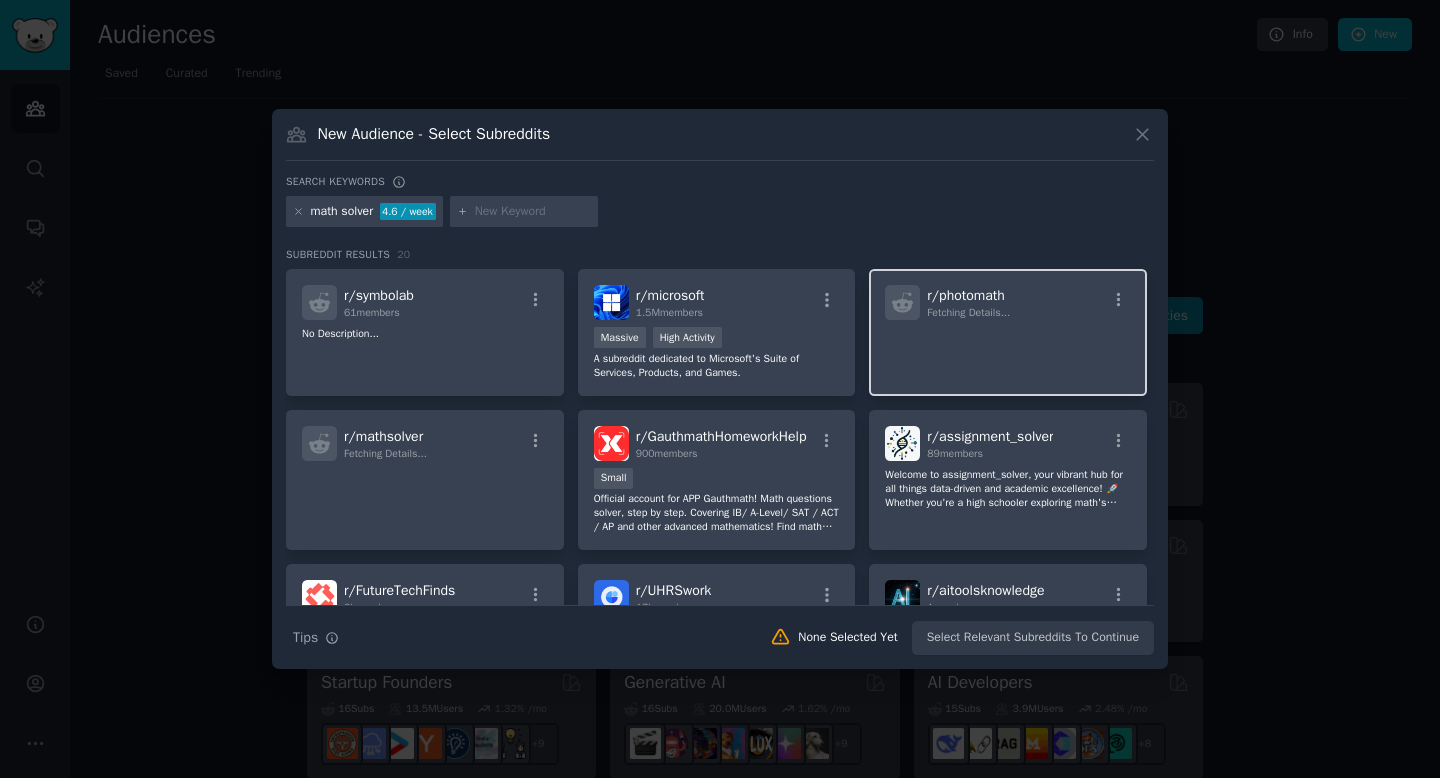 click 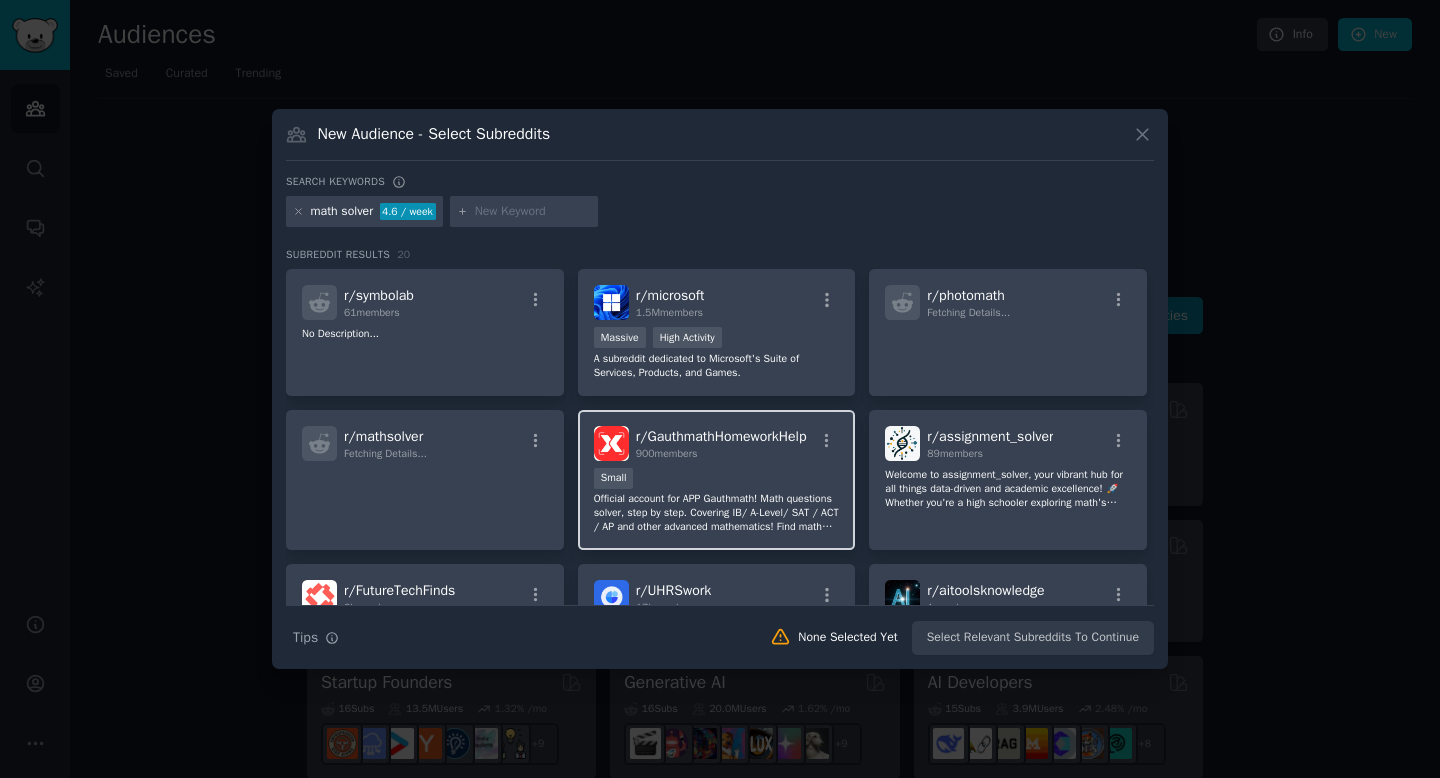 click on "100 - 1000 members Small" at bounding box center (717, 480) 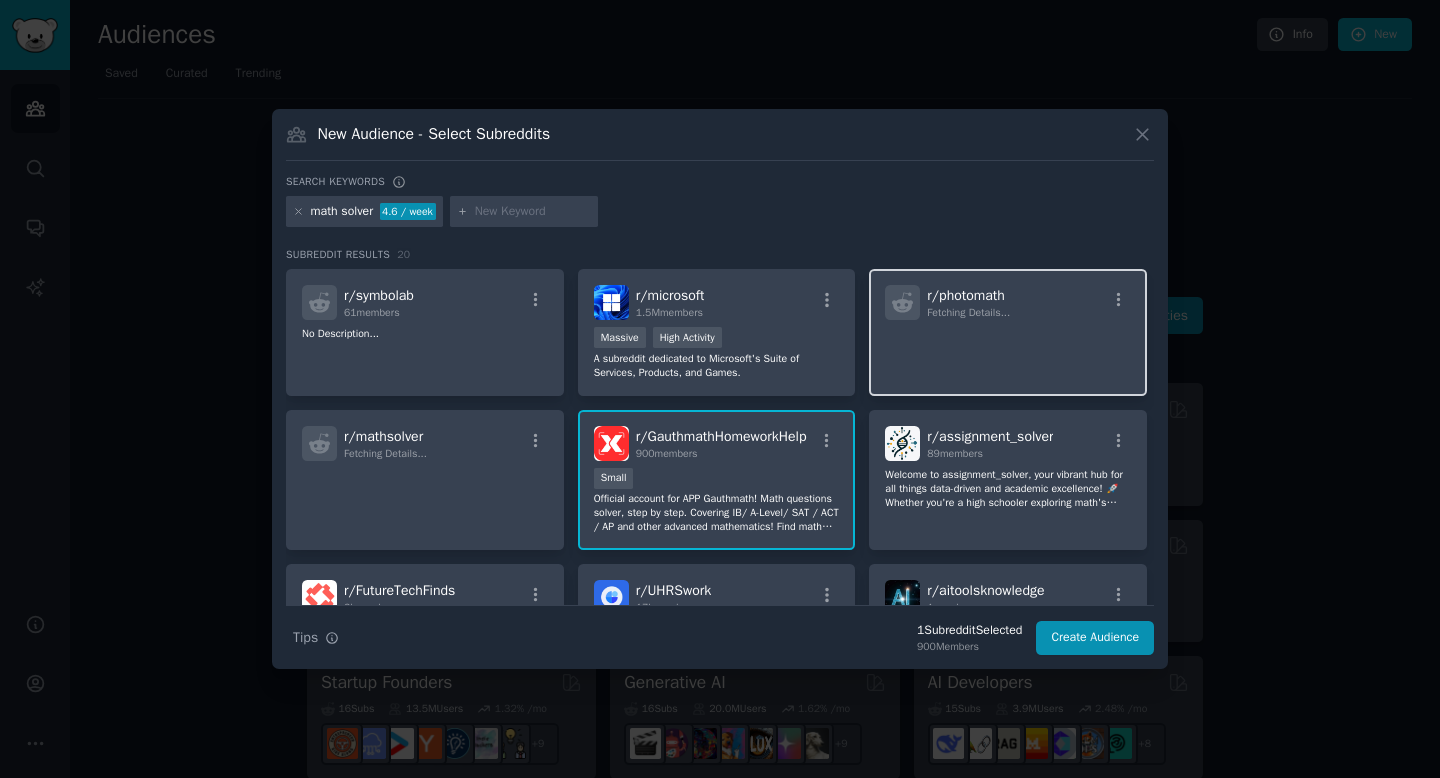 click on "r/ photomath Fetching Details..." at bounding box center (1008, 332) 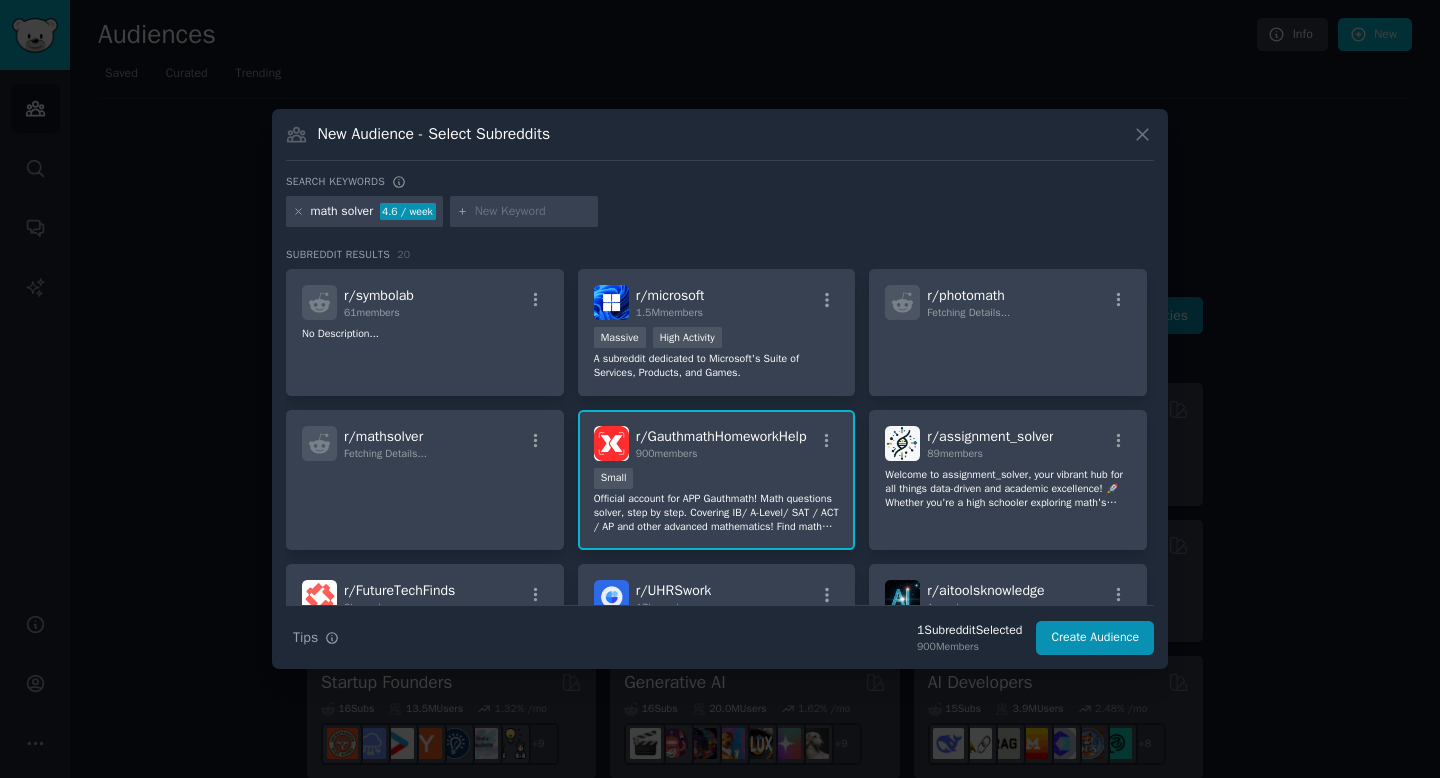 click on "100 - 1000 members Small" at bounding box center [717, 480] 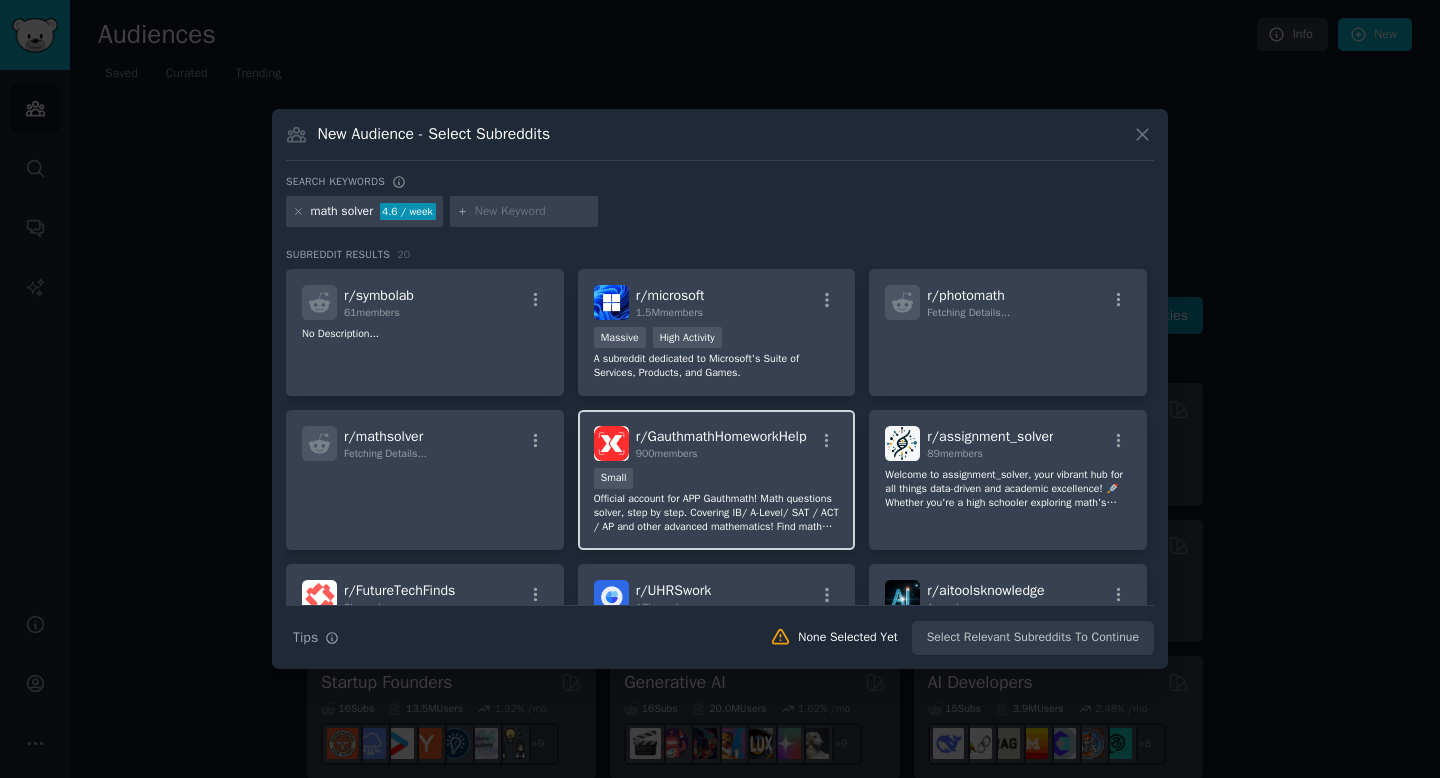 click on "100 - 1000 members Small" at bounding box center [717, 480] 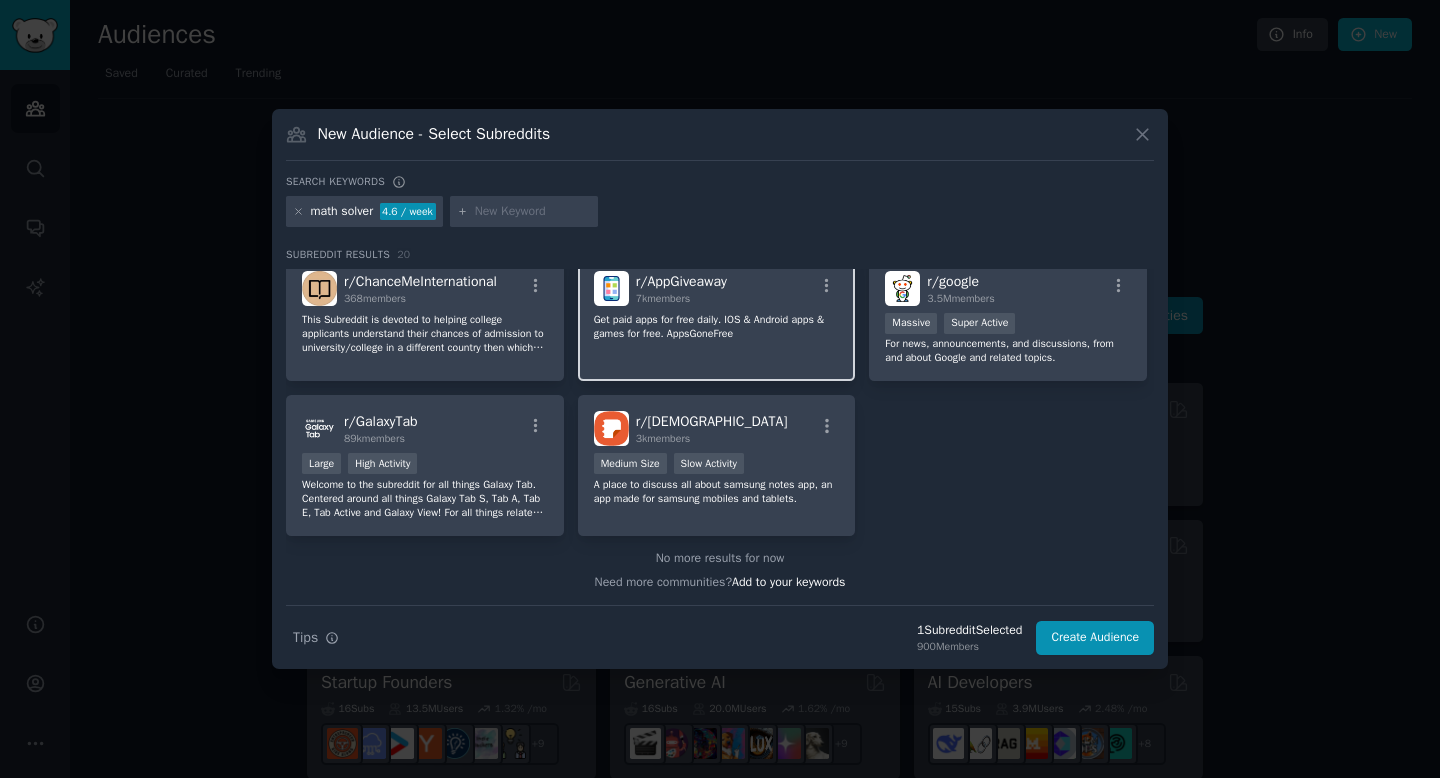 scroll, scrollTop: 0, scrollLeft: 0, axis: both 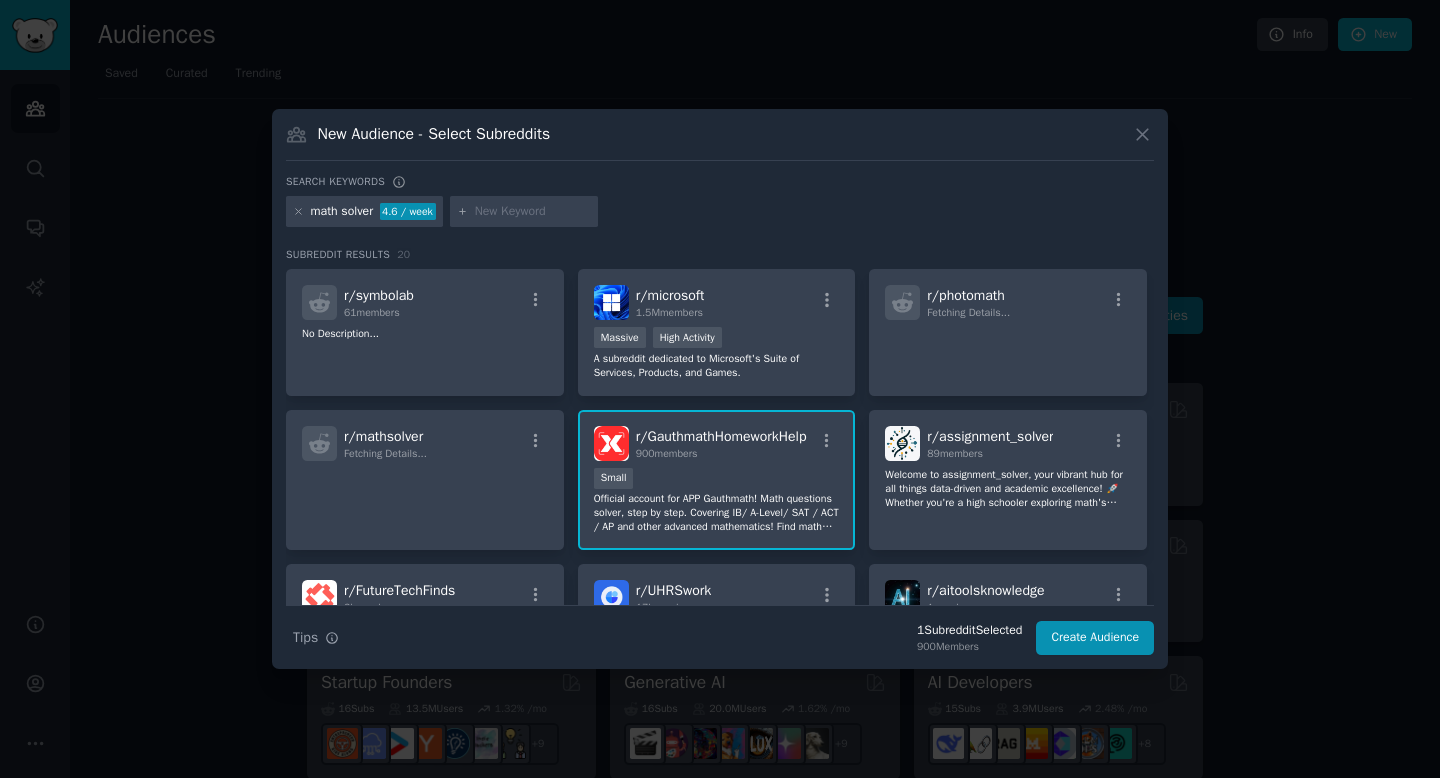 click on "r/ GauthmathHomeworkHelp 900  members 100 - 1000 members Small Official account for APP Gauthmath! Math questions solver, step by step. Covering IB/ A-Level/ SAT / ACT / AP and other advanced mathematics!
Find math experts on our subreddit and they are available 24*7 on our APP for free!" at bounding box center (717, 480) 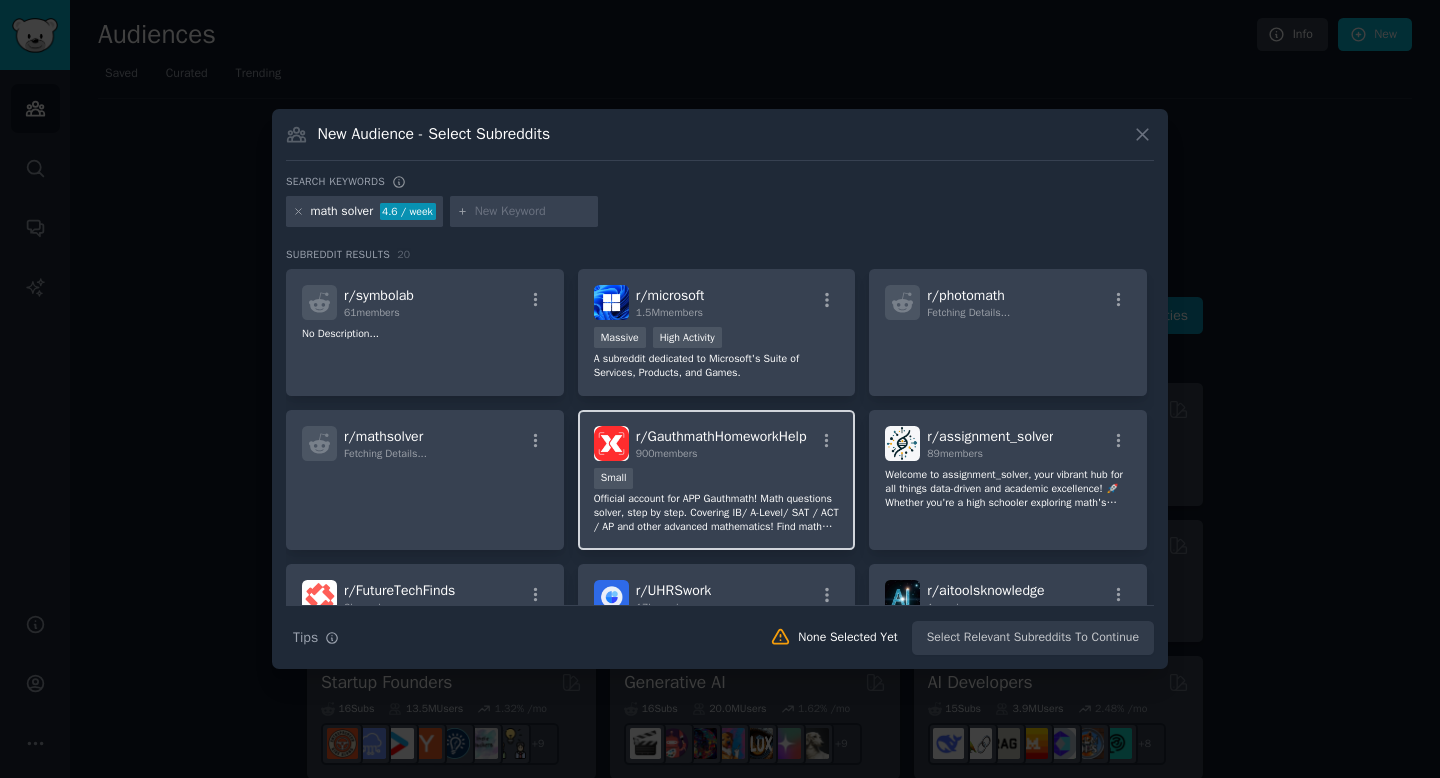 click on "r/ GauthmathHomeworkHelp 900  members 100 - 1000 members Small Official account for APP Gauthmath! Math questions solver, step by step. Covering IB/ A-Level/ SAT / ACT / AP and other advanced mathematics!
Find math experts on our subreddit and they are available 24*7 on our APP for free!" at bounding box center (717, 480) 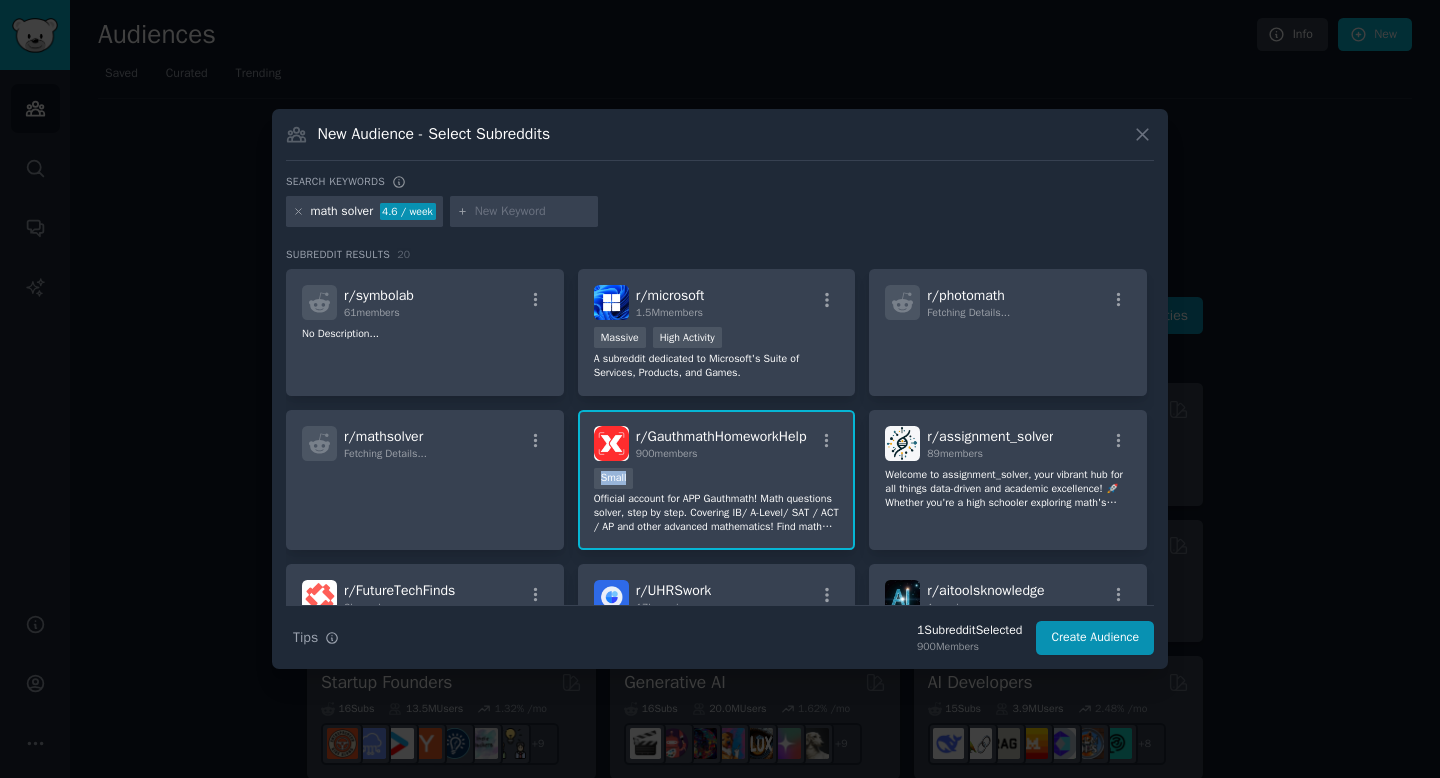 click on "math solver 4.6 / week" at bounding box center (720, 215) 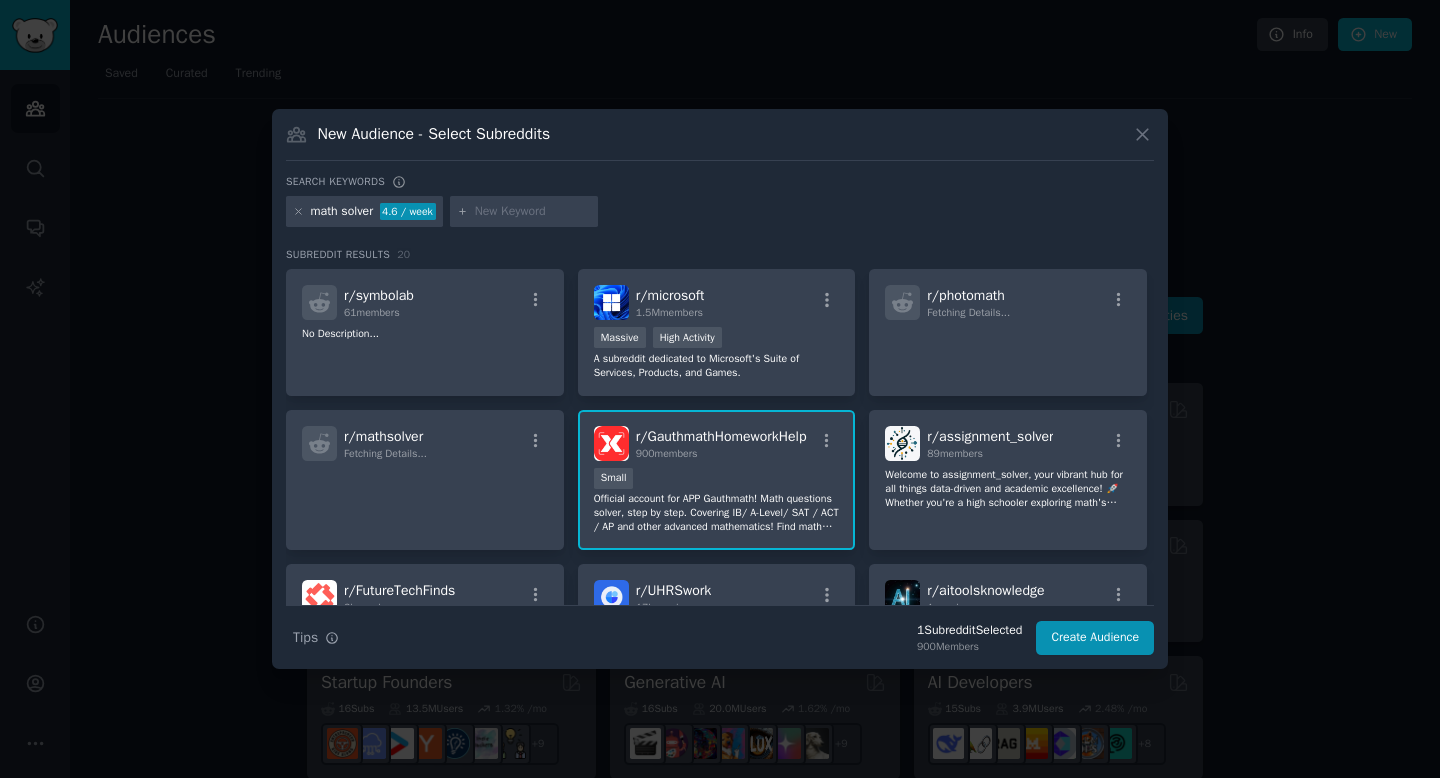 click at bounding box center (533, 212) 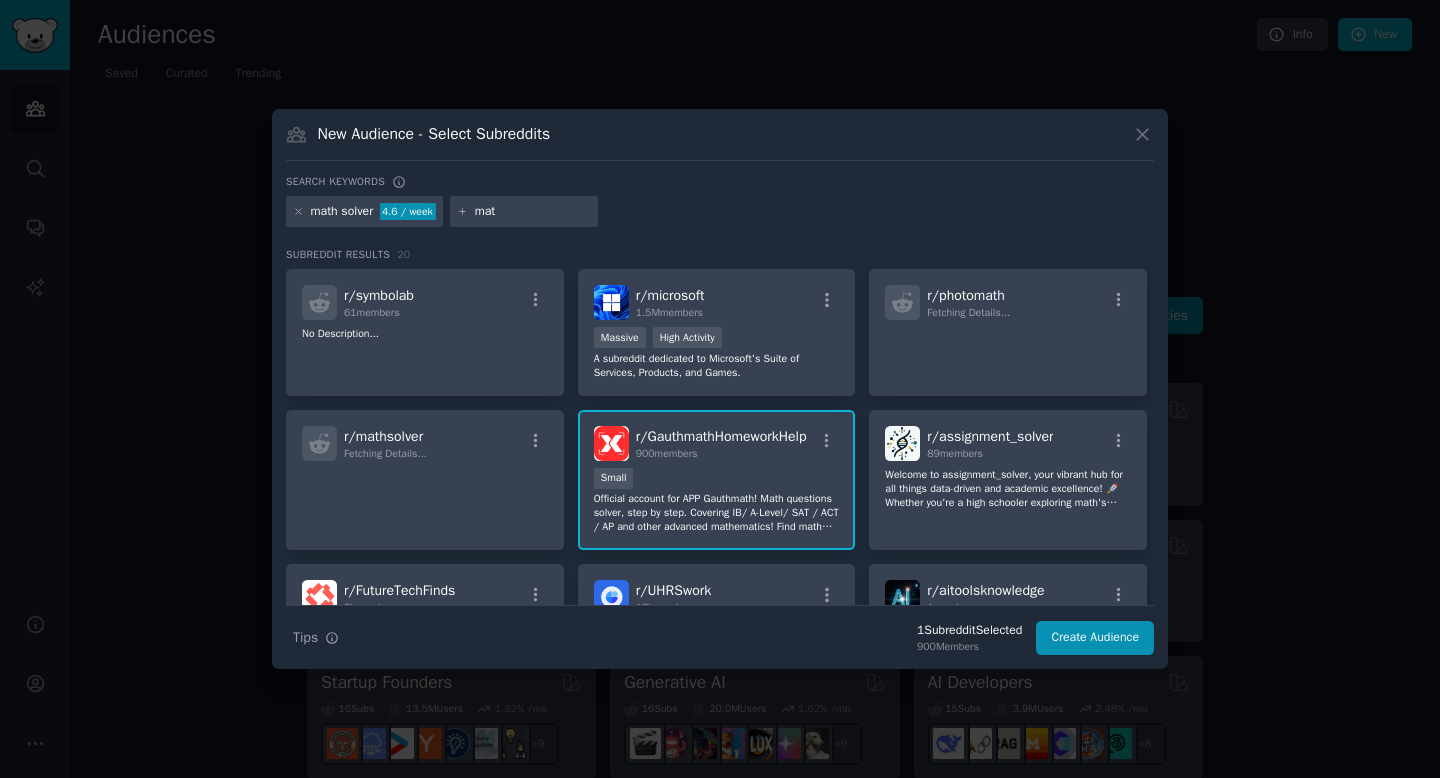 type on "math" 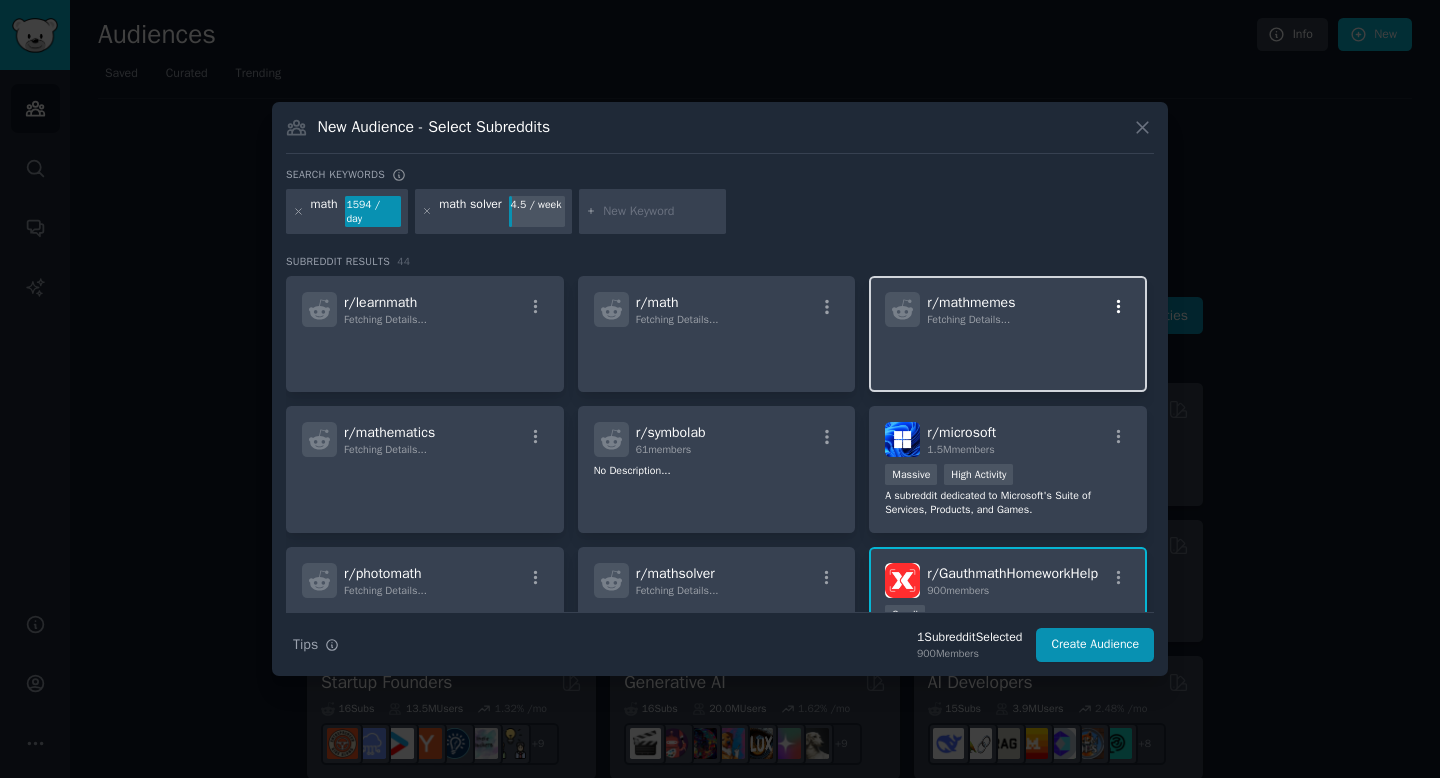 click 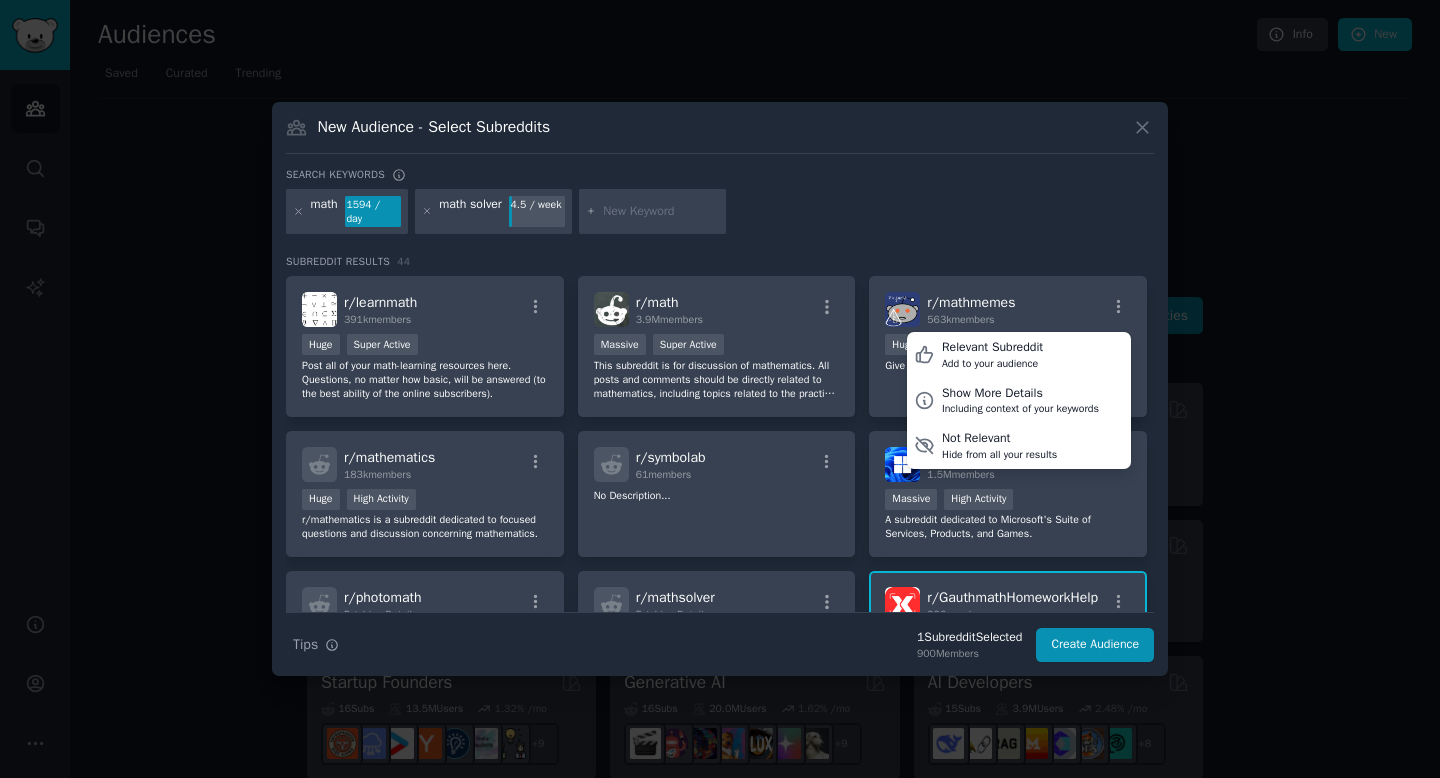 click on "math 1594 / day math solver 4.5 / week" at bounding box center (720, 215) 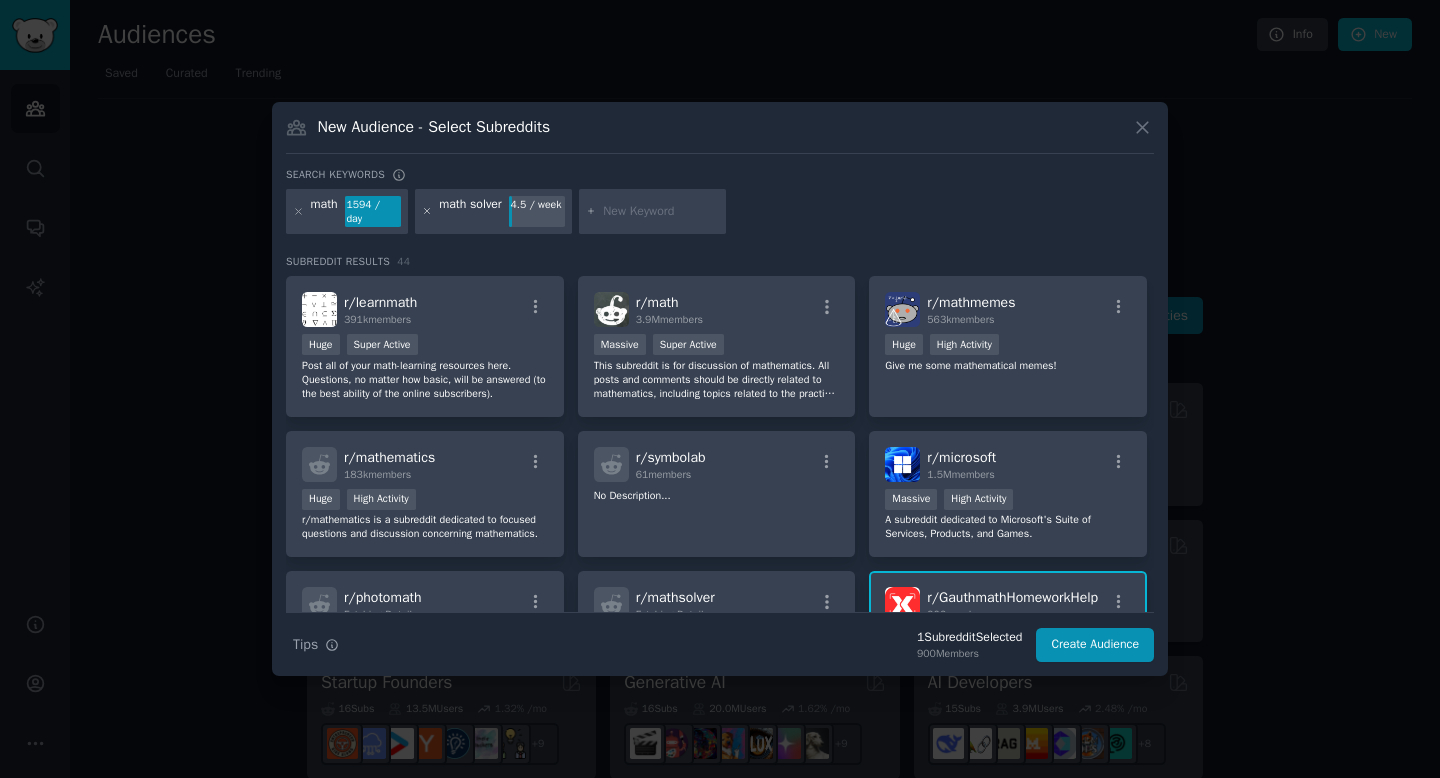 click 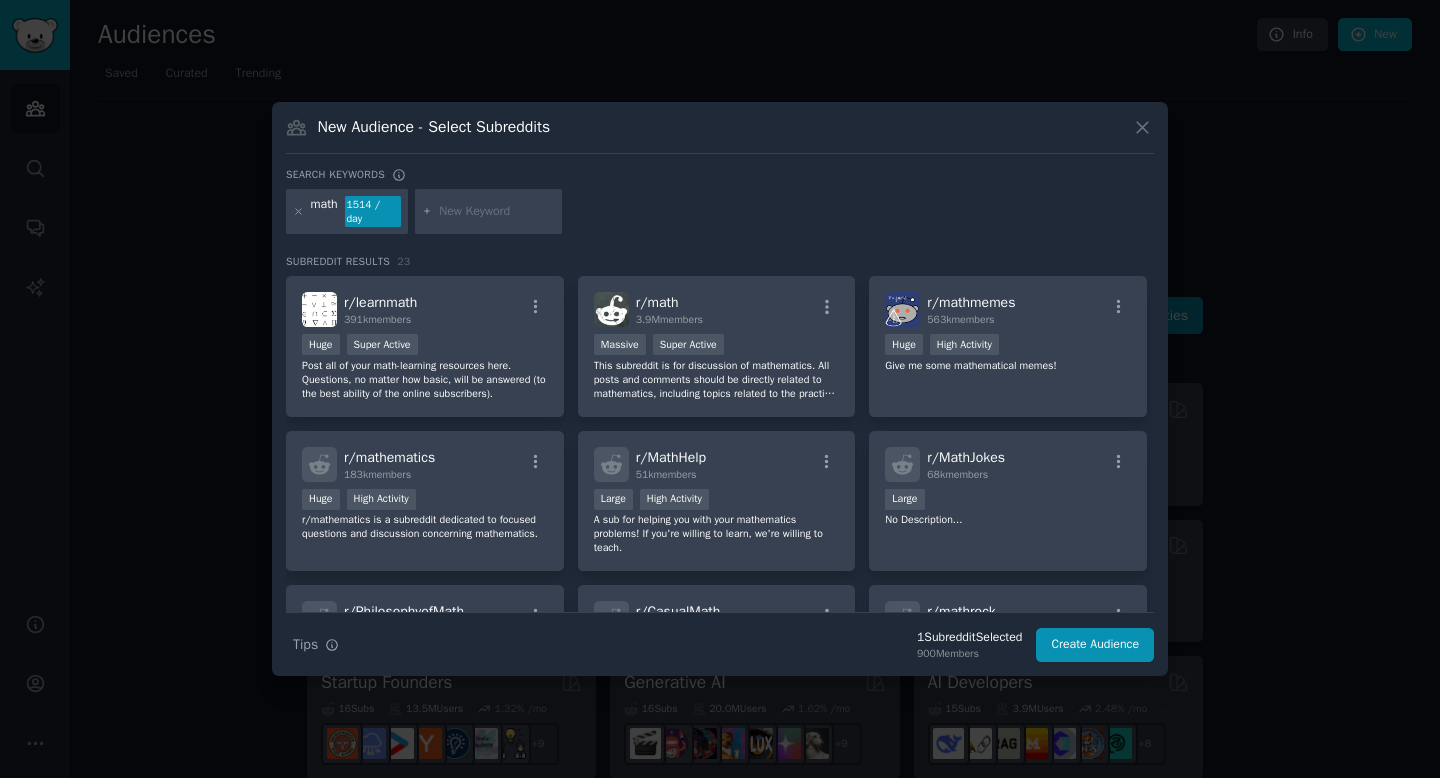 click at bounding box center [497, 212] 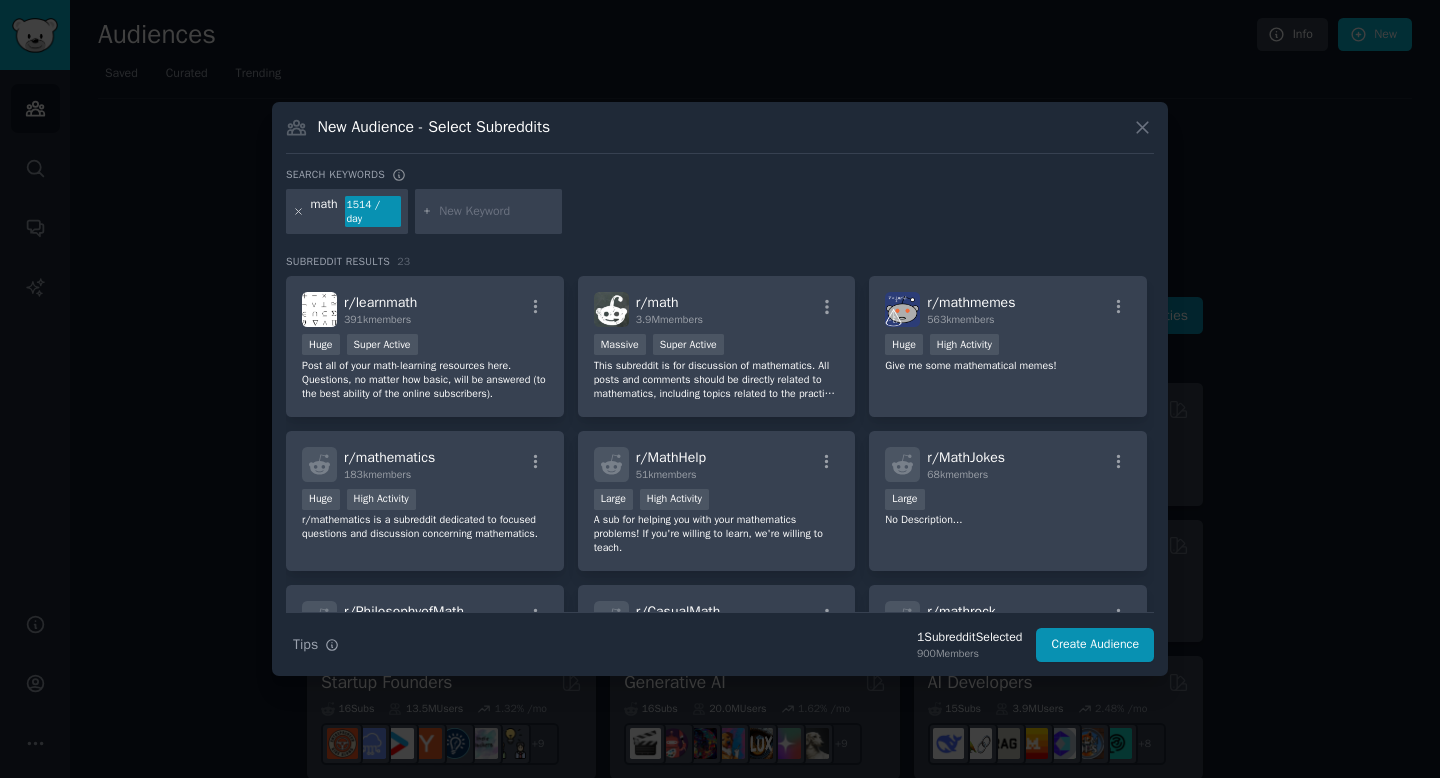 click 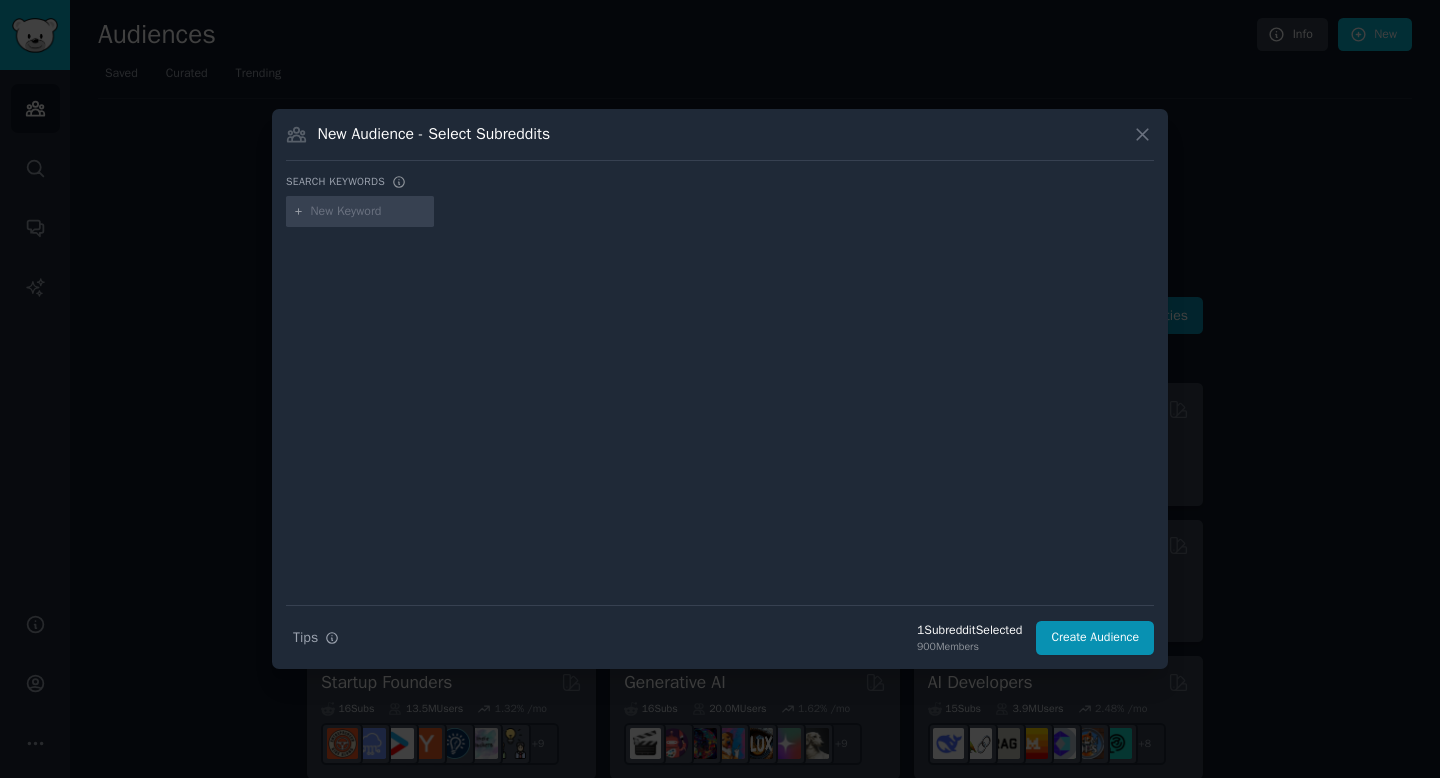 click at bounding box center [369, 212] 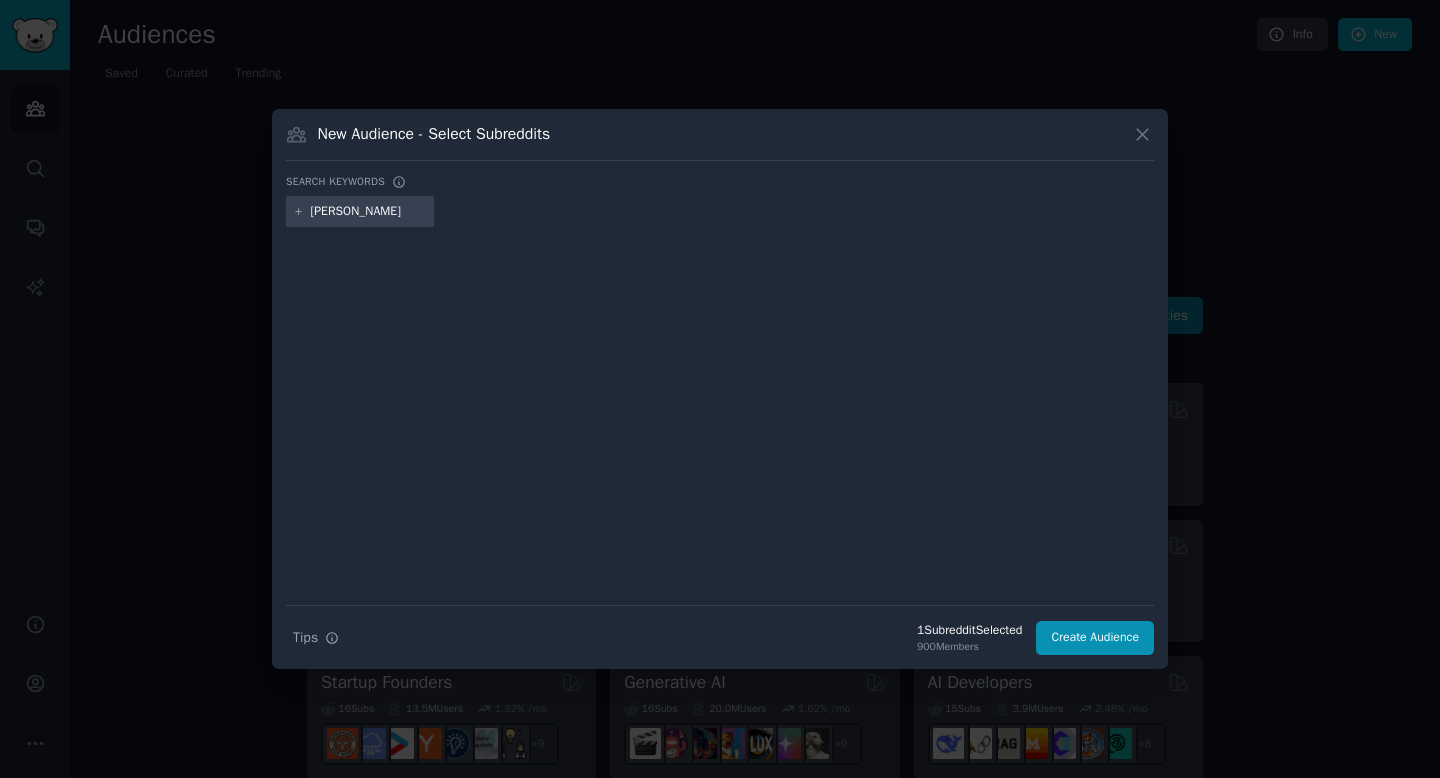 type on "gauth" 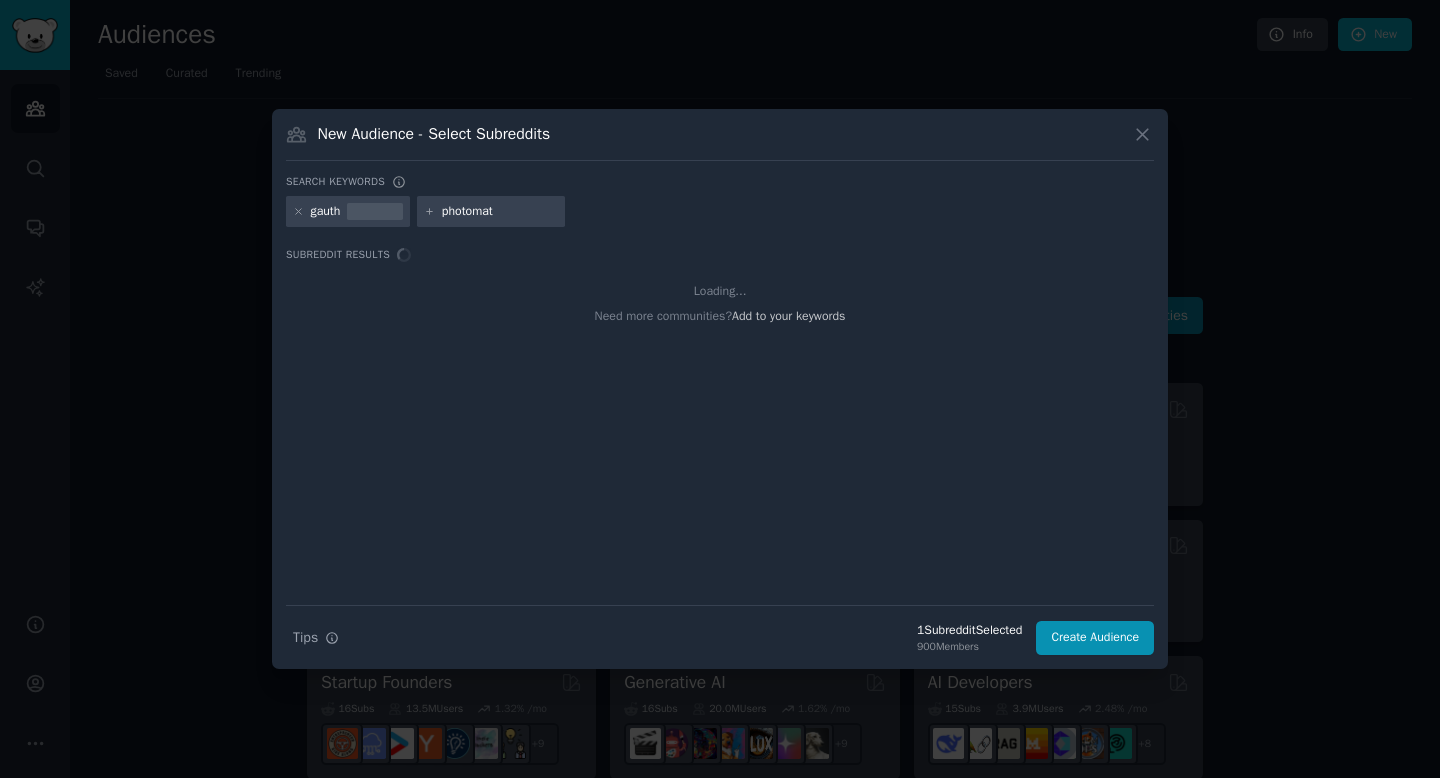 type on "photomath" 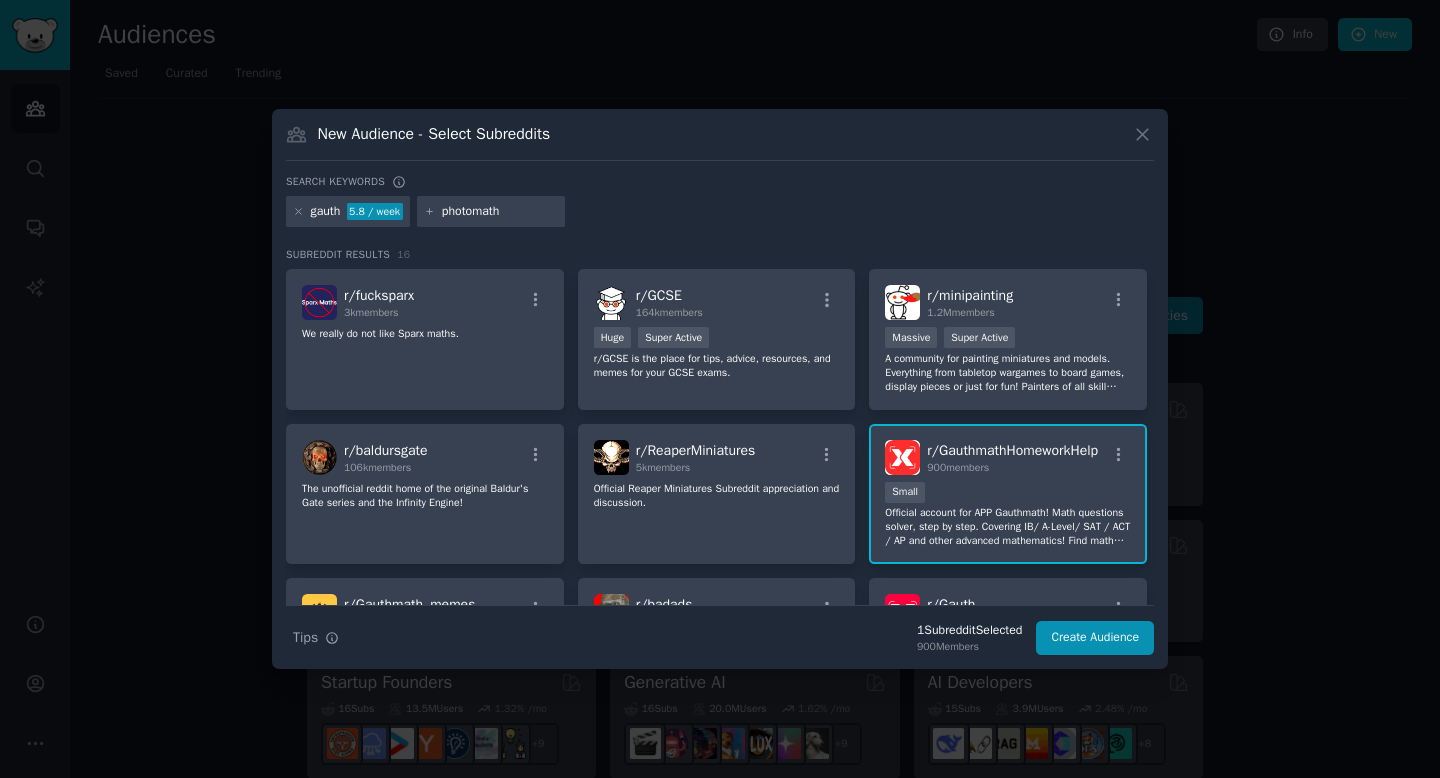 type 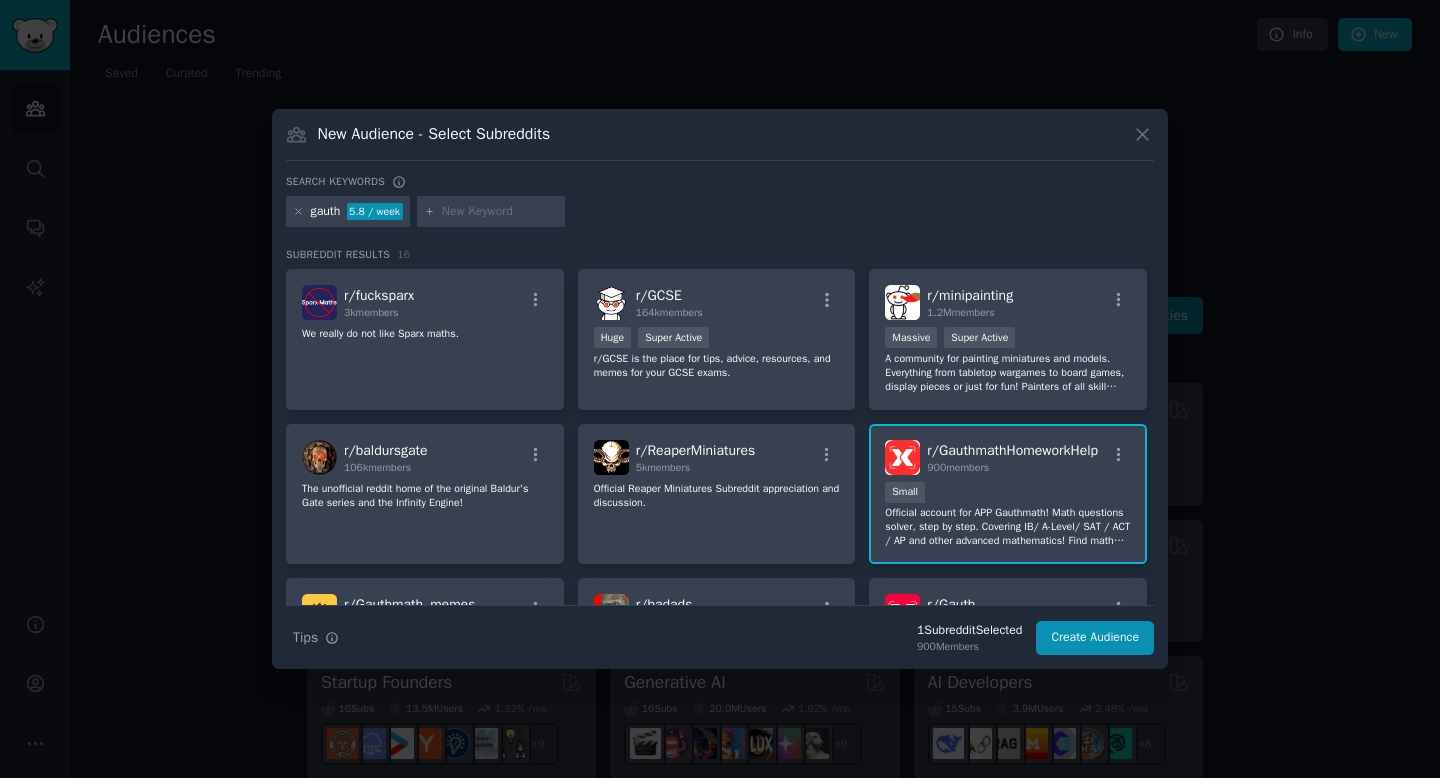 click on "gauth 5.8 / week" at bounding box center (720, 215) 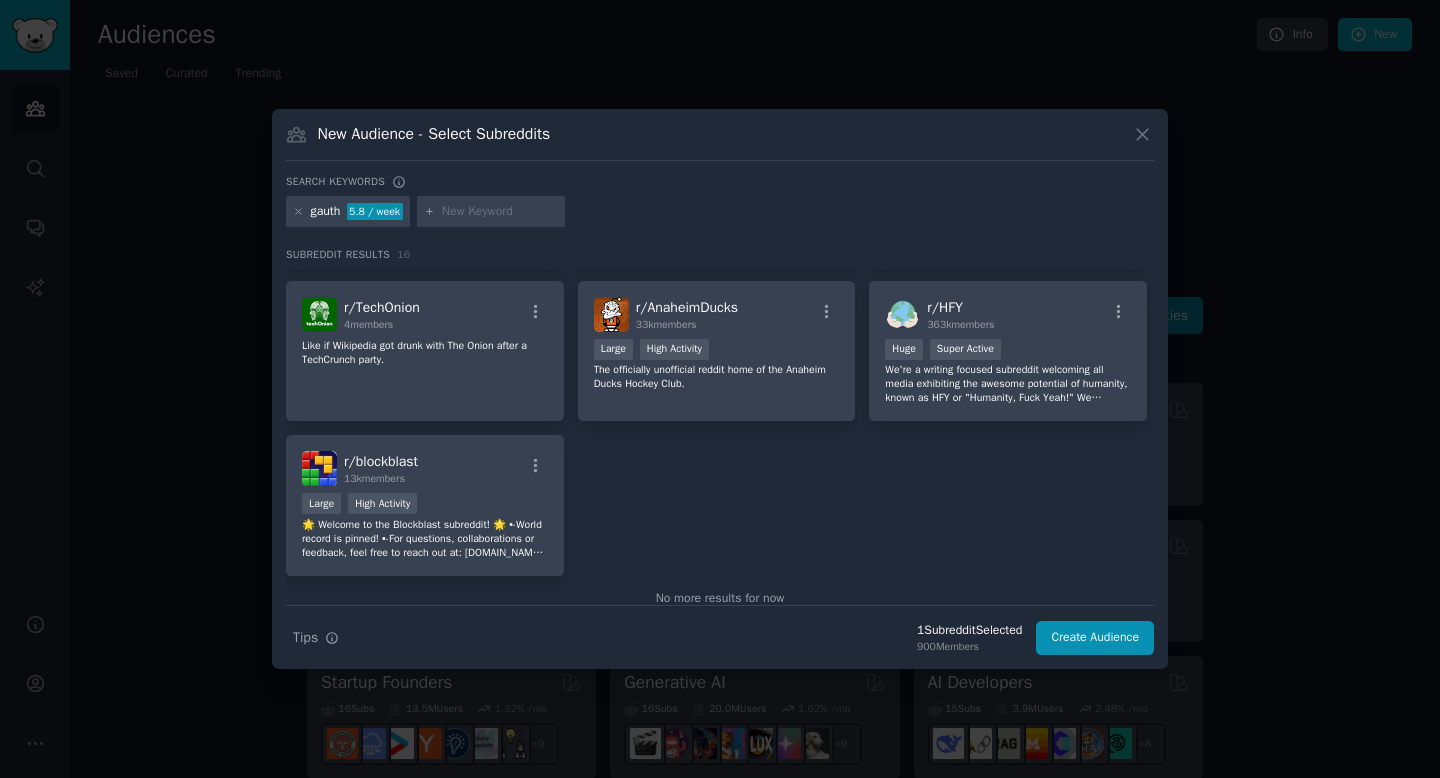 scroll, scrollTop: 622, scrollLeft: 0, axis: vertical 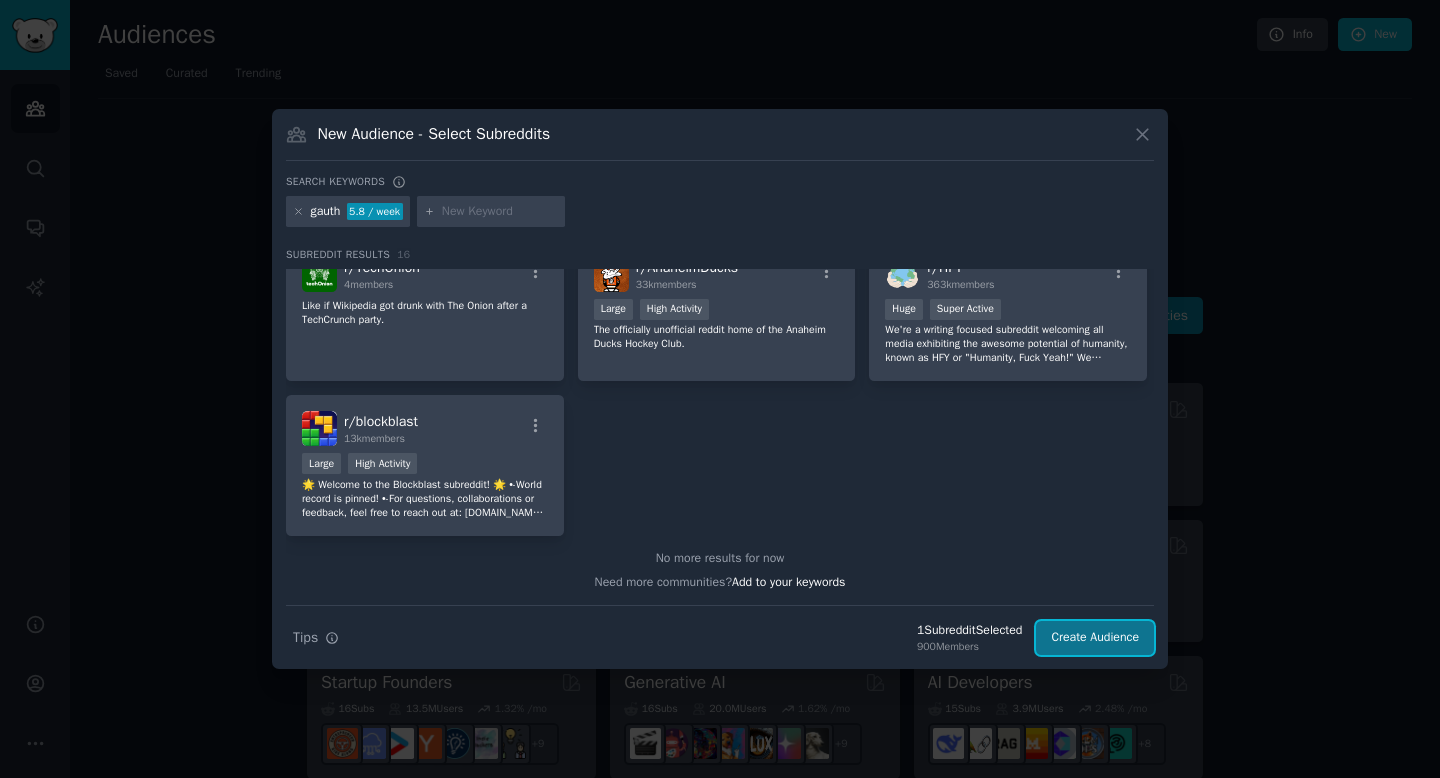 click on "Create Audience" at bounding box center [1095, 638] 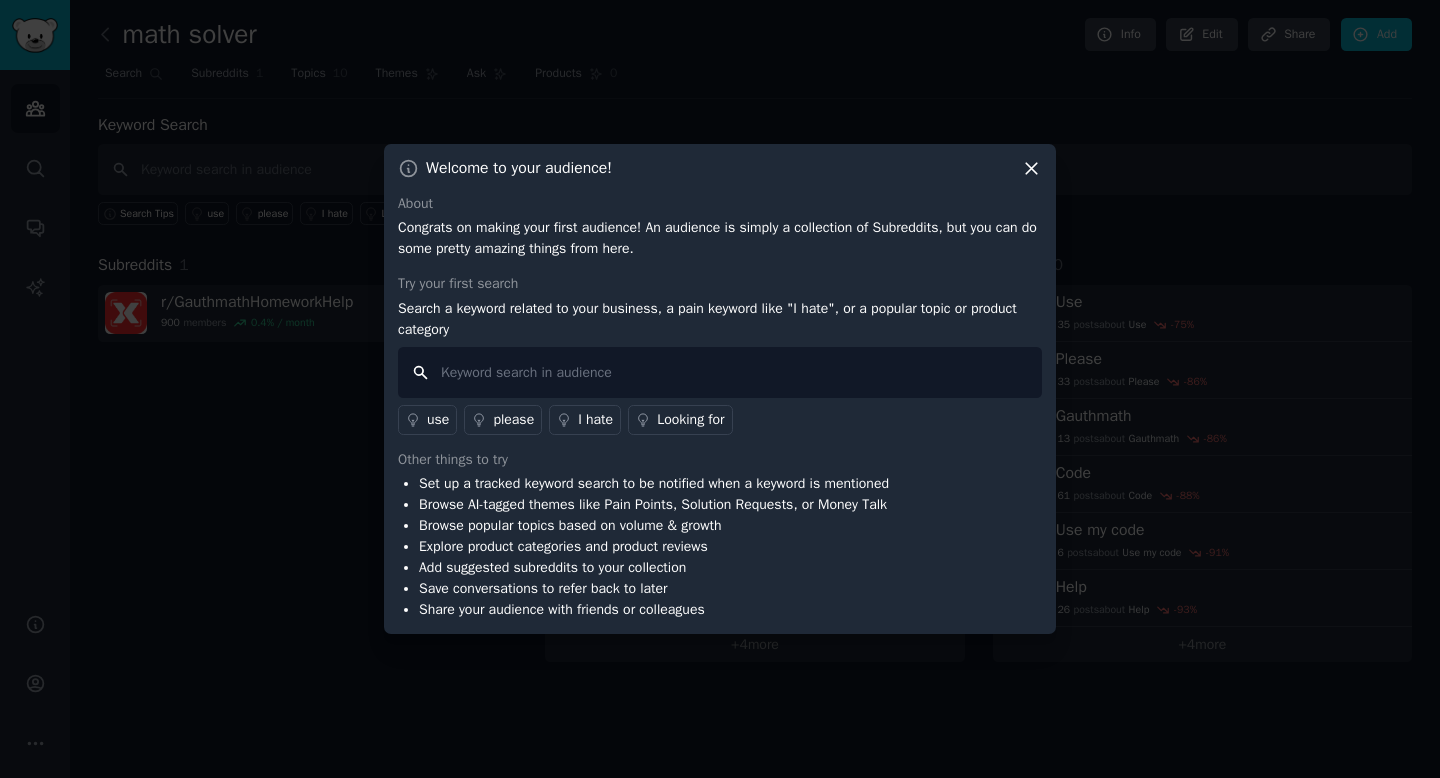 click at bounding box center [720, 372] 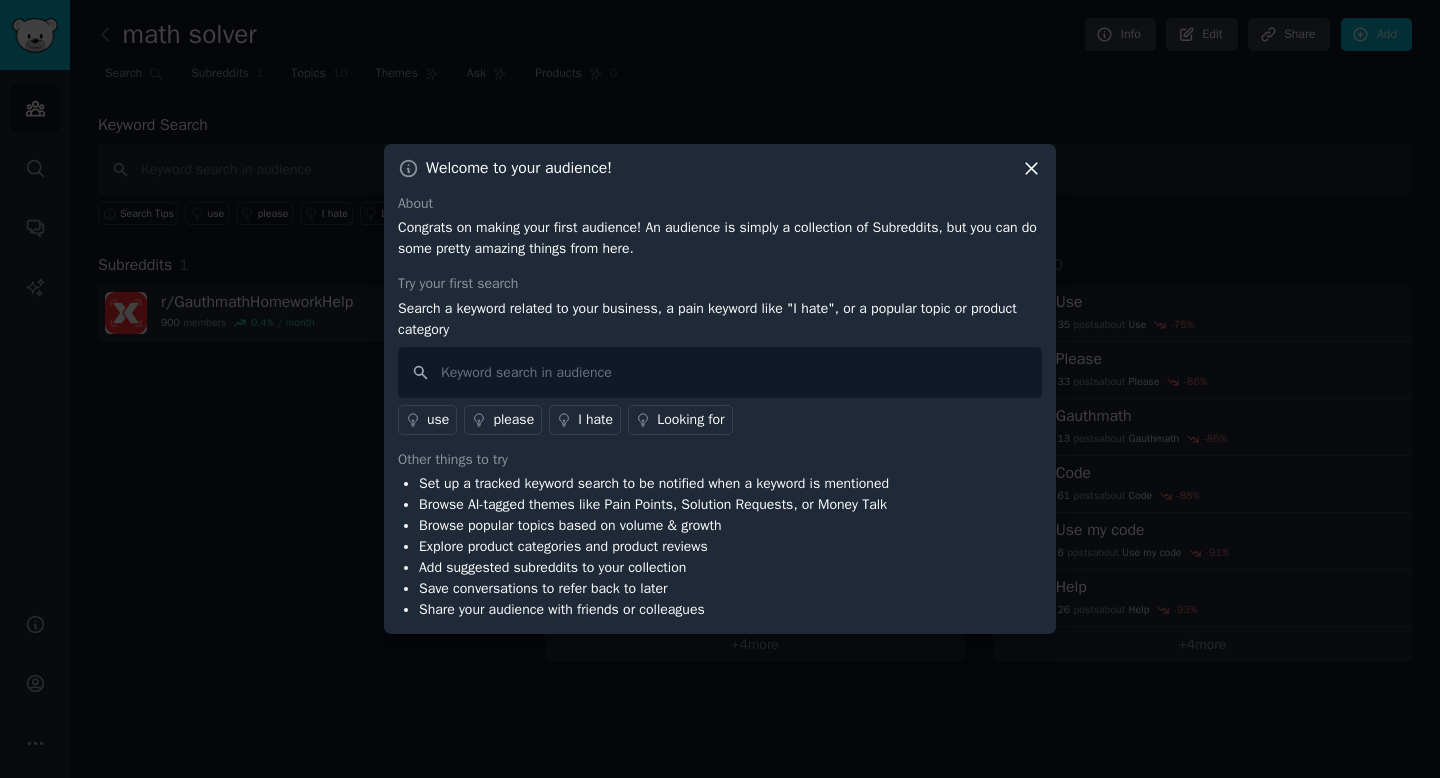 click on "I hate" at bounding box center (595, 419) 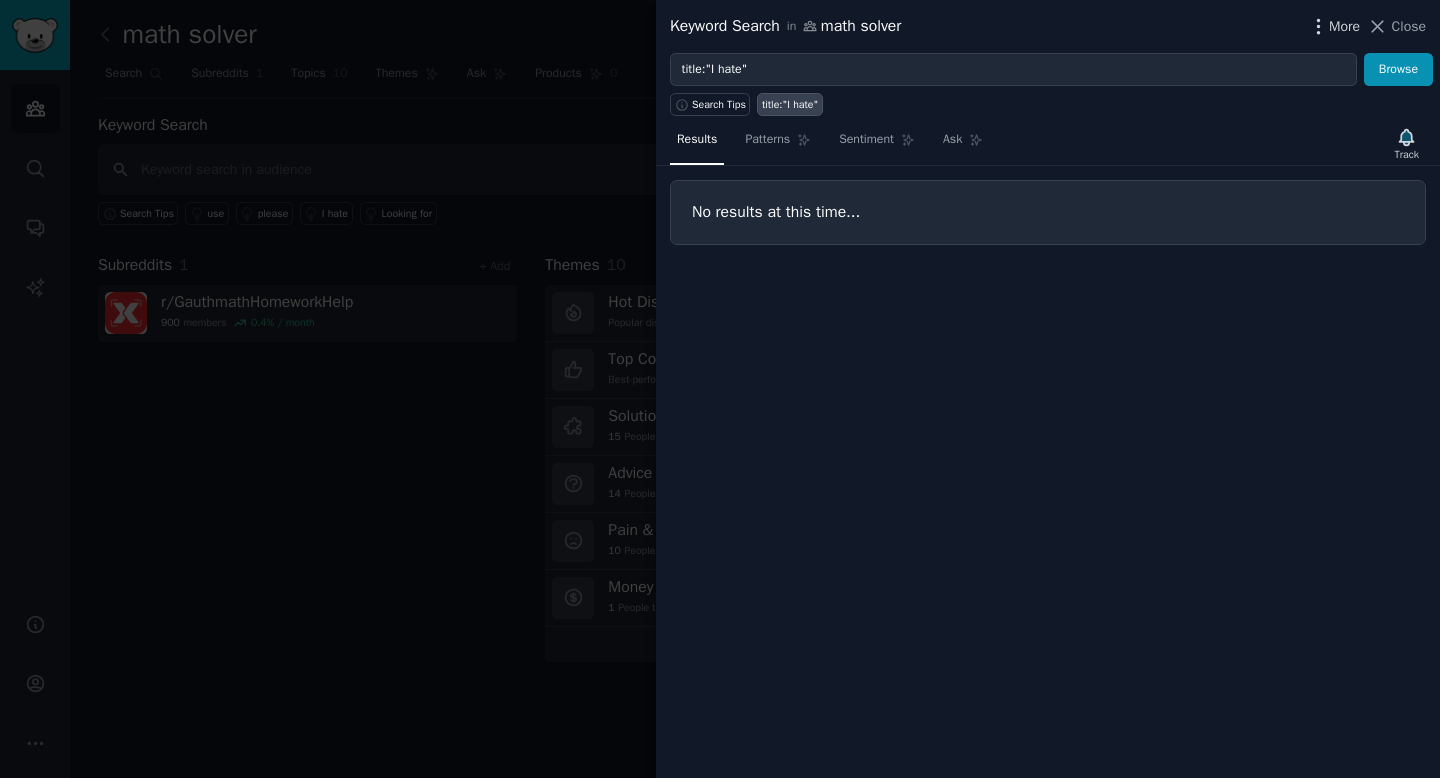 click on "More" at bounding box center (1344, 26) 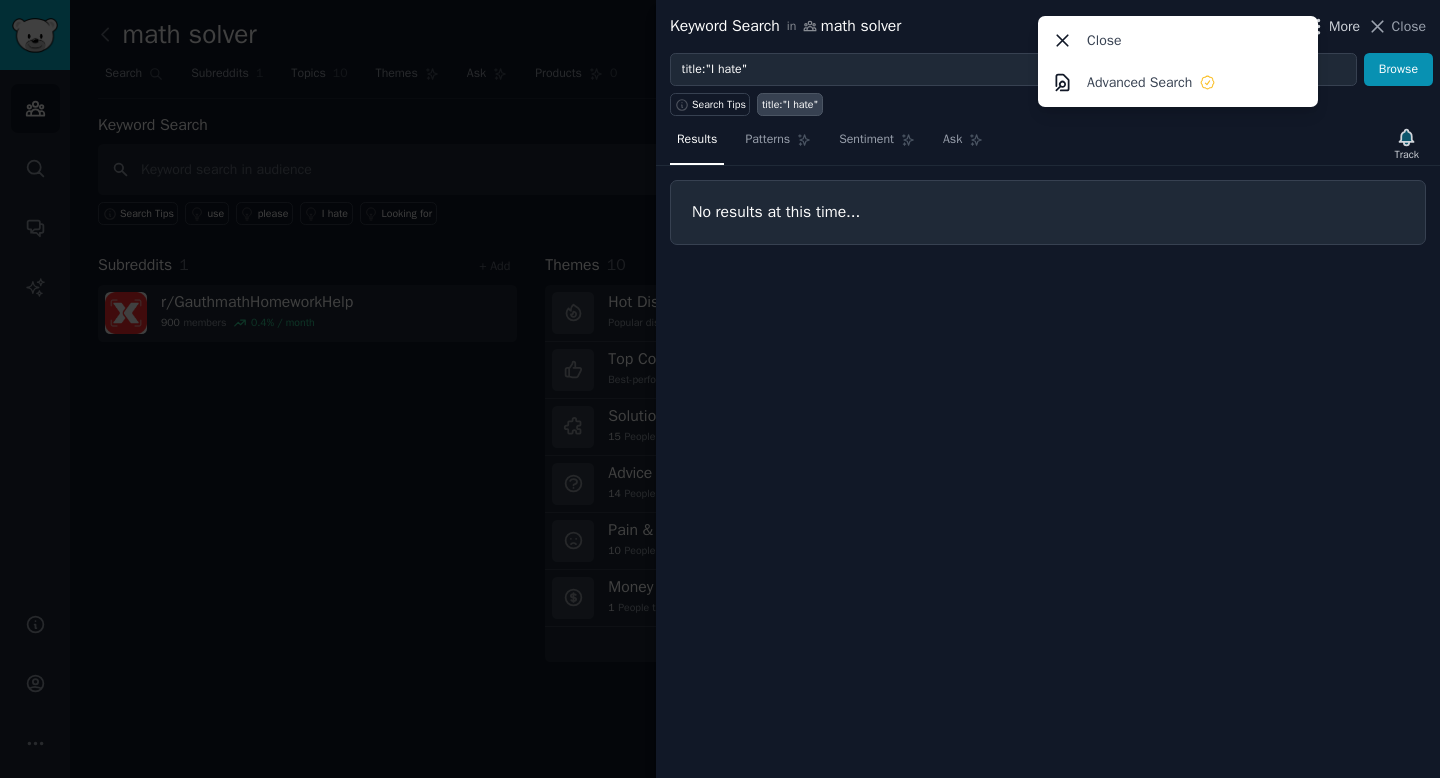 click on "More" at bounding box center [1344, 26] 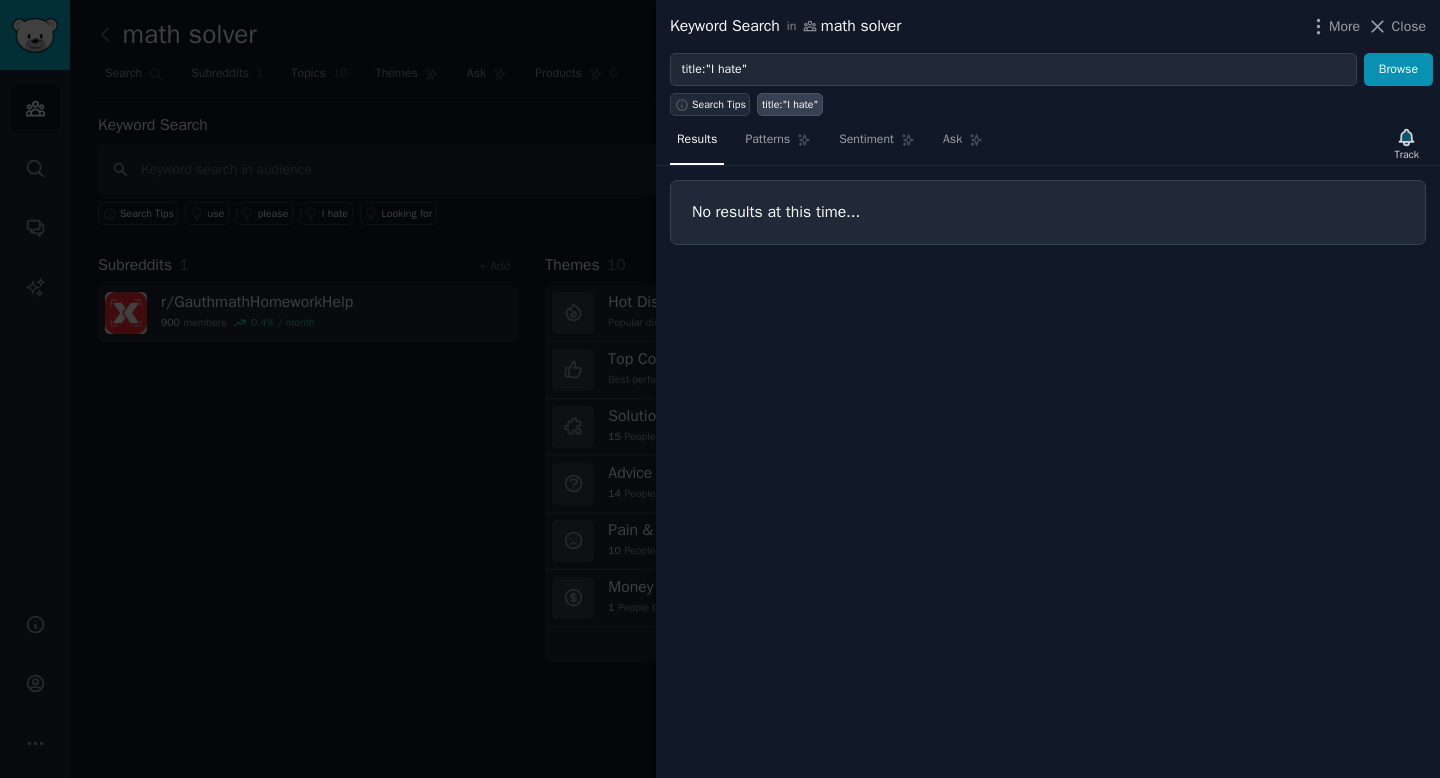 click on "Search Tips" at bounding box center (719, 105) 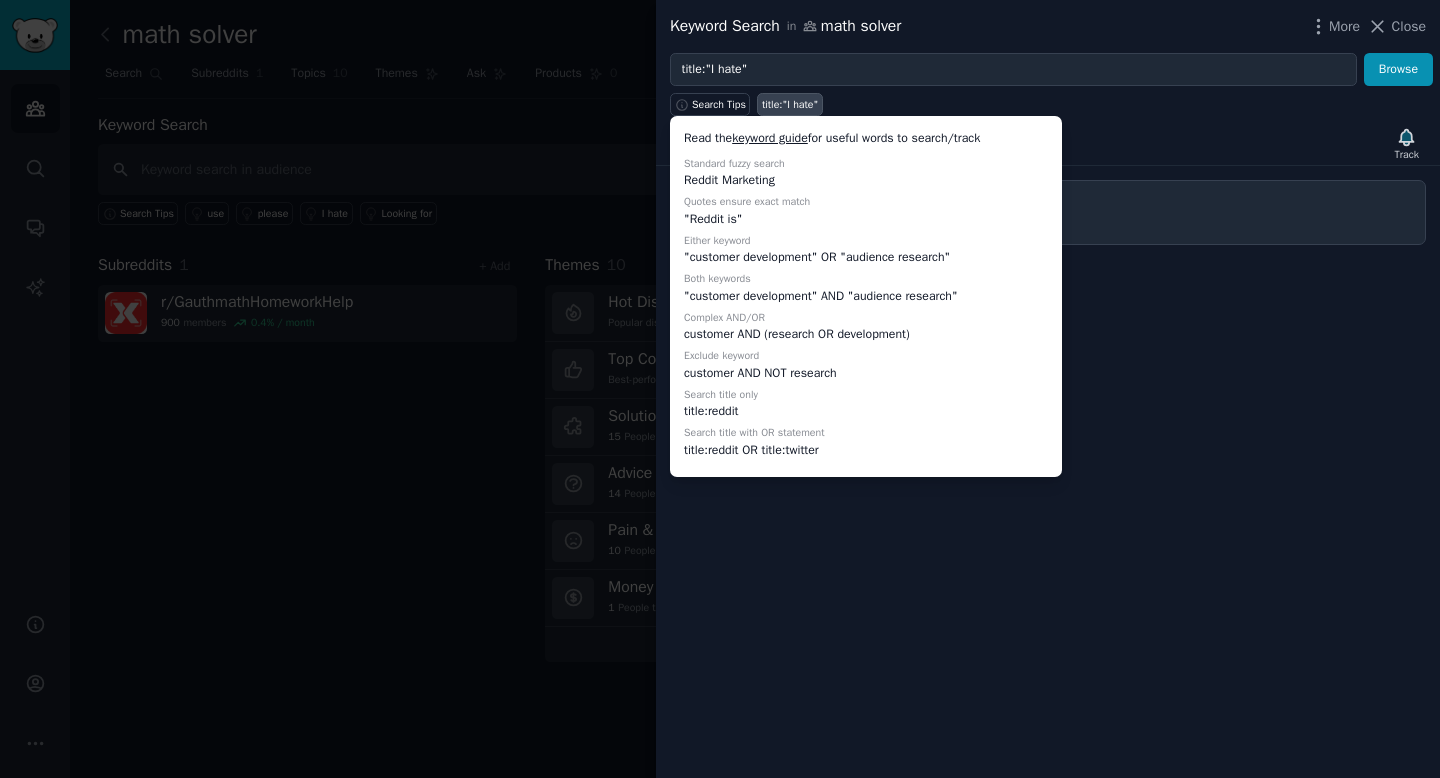 click on "Results Patterns Sentiment Ask Track No results at this time..." at bounding box center [1048, 447] 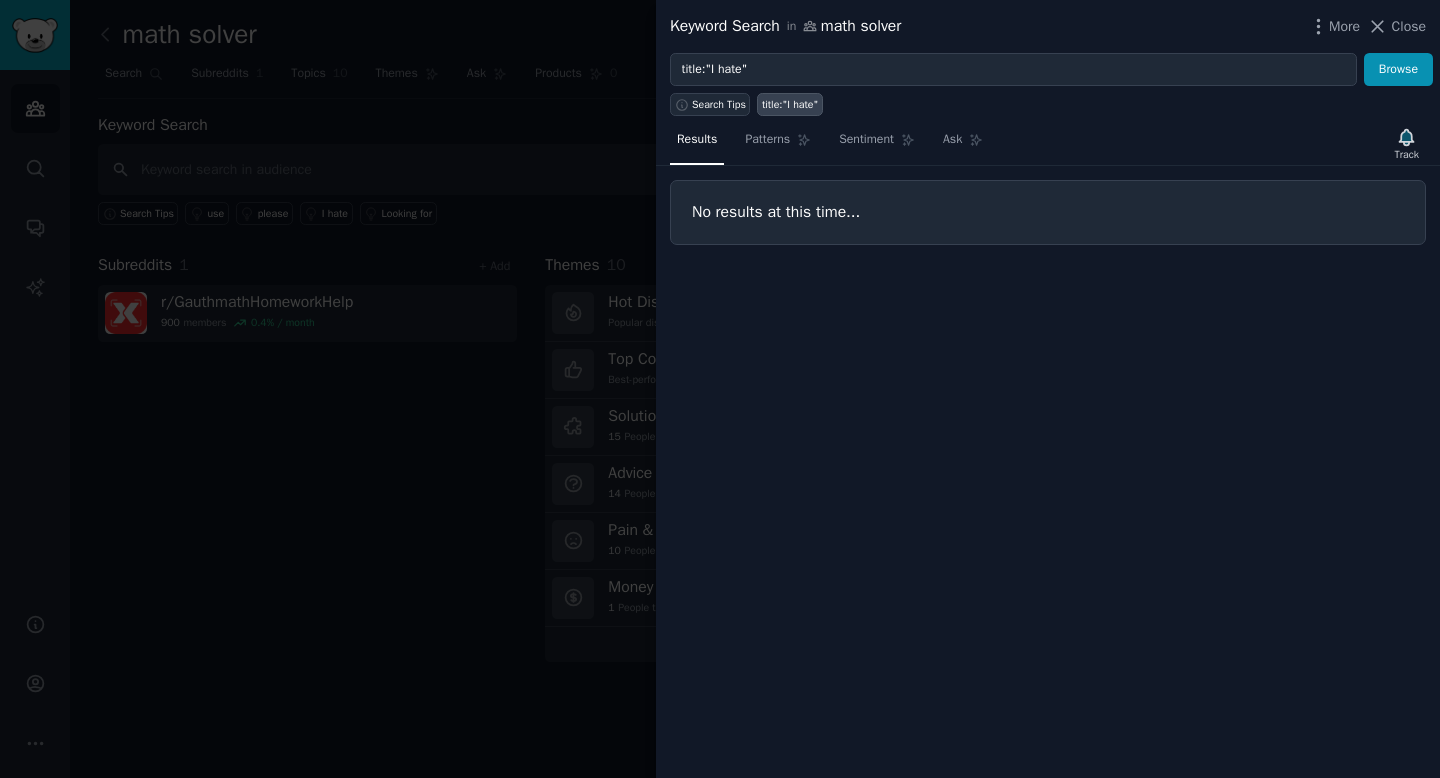 click on "Search Tips" at bounding box center [719, 105] 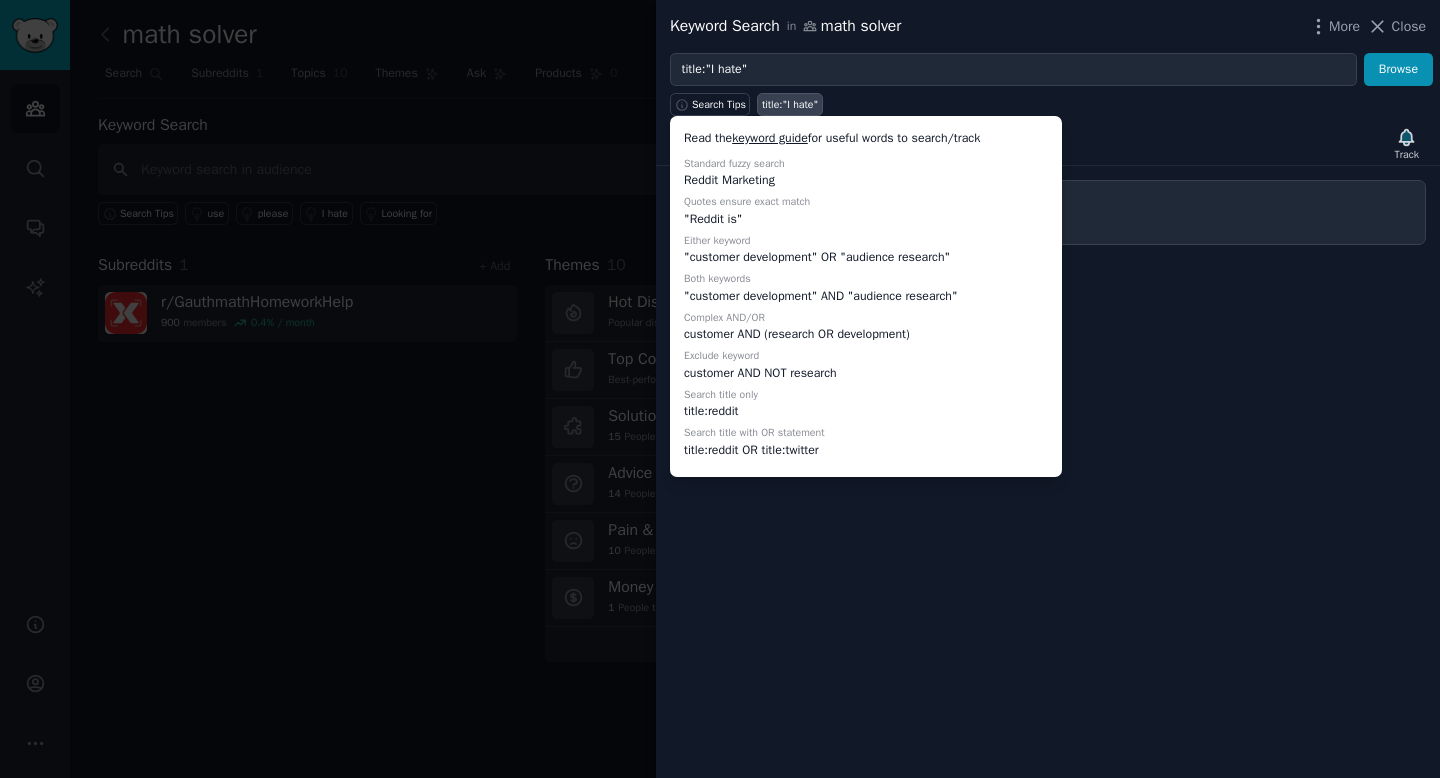 click on "Results Patterns Sentiment Ask Track No results at this time..." at bounding box center [1048, 447] 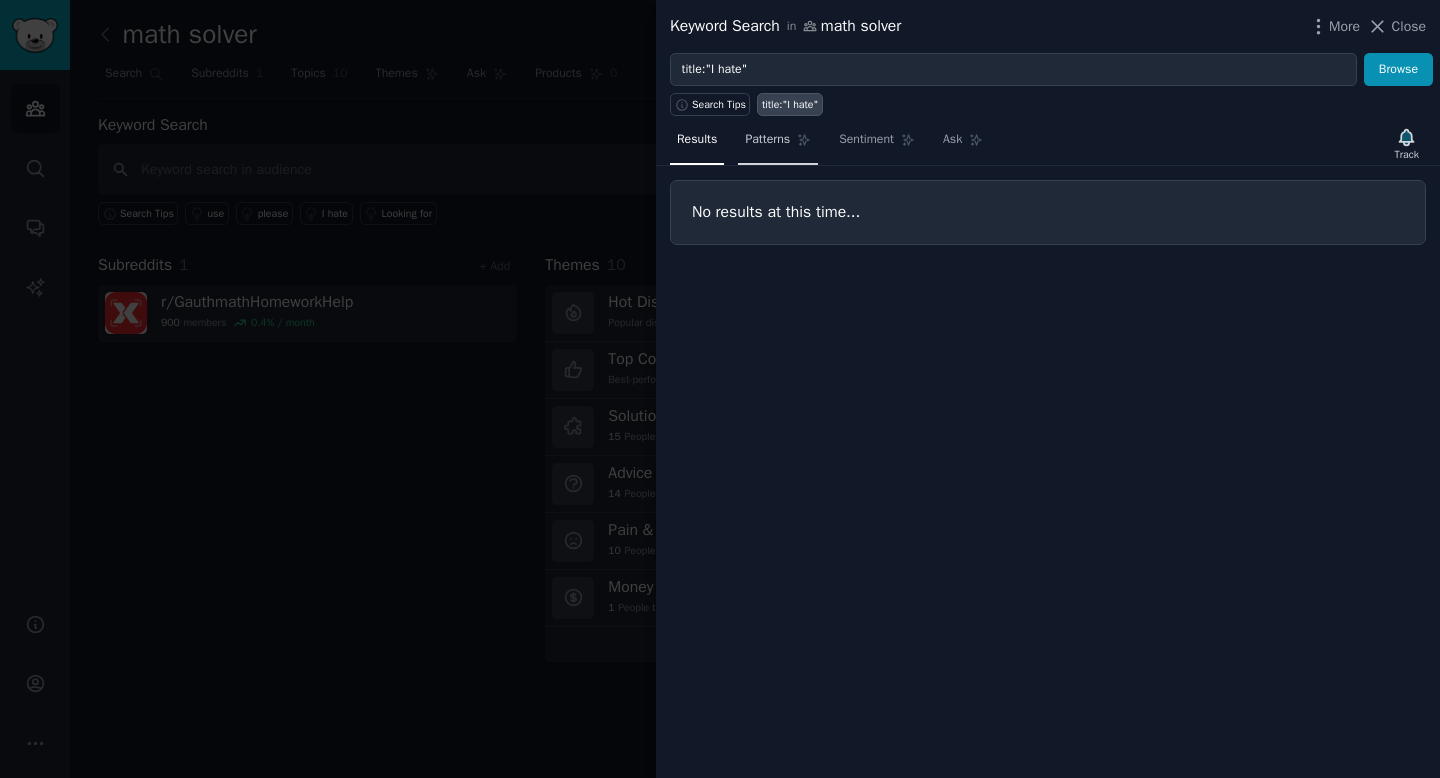 click on "Patterns" at bounding box center (767, 140) 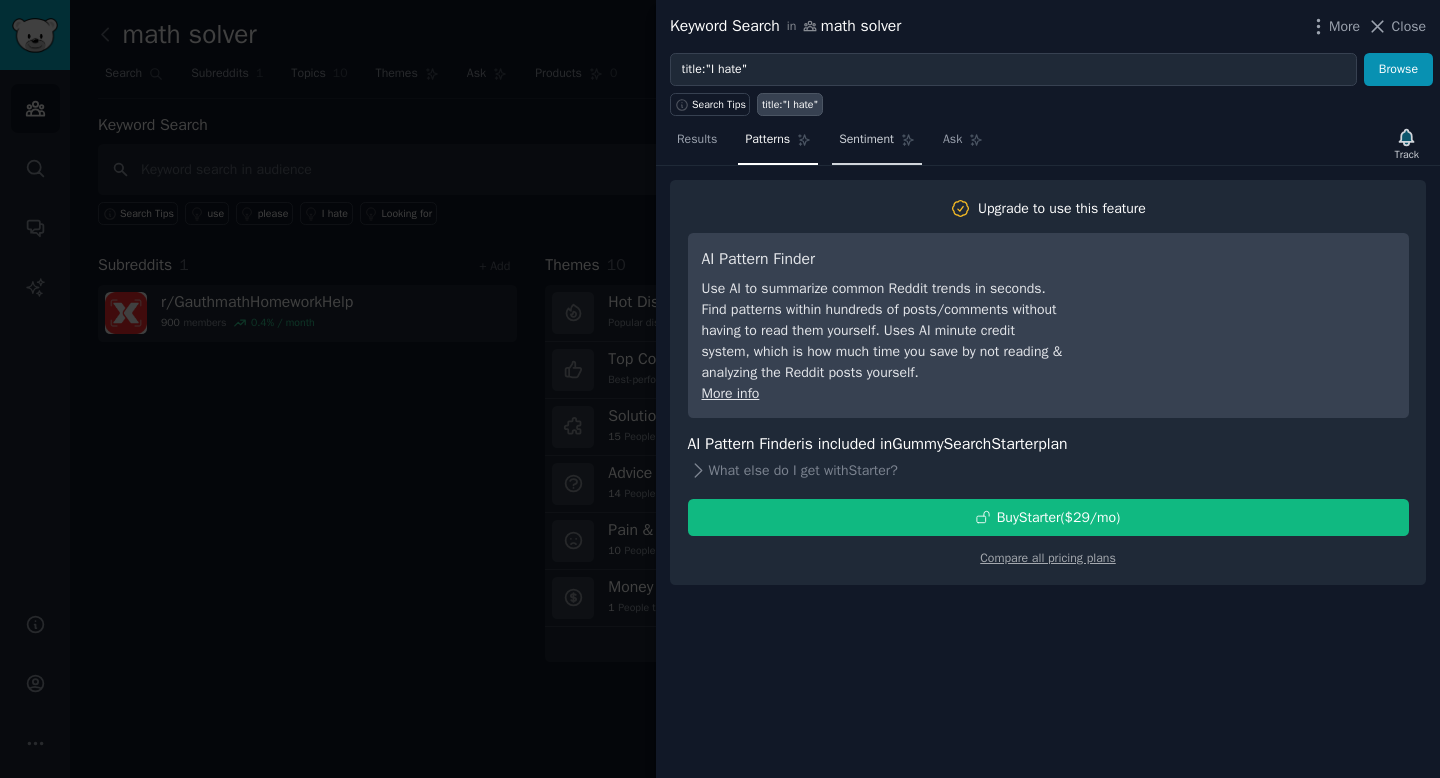 click on "Sentiment" at bounding box center (877, 144) 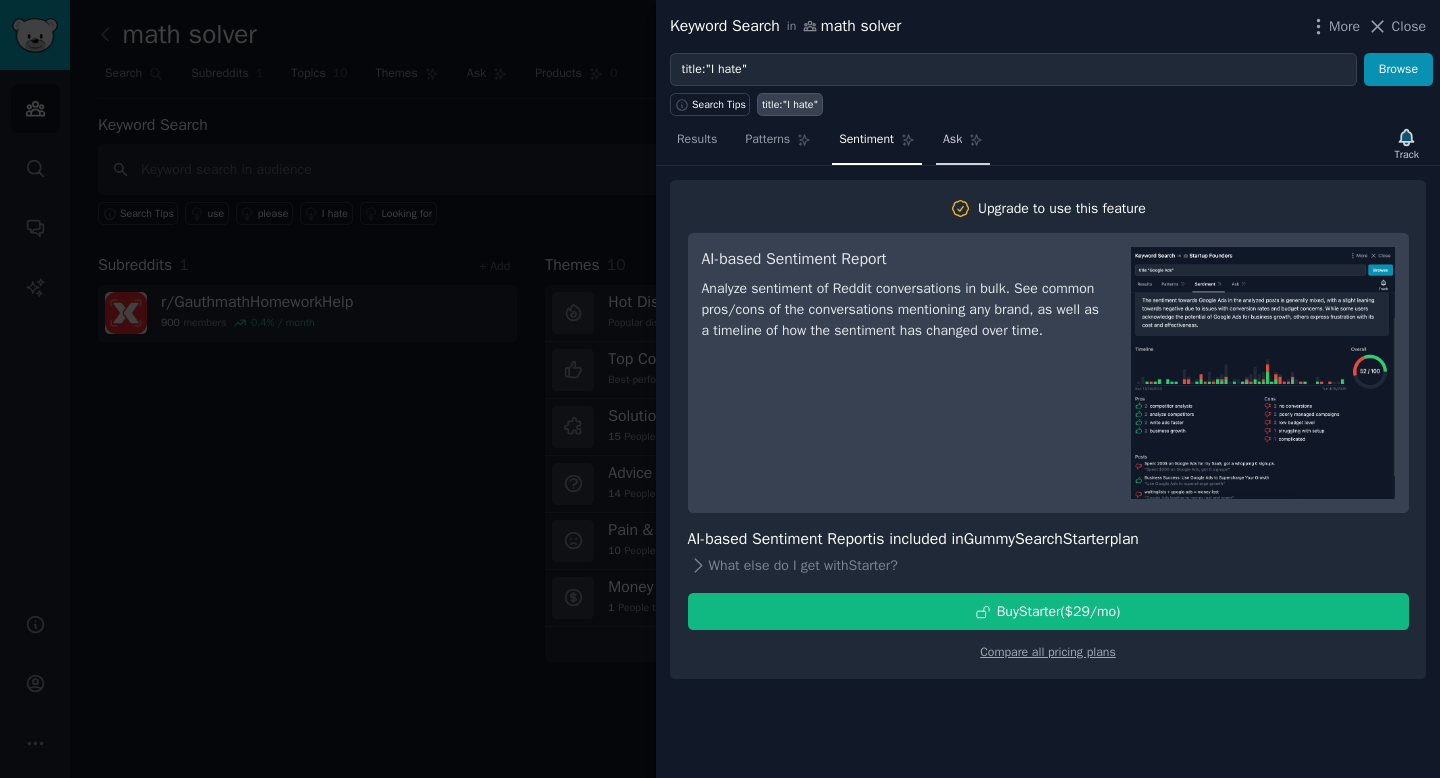 click on "Ask" at bounding box center [963, 144] 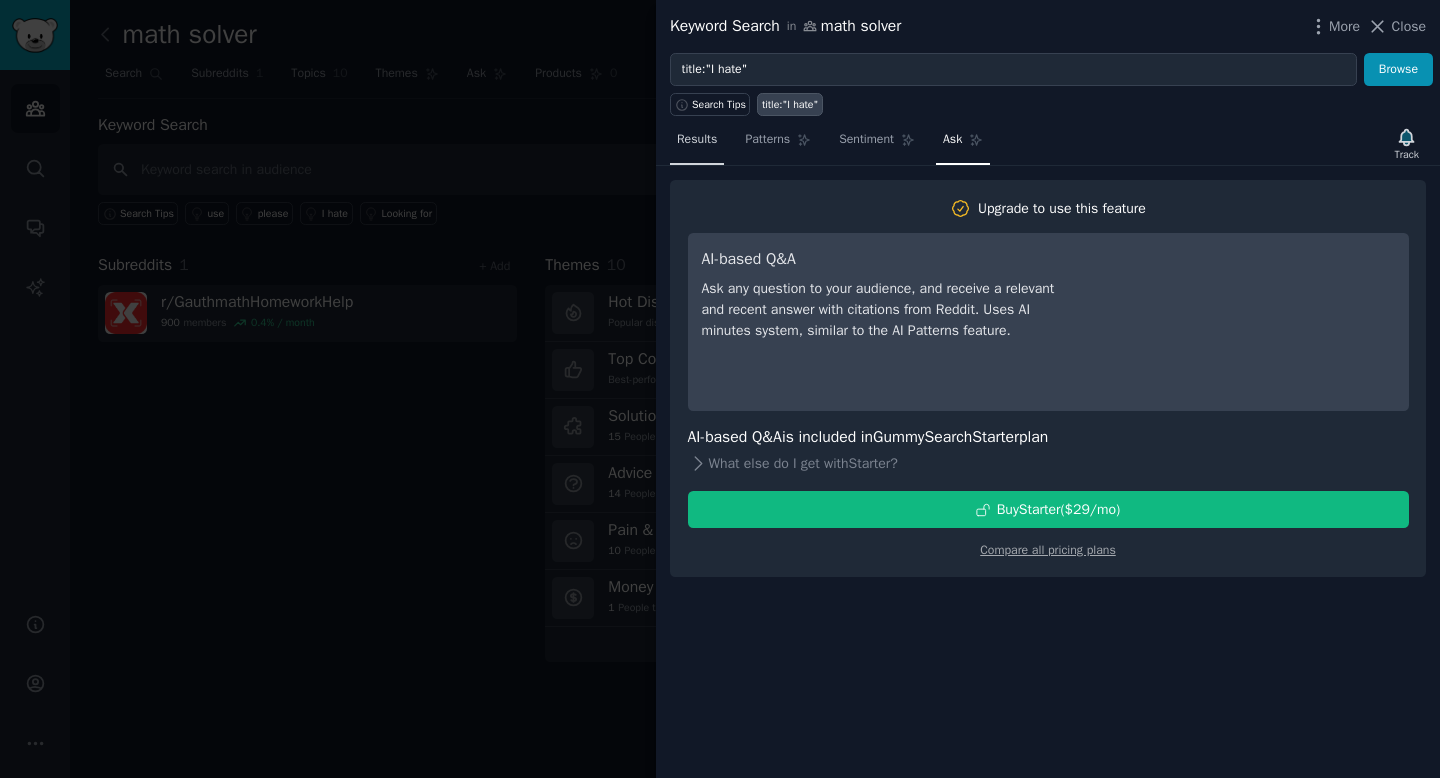 click on "Results" at bounding box center [697, 140] 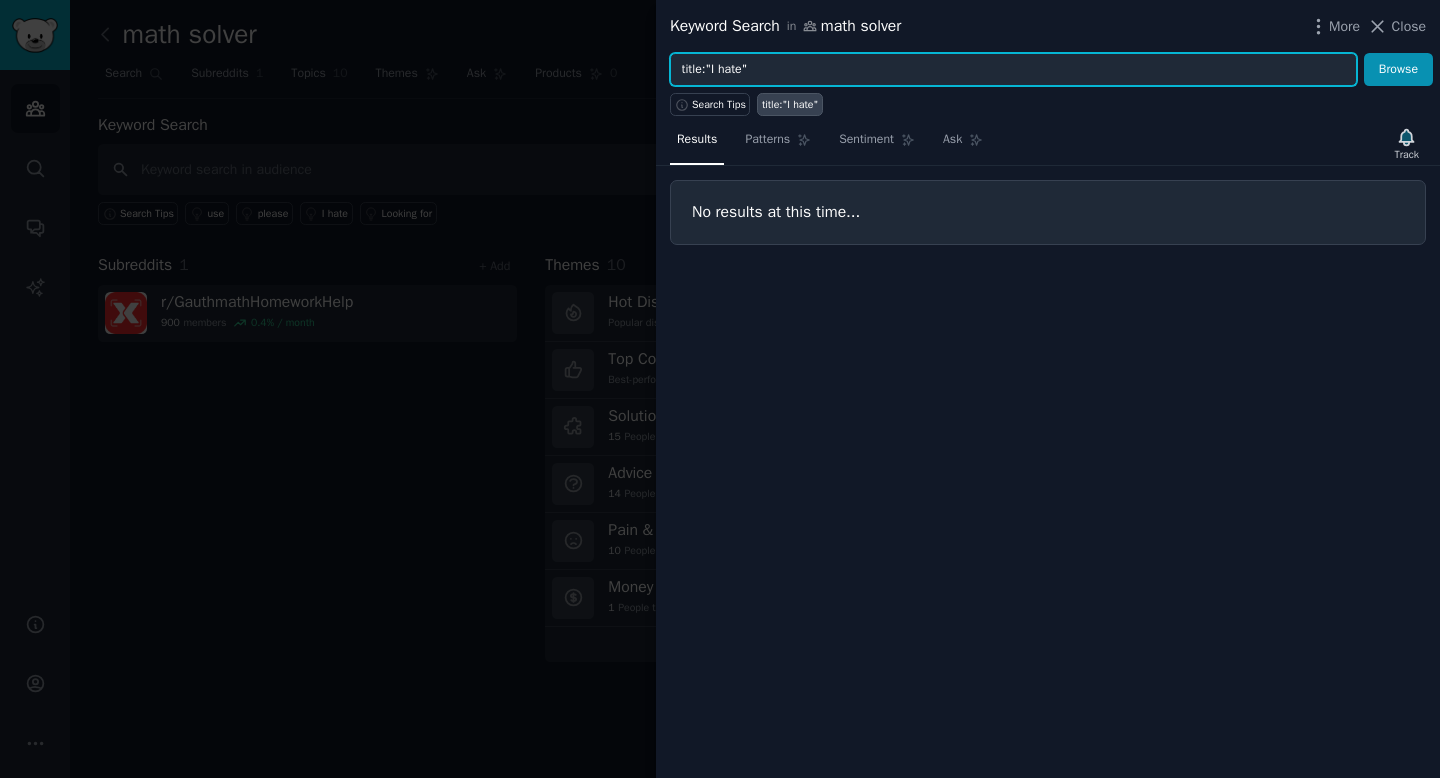 click on "title:"I hate"" at bounding box center [1013, 70] 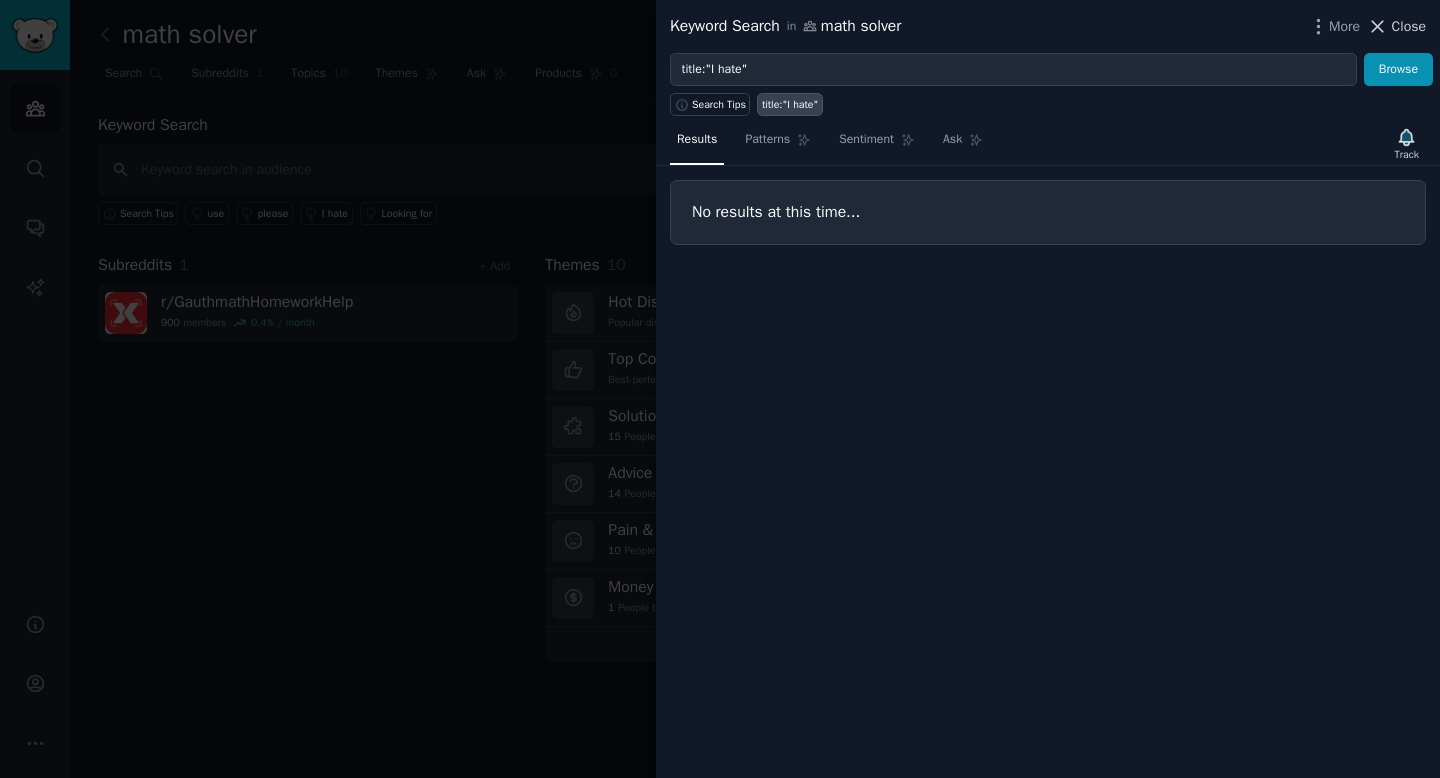click on "Close" at bounding box center [1409, 26] 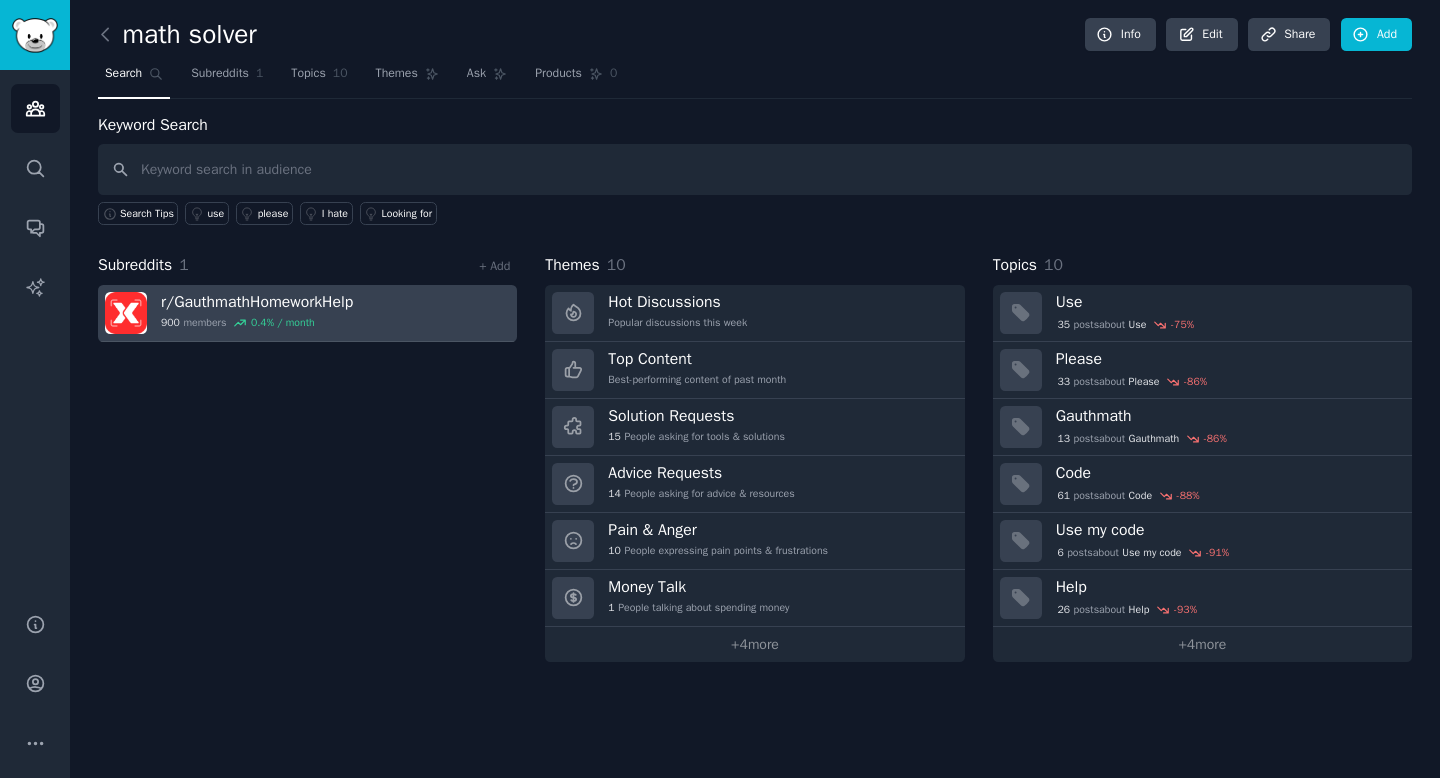 click on "r/ GauthmathHomeworkHelp" at bounding box center [257, 302] 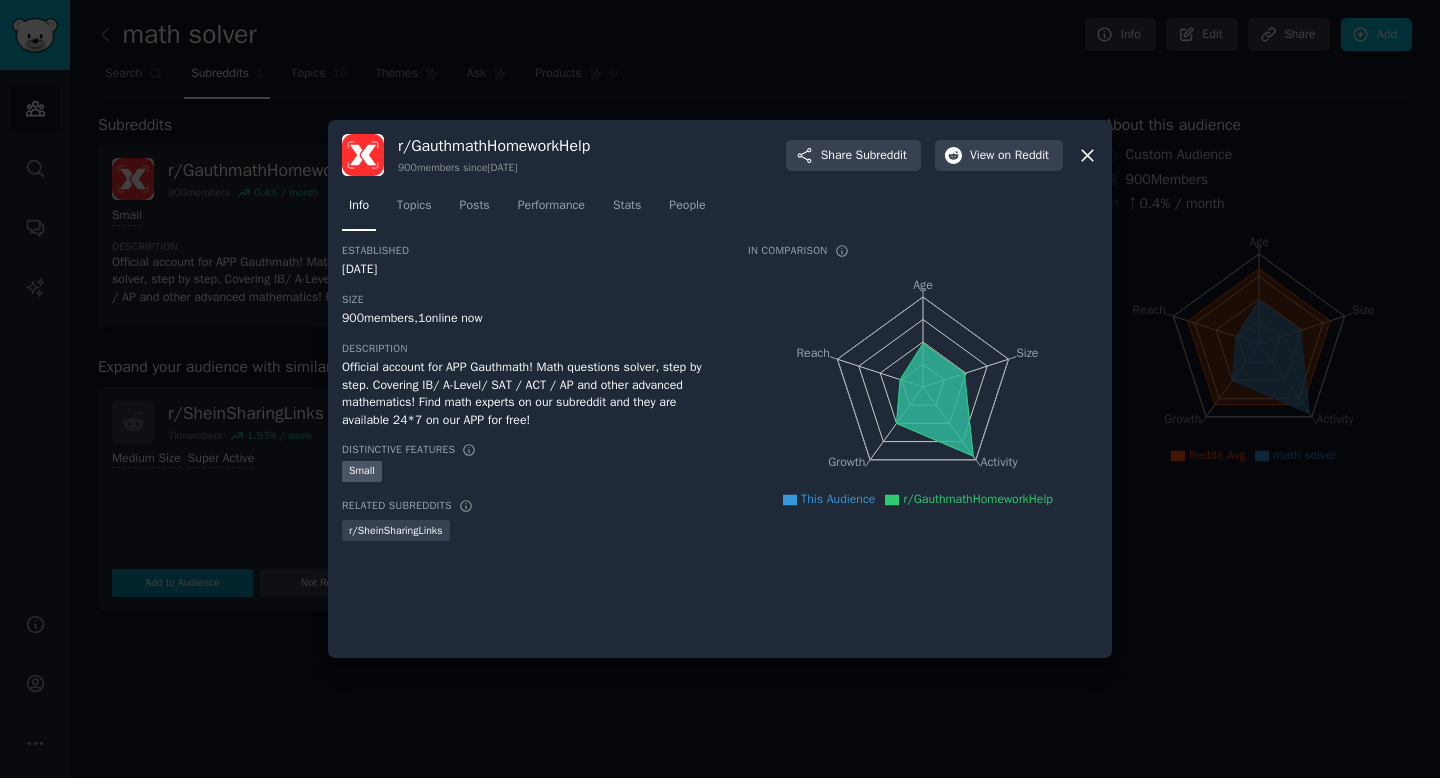 click on "r/GauthmathHomeworkHelp" at bounding box center (977, 499) 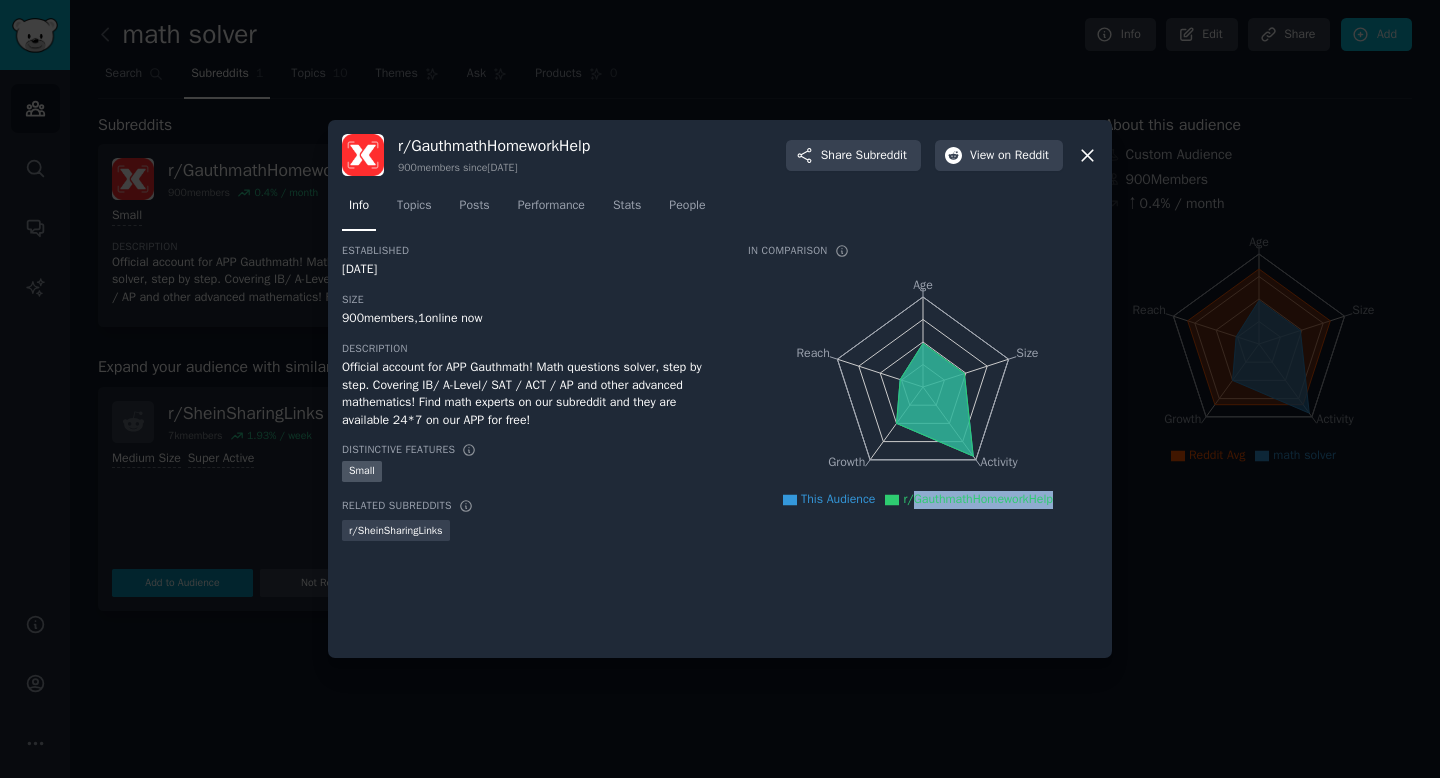 click on "r/GauthmathHomeworkHelp" at bounding box center [977, 499] 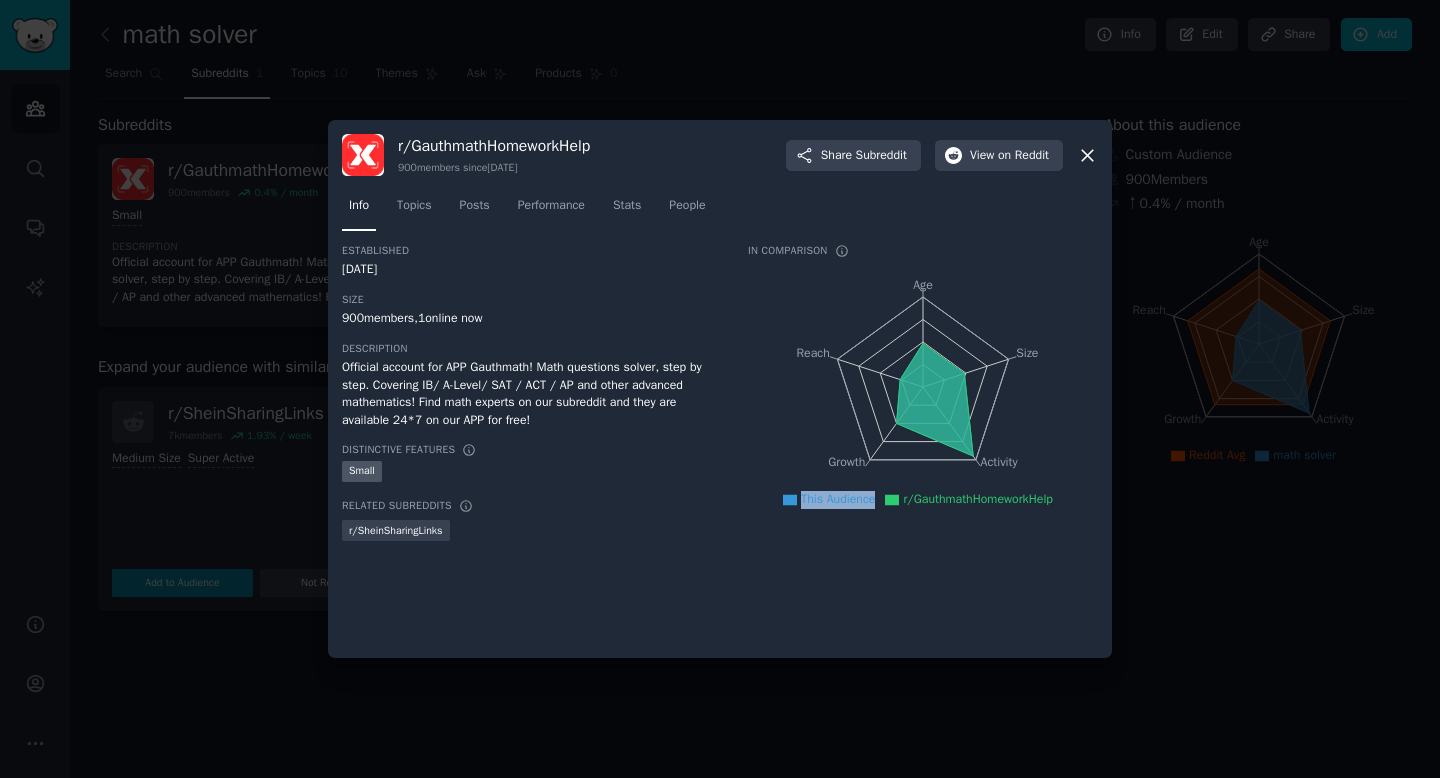 click on "r/ SheinSharingLinks" at bounding box center (531, 529) 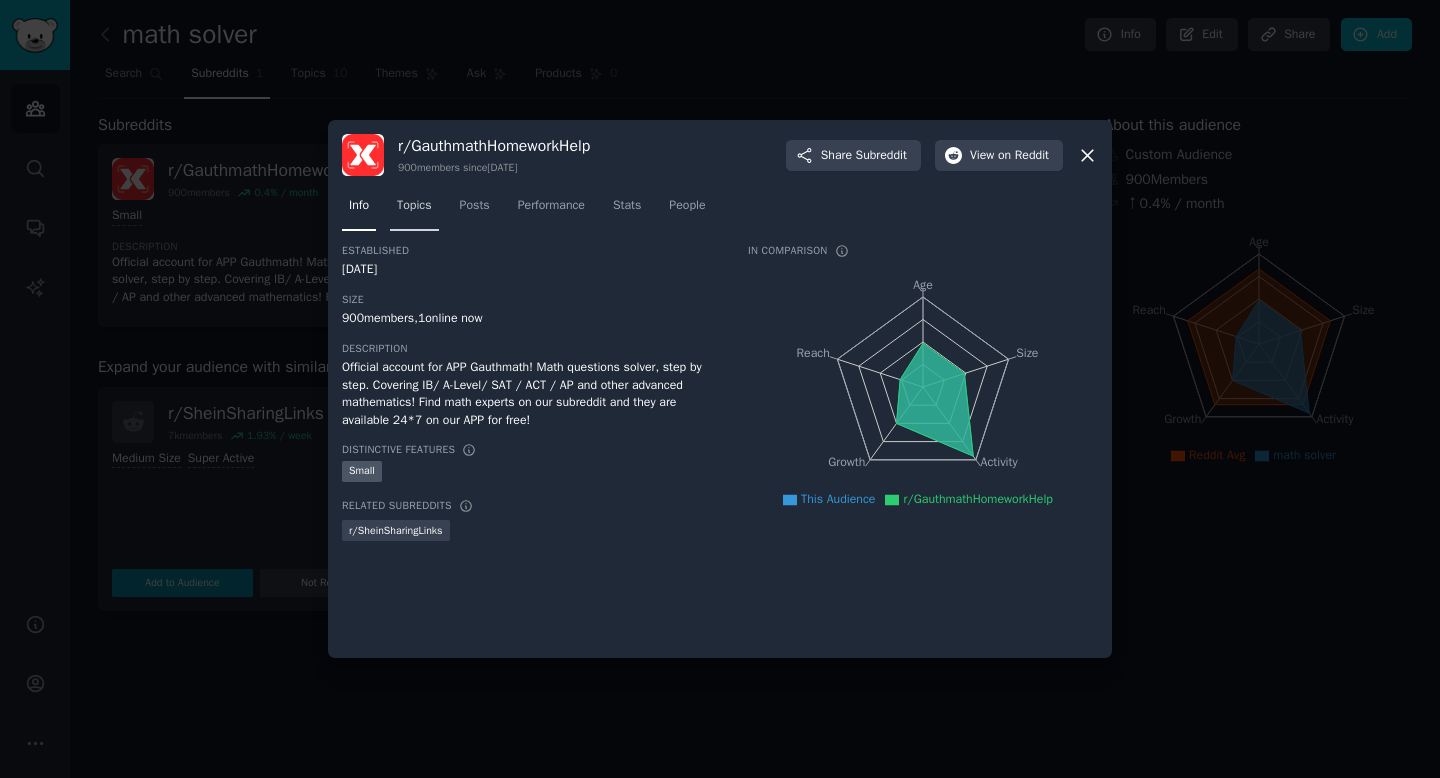 click on "Topics" at bounding box center [414, 206] 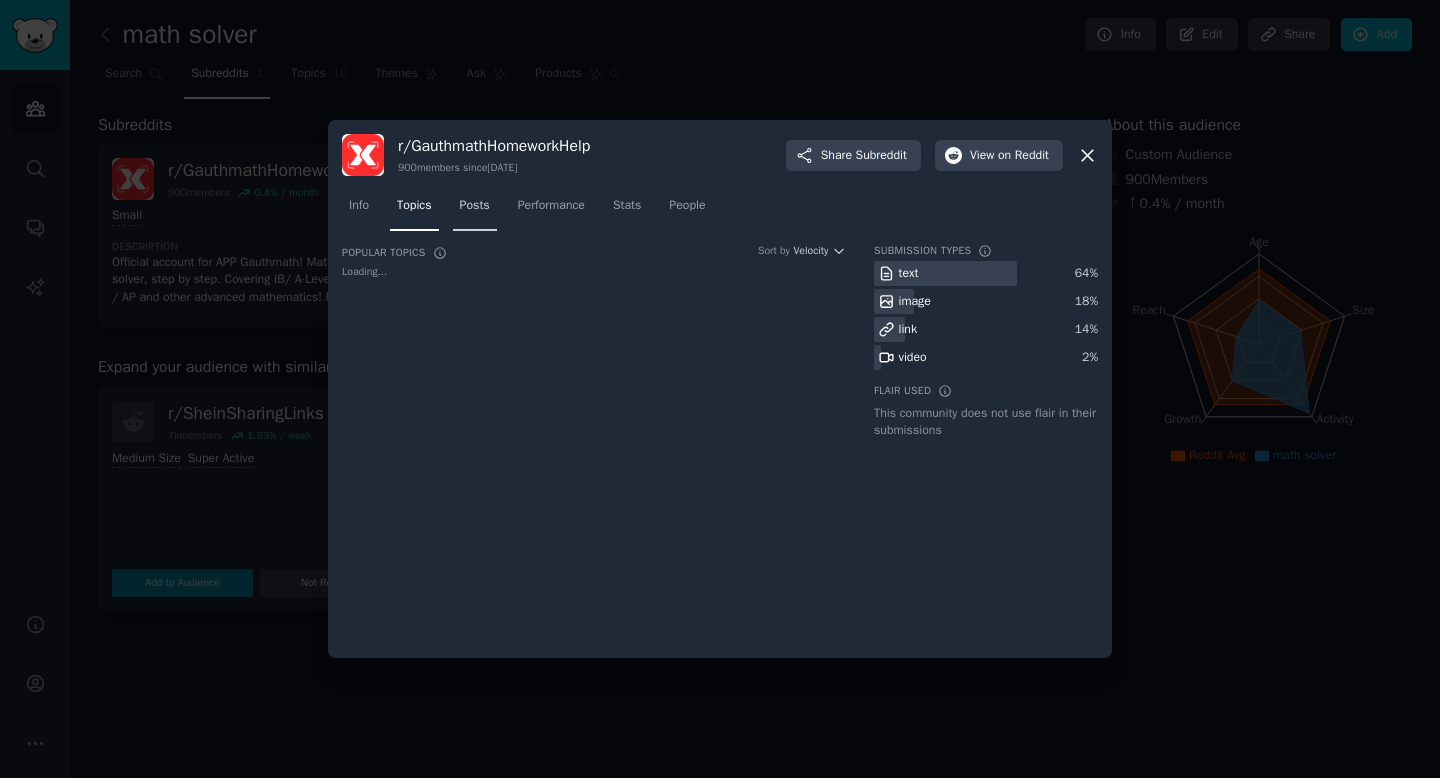 click on "Posts" at bounding box center [475, 210] 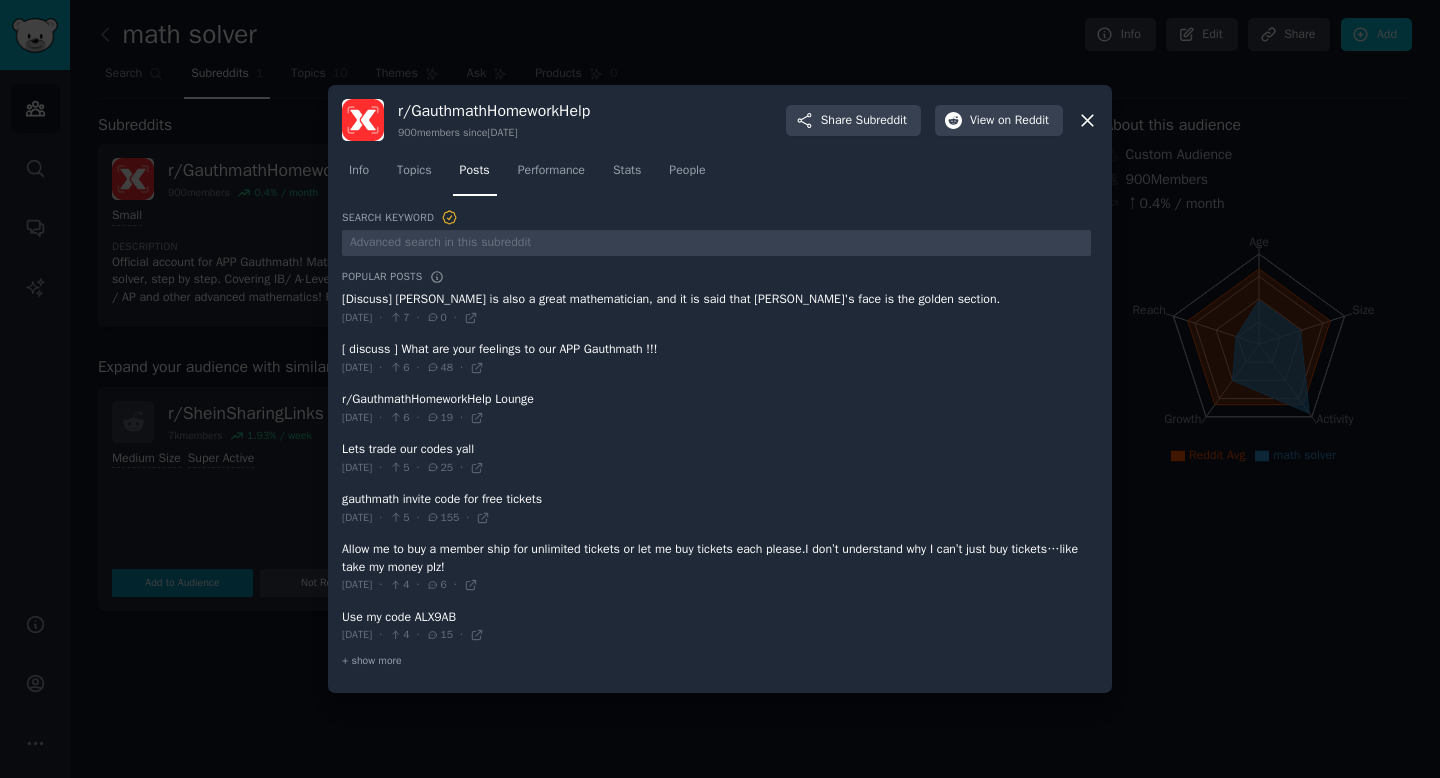 click on "Search Keyword" at bounding box center (400, 218) 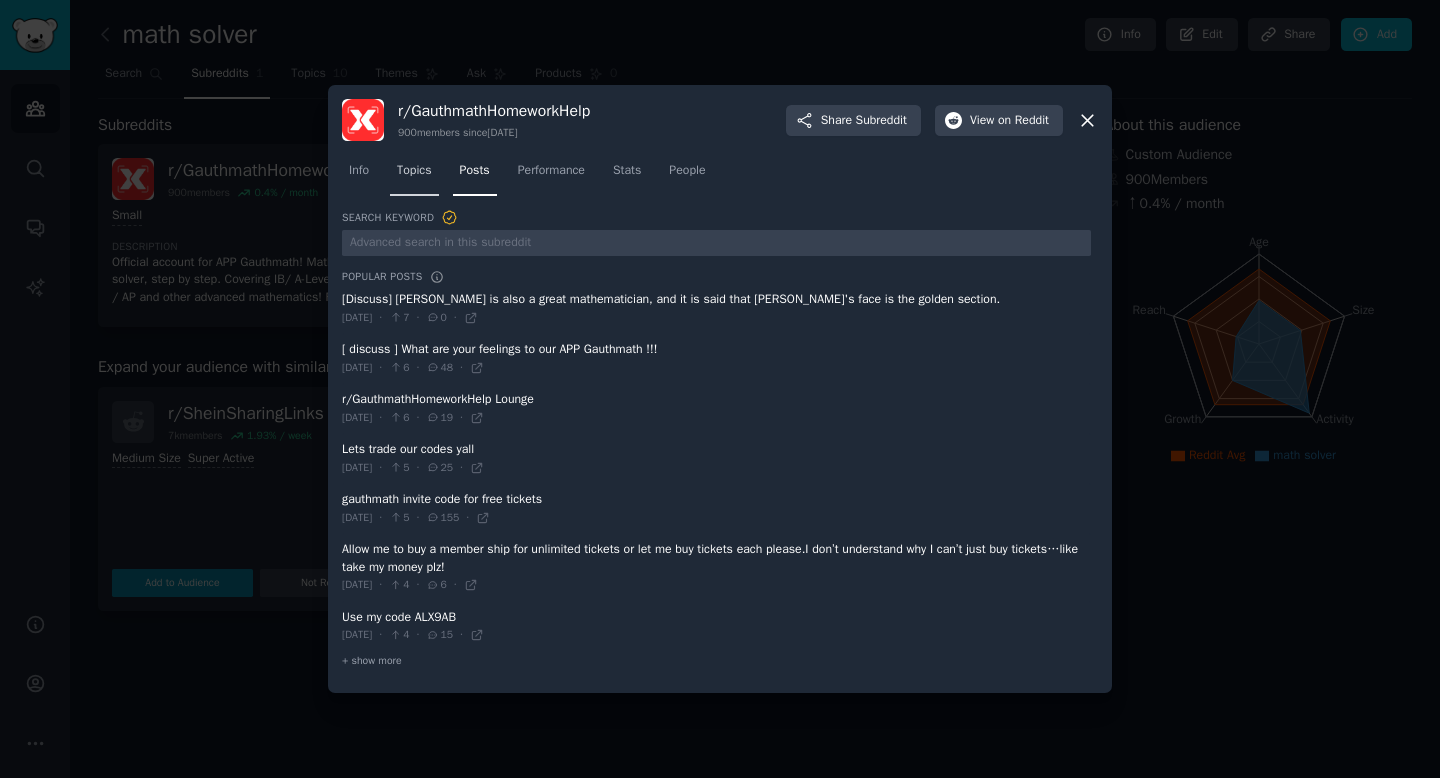 click on "Topics" at bounding box center (414, 171) 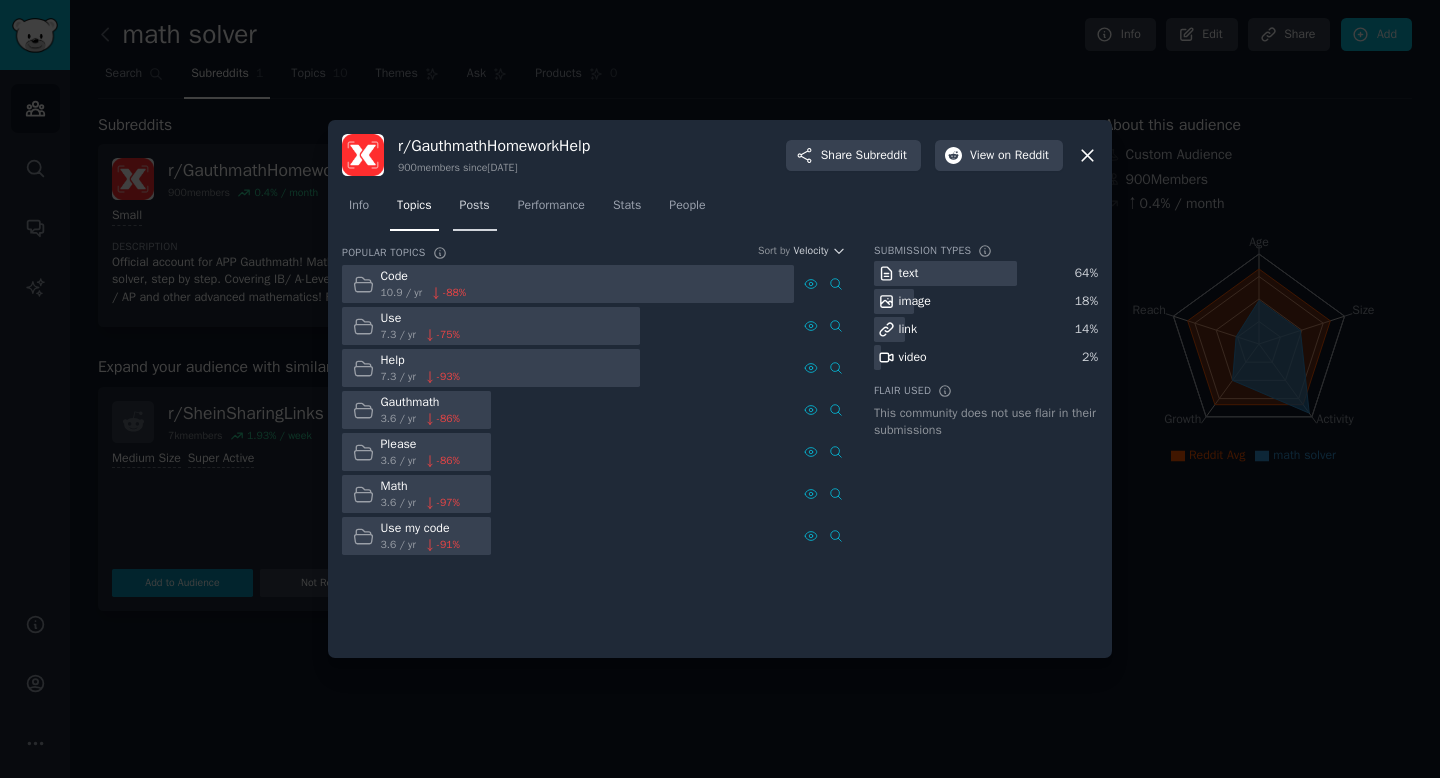 click on "Posts" at bounding box center (475, 206) 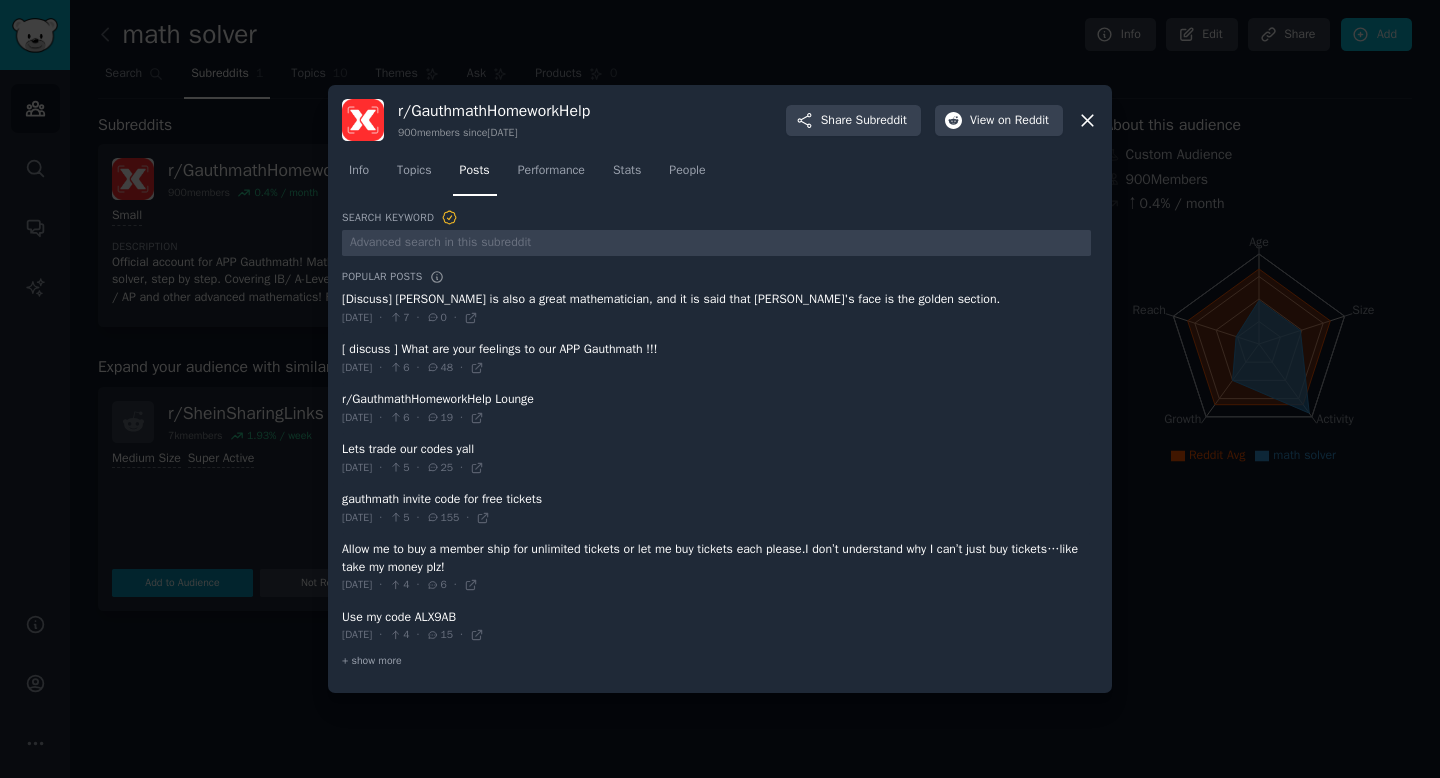 click at bounding box center (716, 358) 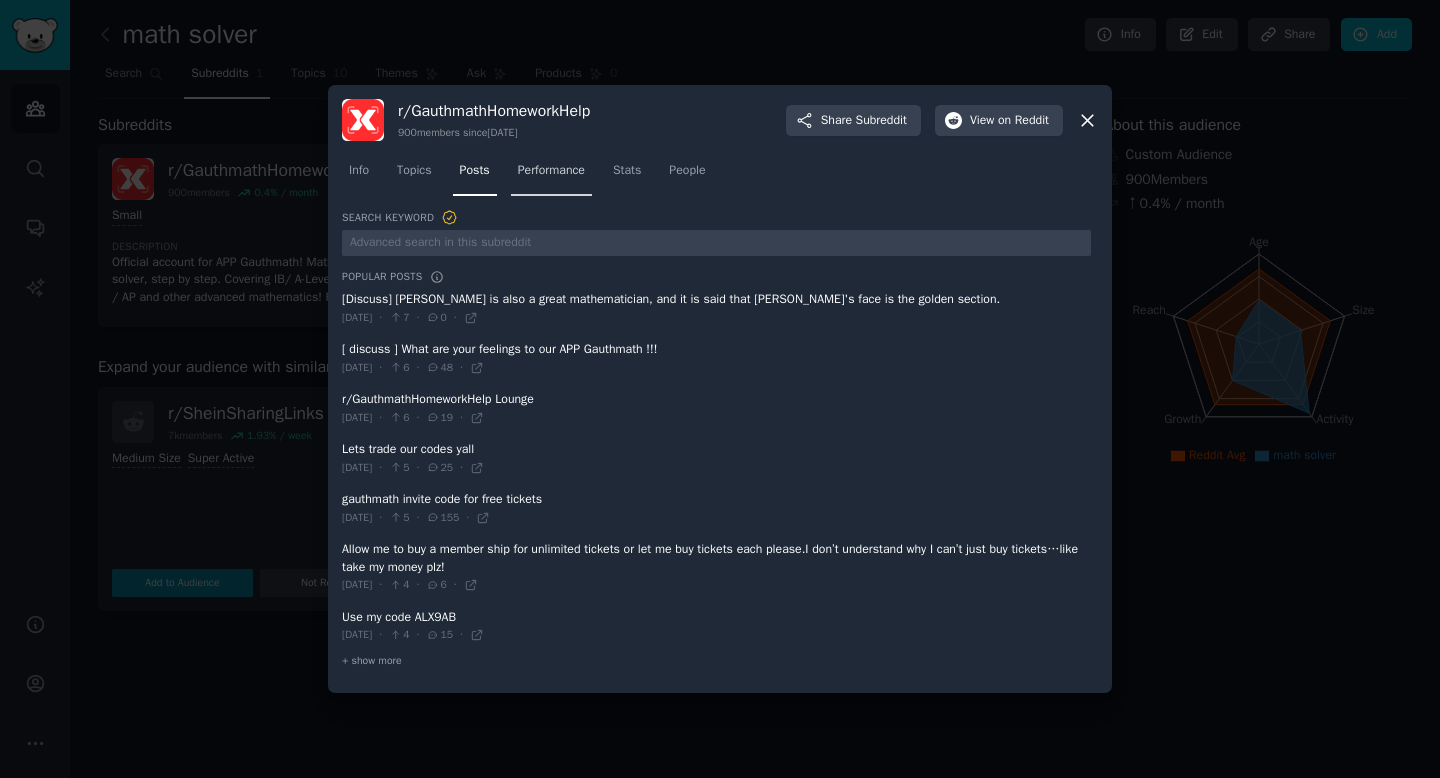 click on "Performance" at bounding box center (551, 175) 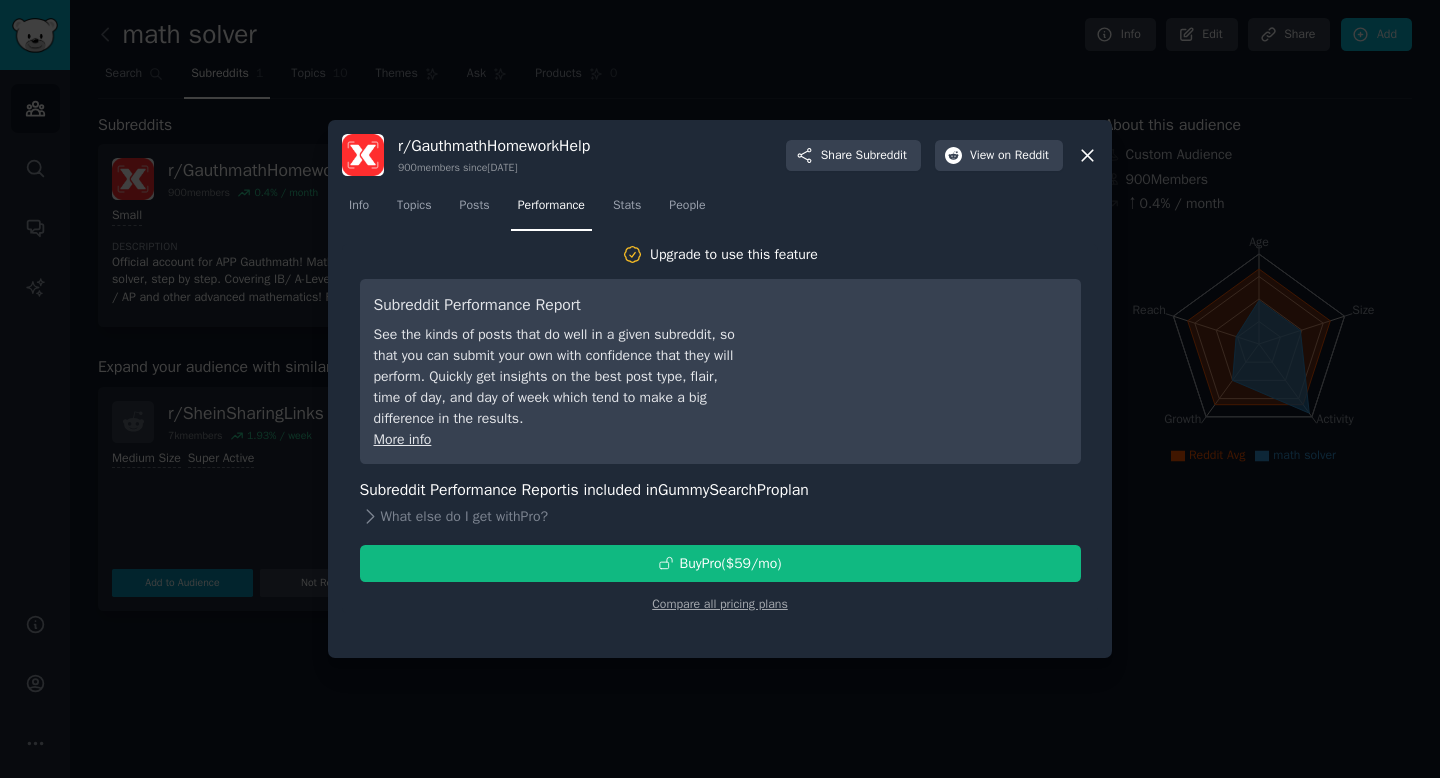click on "Info Topics Posts Performance Stats People" 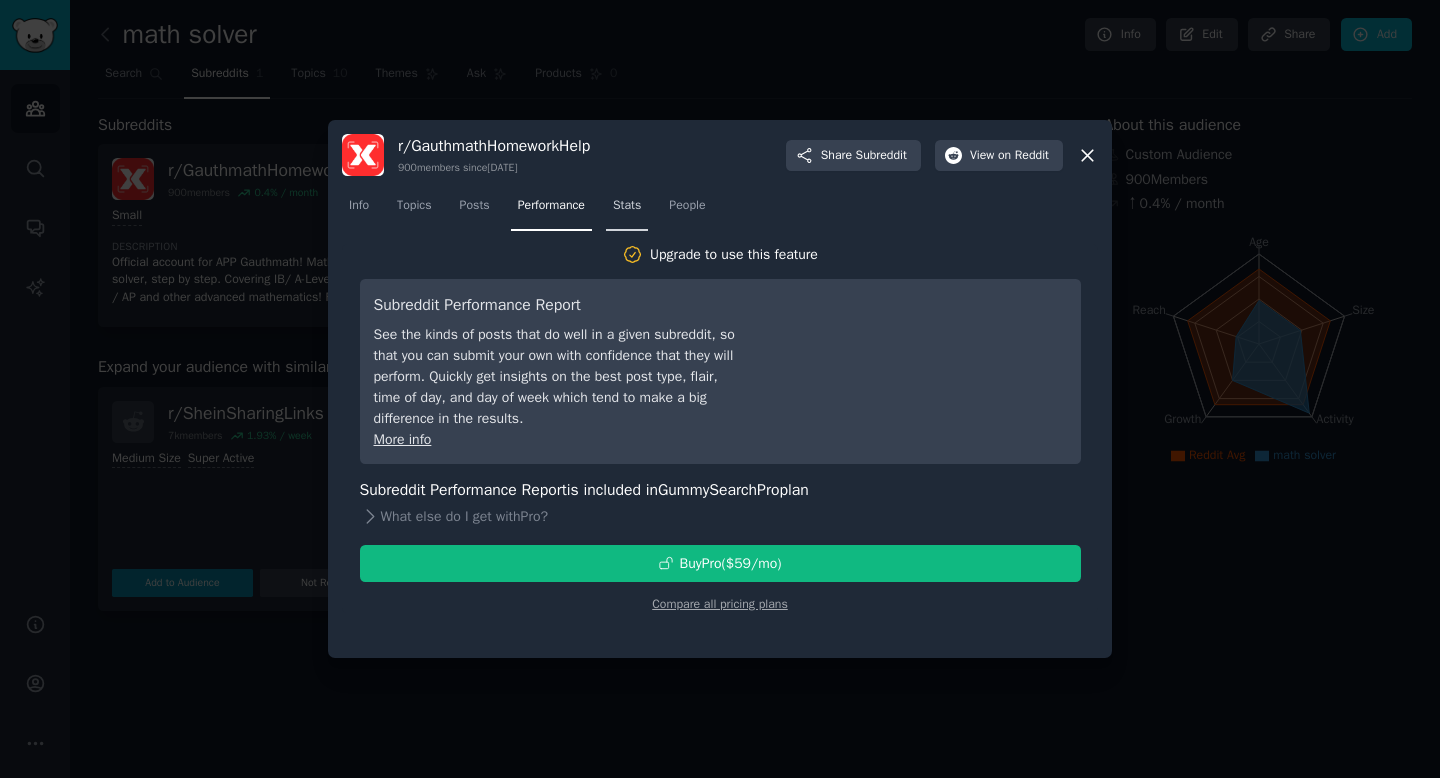 click on "Stats" at bounding box center [627, 206] 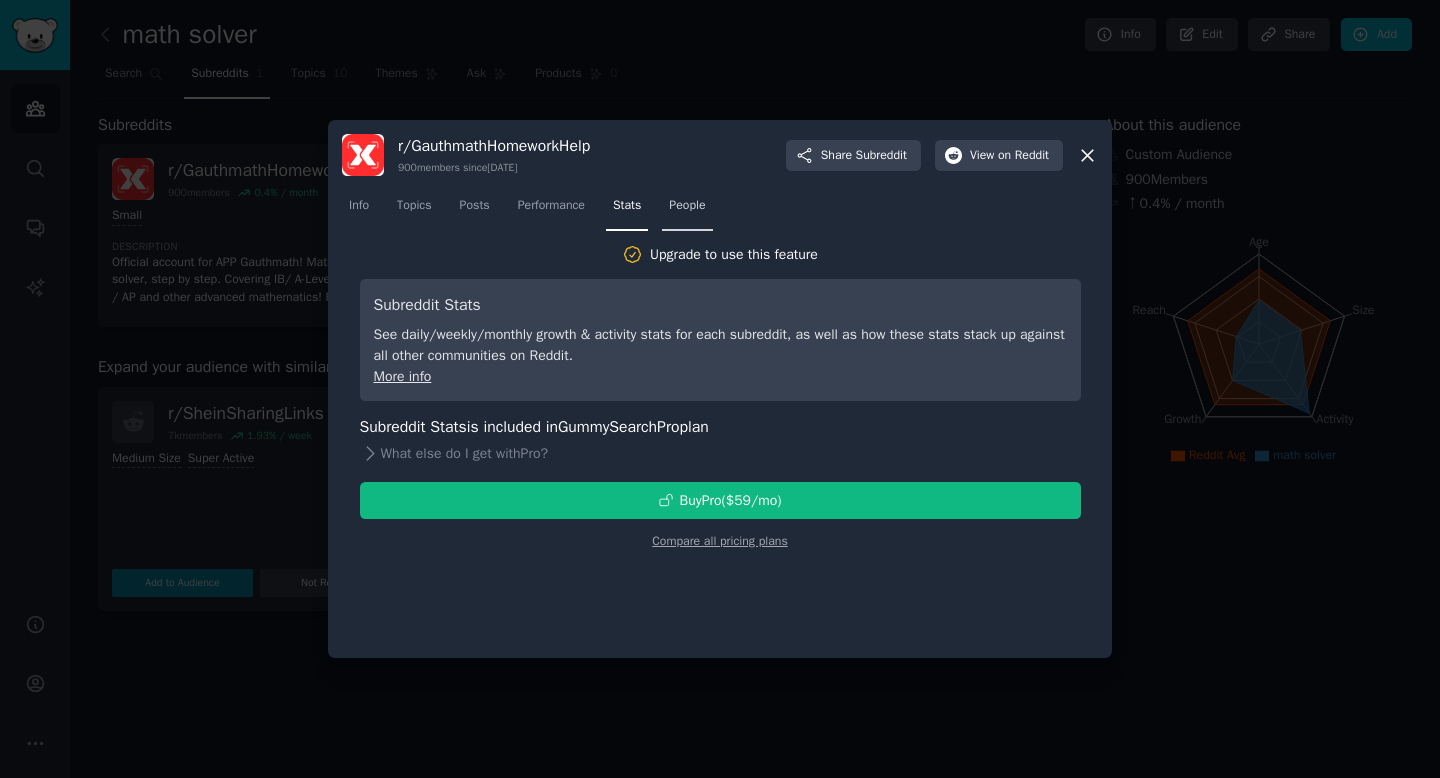 click on "People" at bounding box center [687, 206] 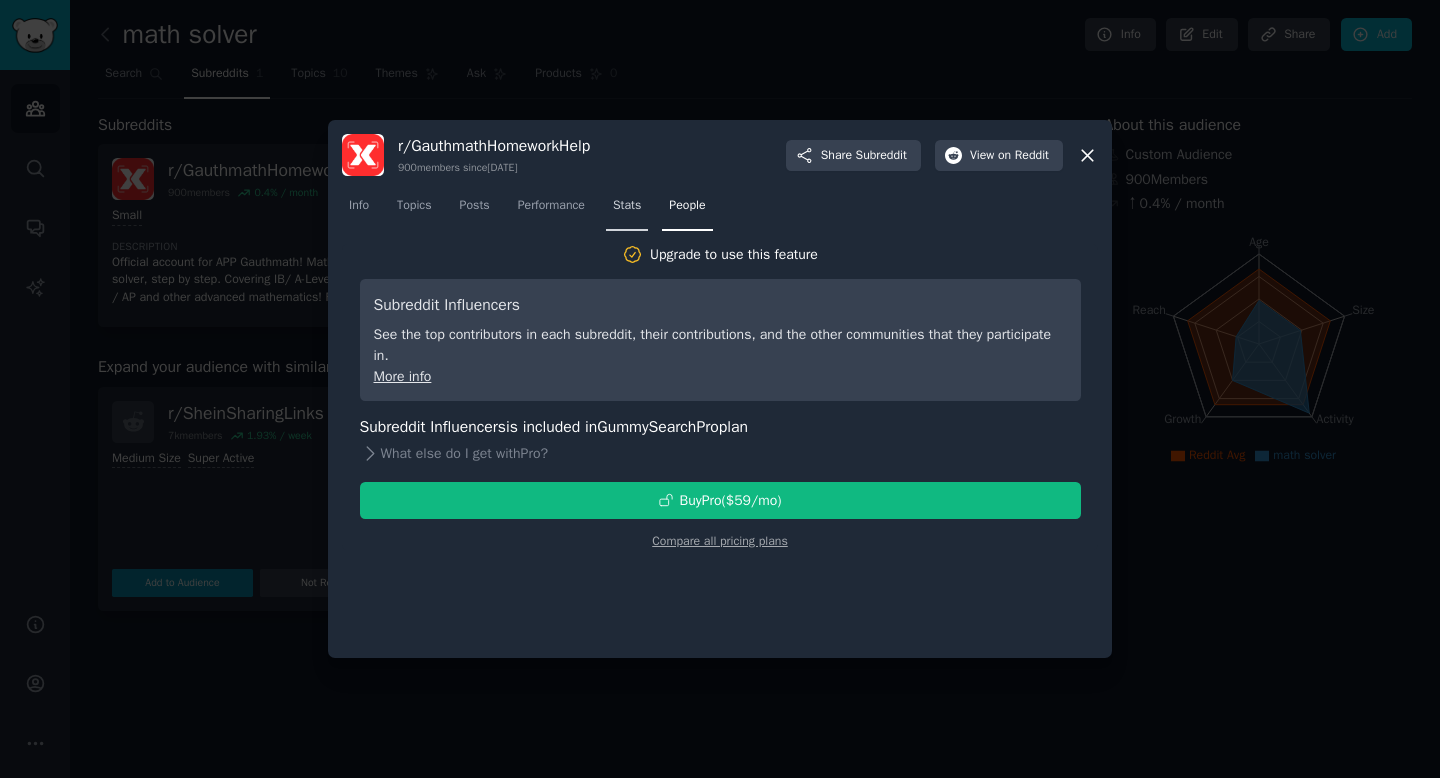 click on "Stats" at bounding box center [627, 210] 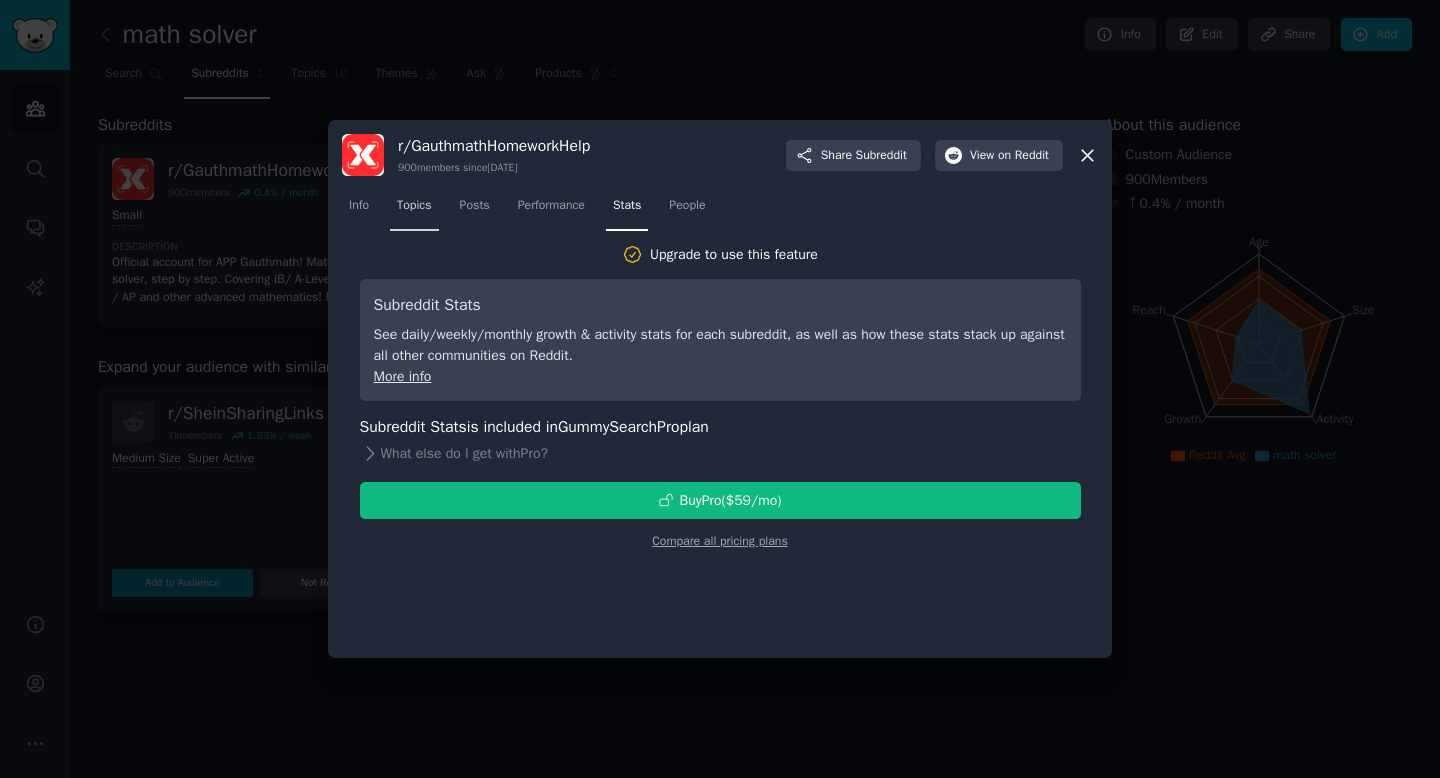click on "Topics" at bounding box center [414, 210] 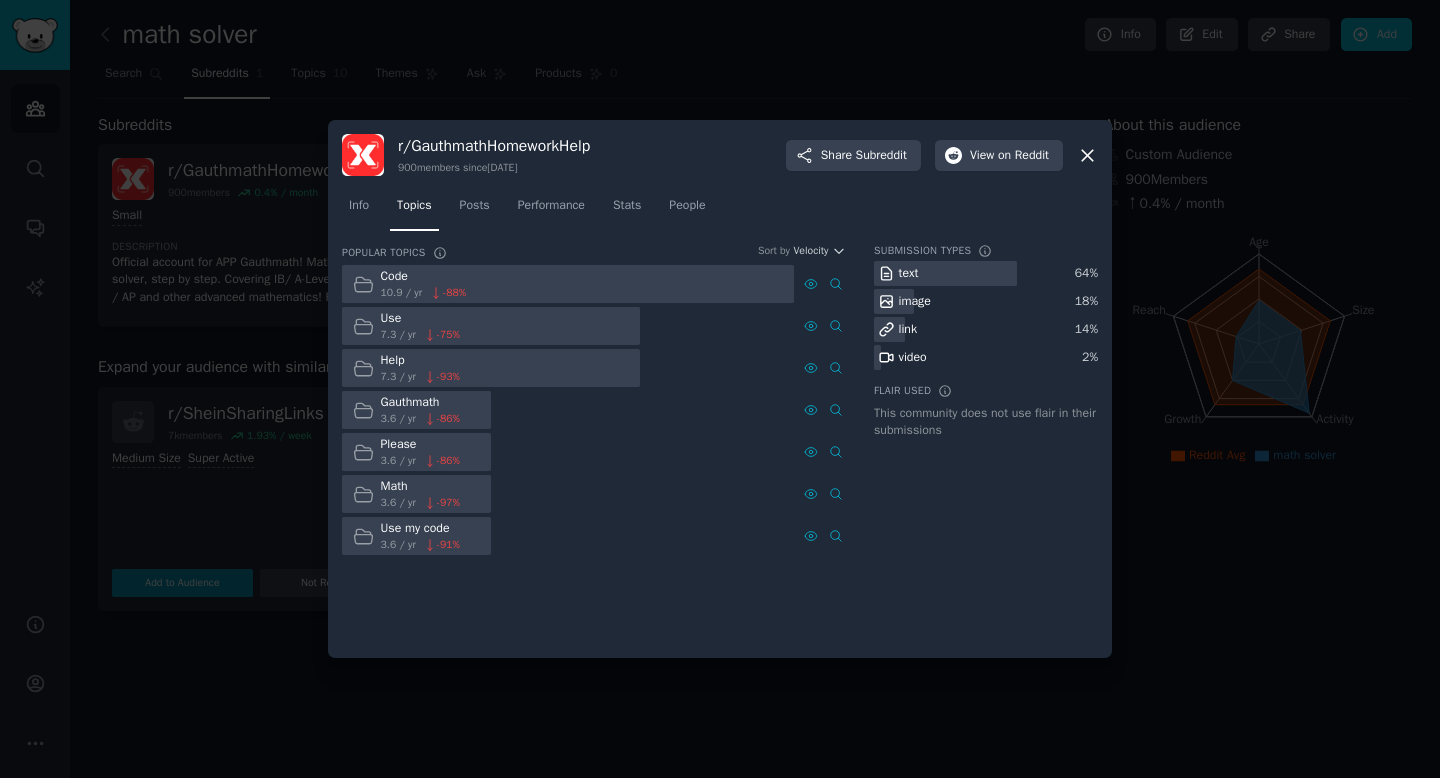 click on "Use 7.3 / yr -75 %" at bounding box center [406, 326] 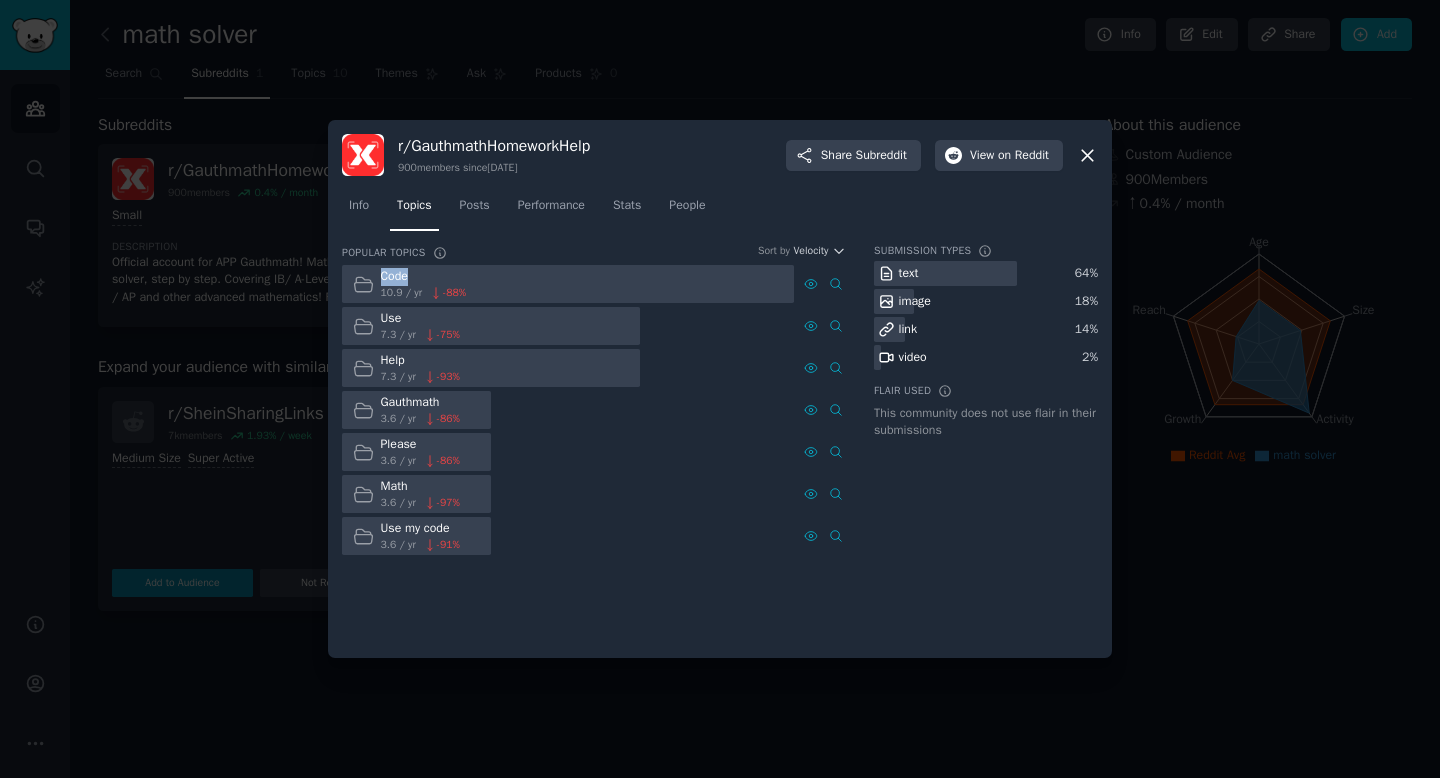 click on "Code" at bounding box center (424, 277) 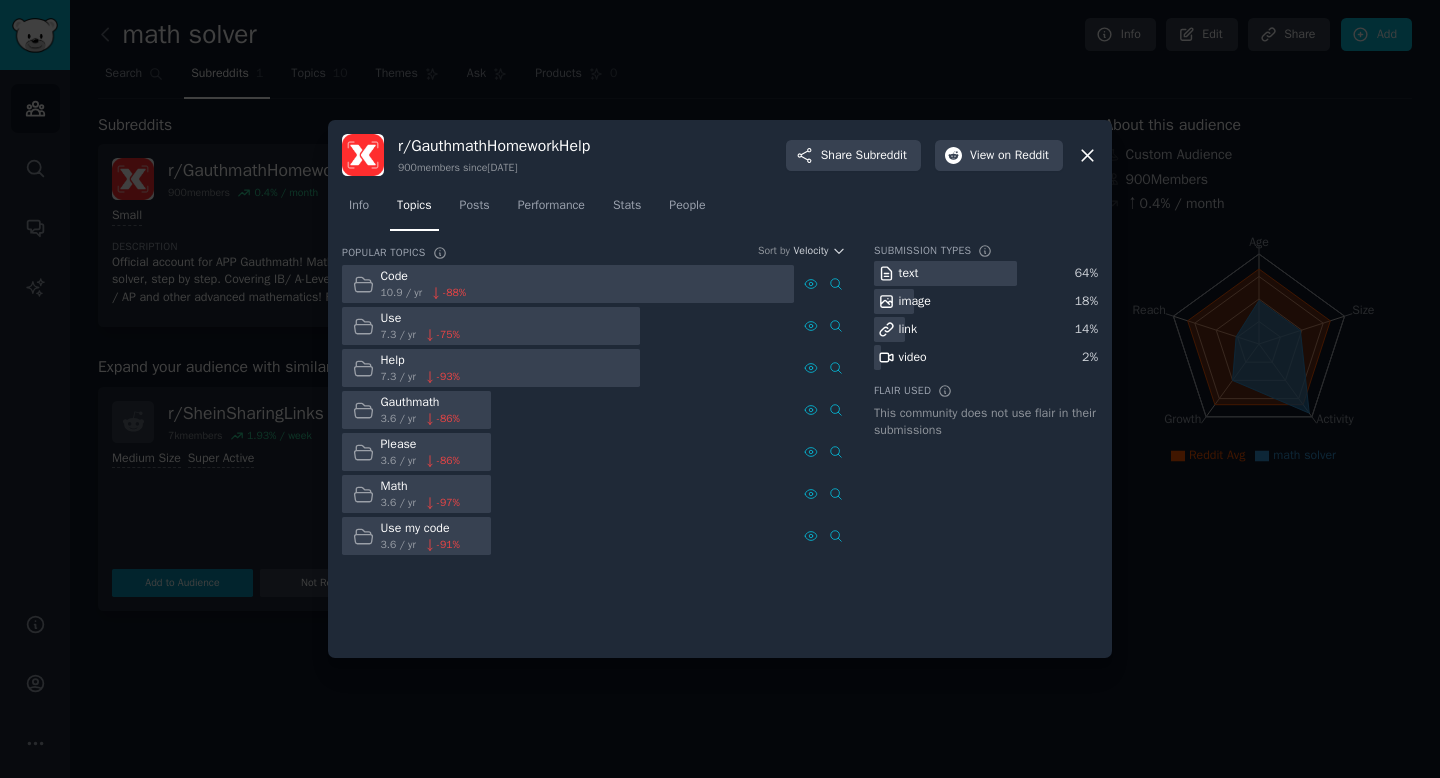 click on "Code" at bounding box center [424, 277] 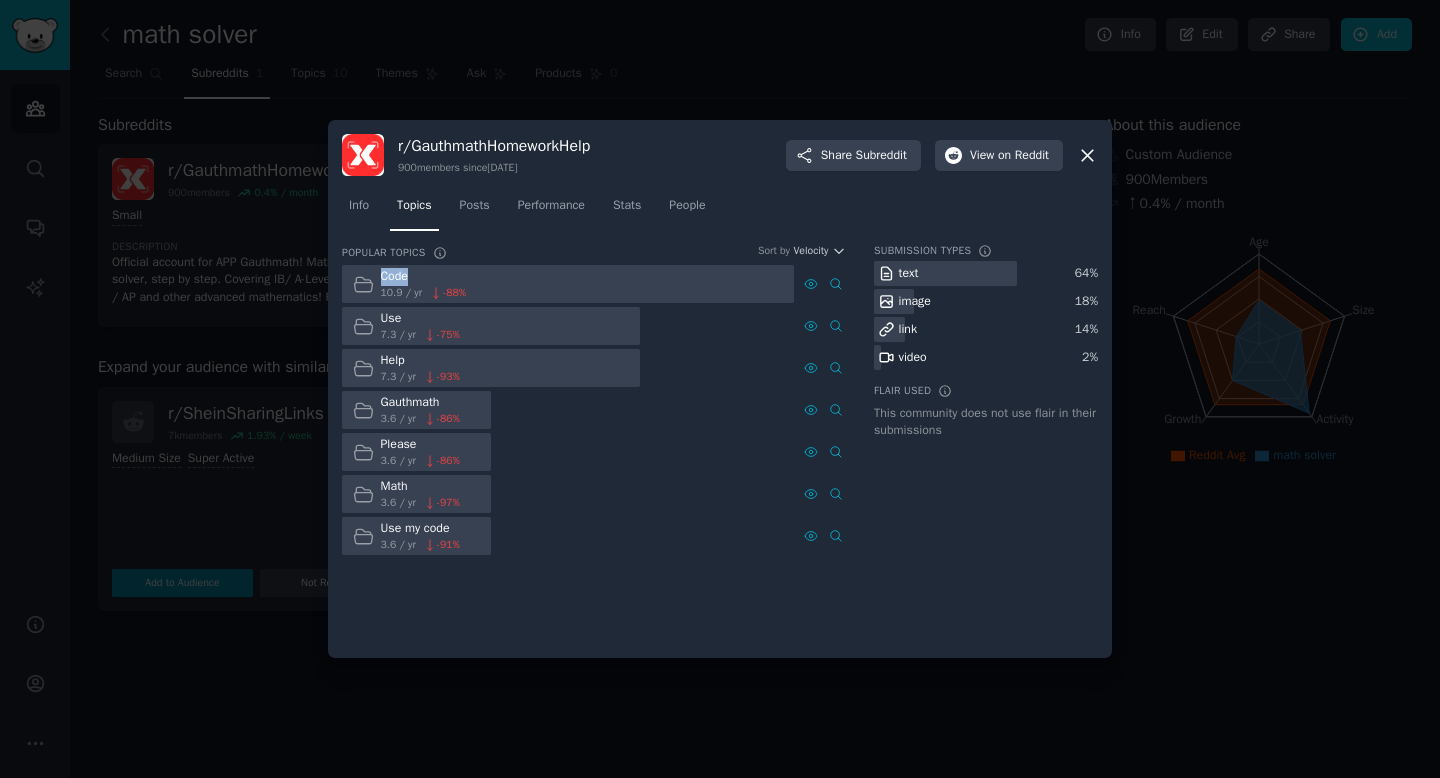 click at bounding box center (568, 284) 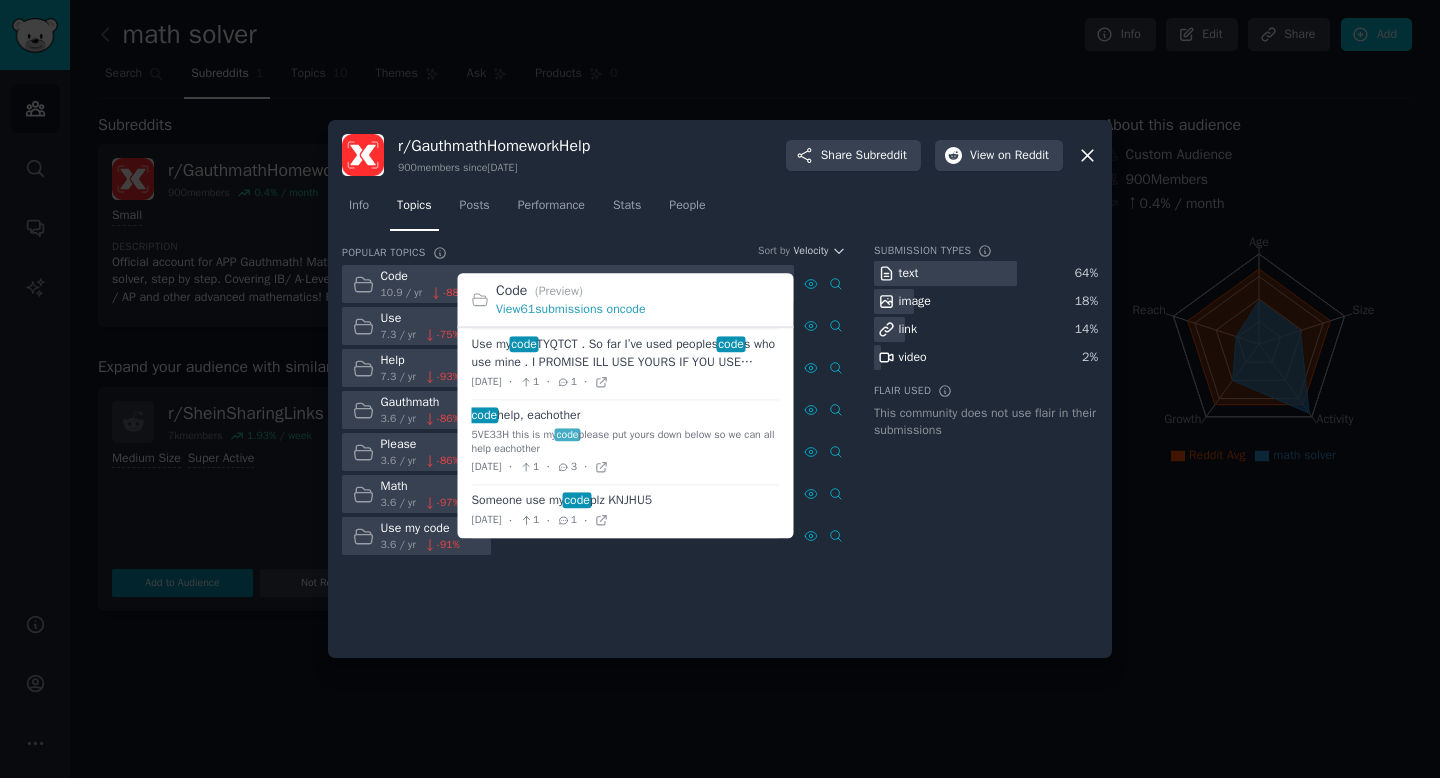 scroll, scrollTop: 0, scrollLeft: 0, axis: both 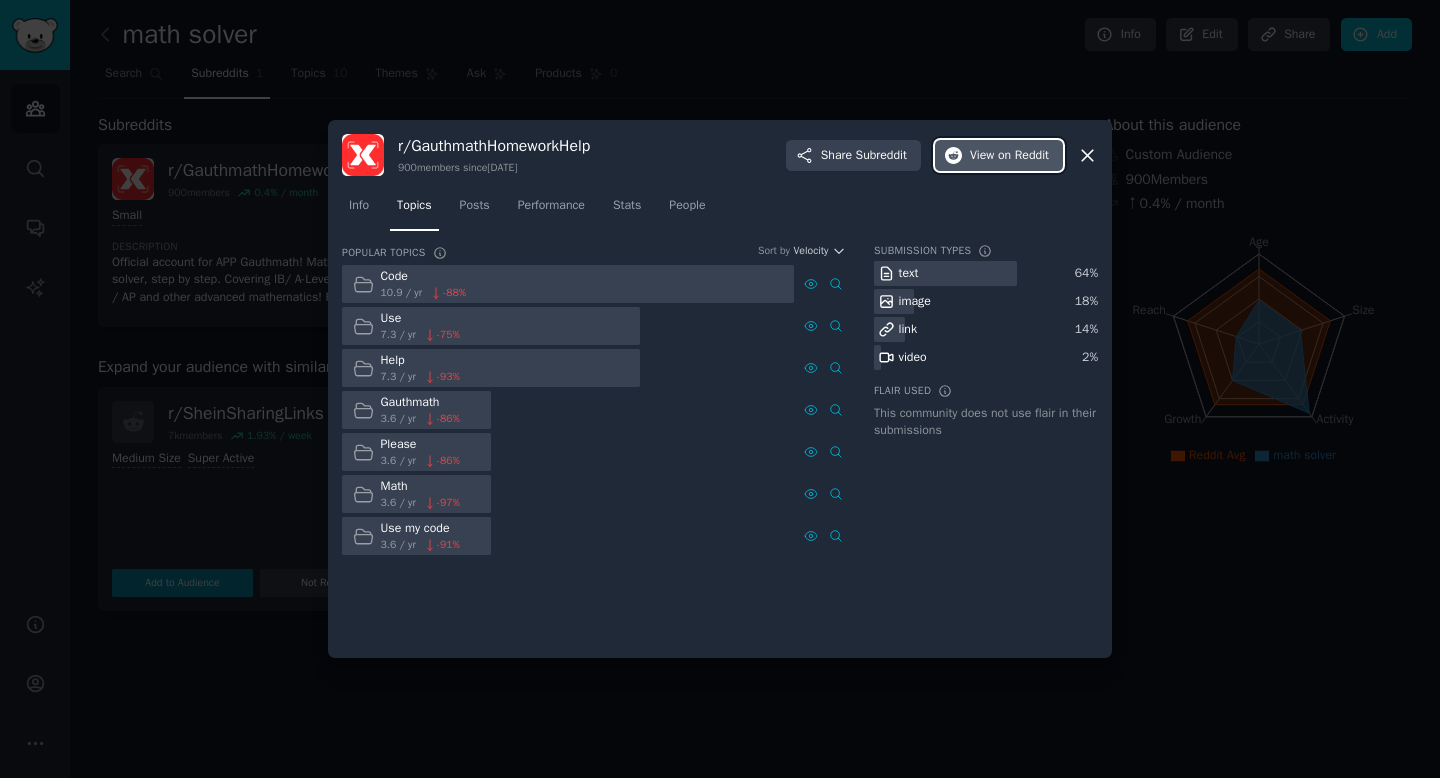 click on "View  on Reddit" at bounding box center [1009, 156] 